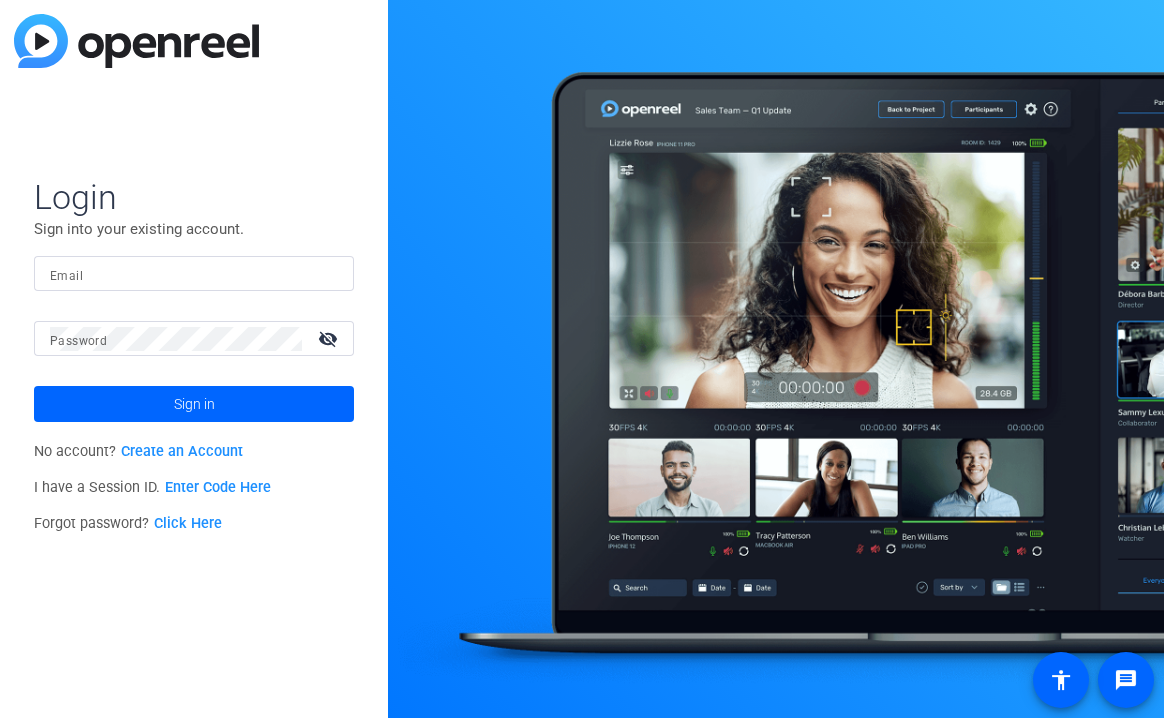 scroll, scrollTop: 0, scrollLeft: 0, axis: both 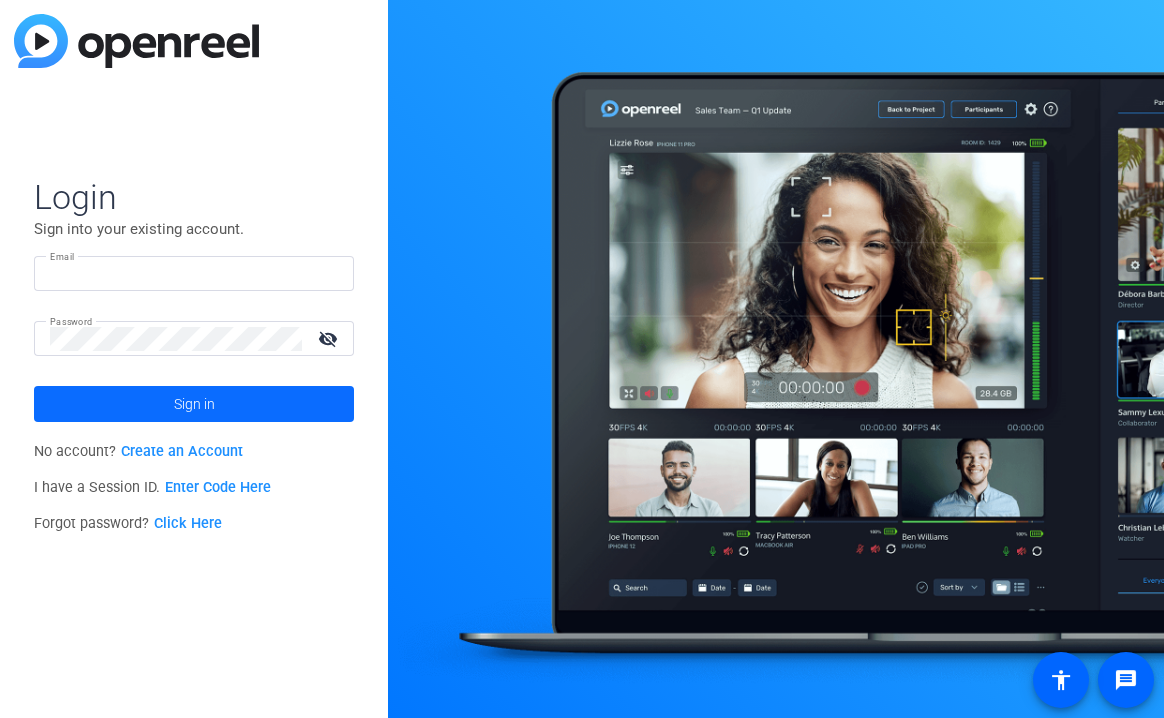 type on "[EMAIL]" 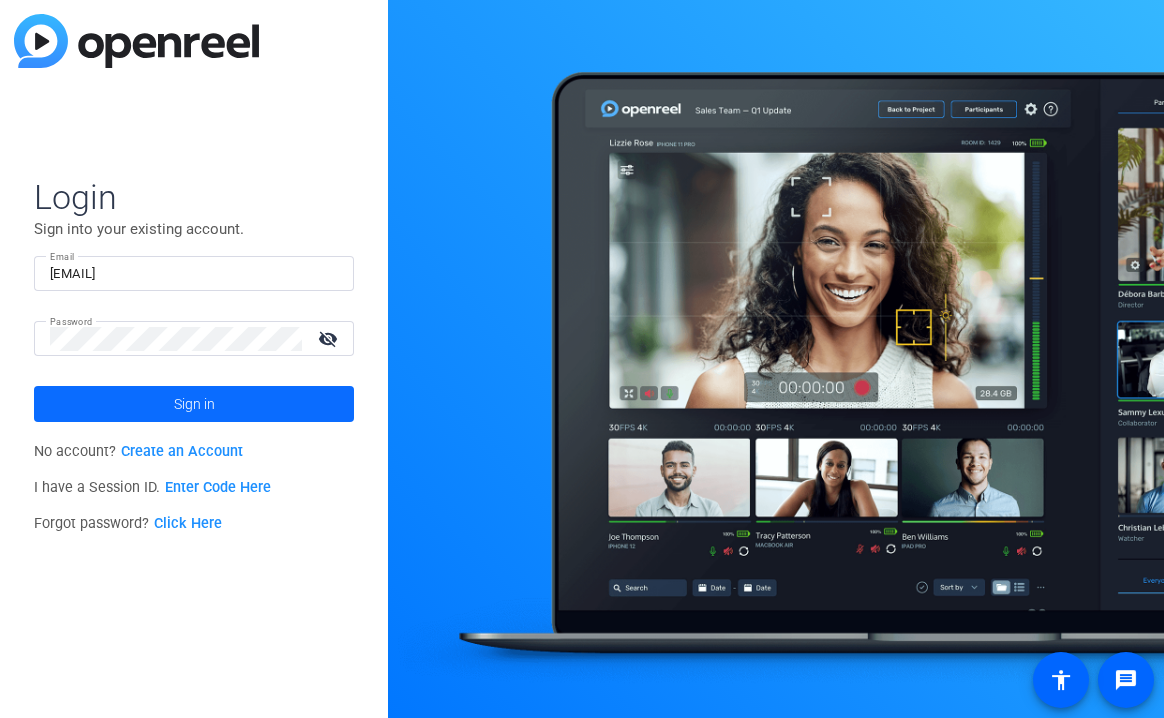 click 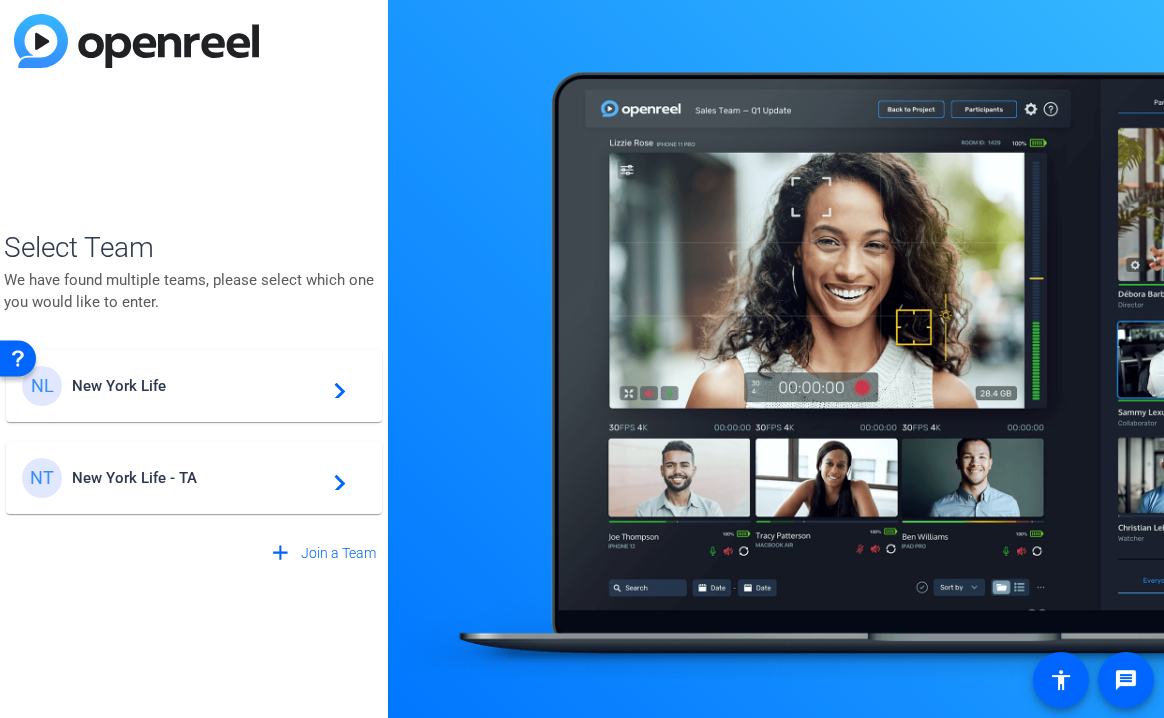 click on "New York Life - TA" 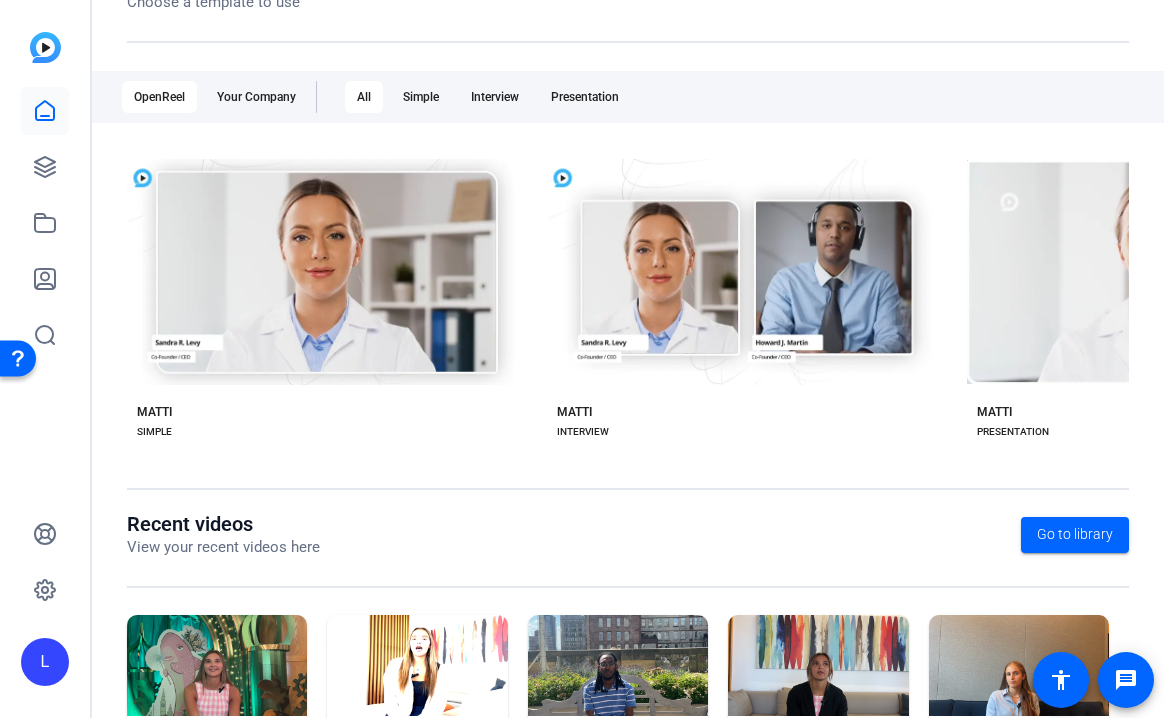 scroll, scrollTop: 0, scrollLeft: 0, axis: both 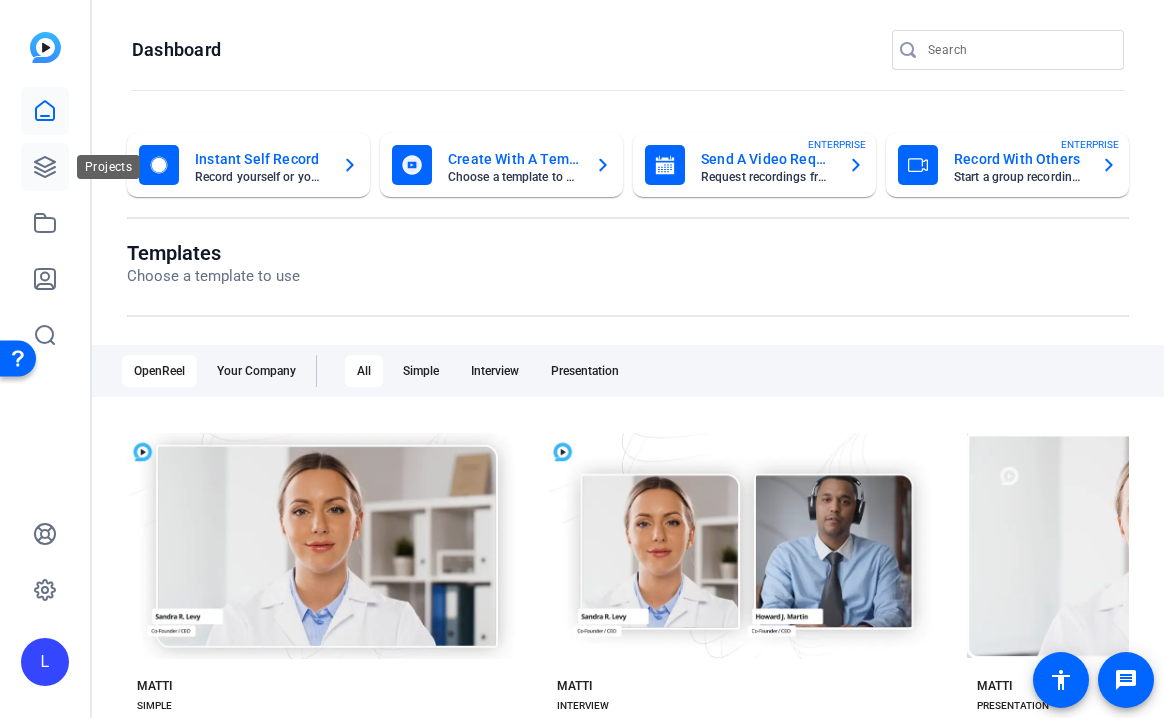 click 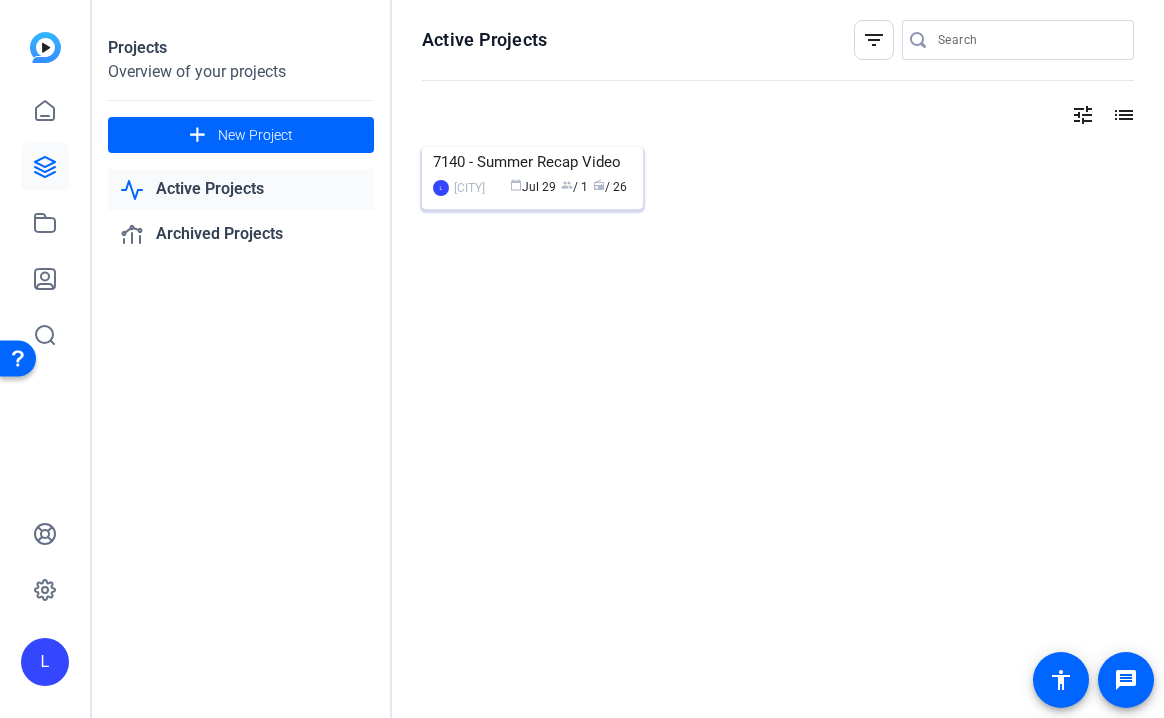 click 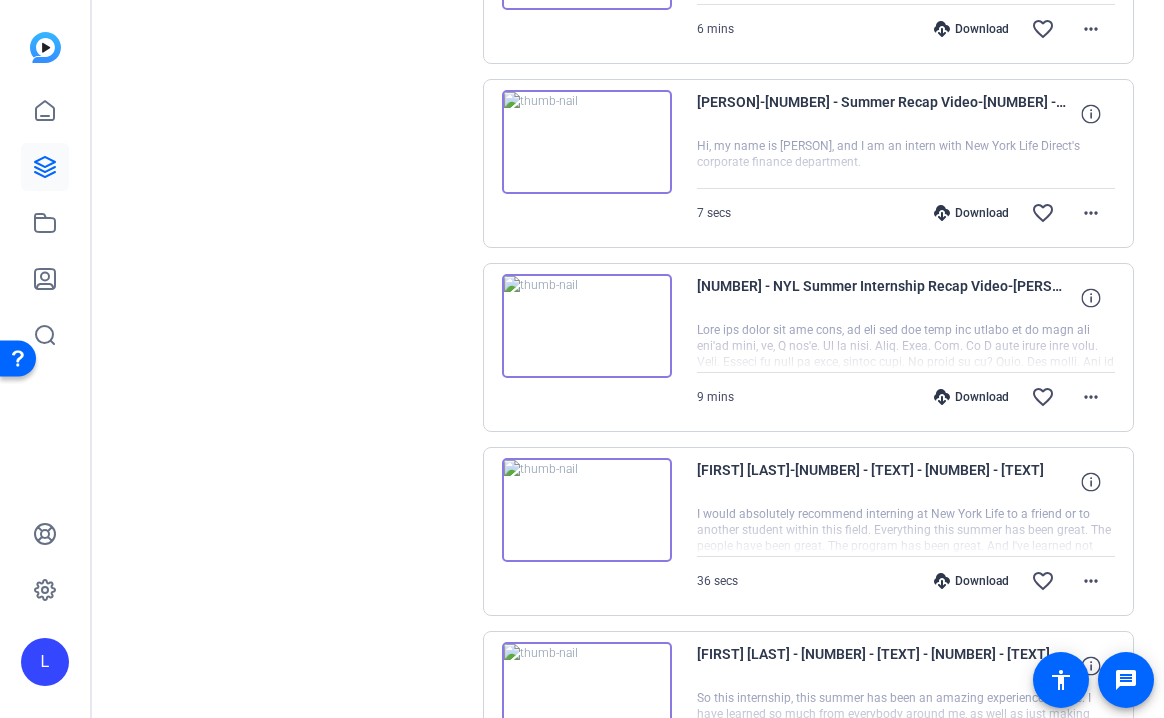 scroll, scrollTop: 1672, scrollLeft: 0, axis: vertical 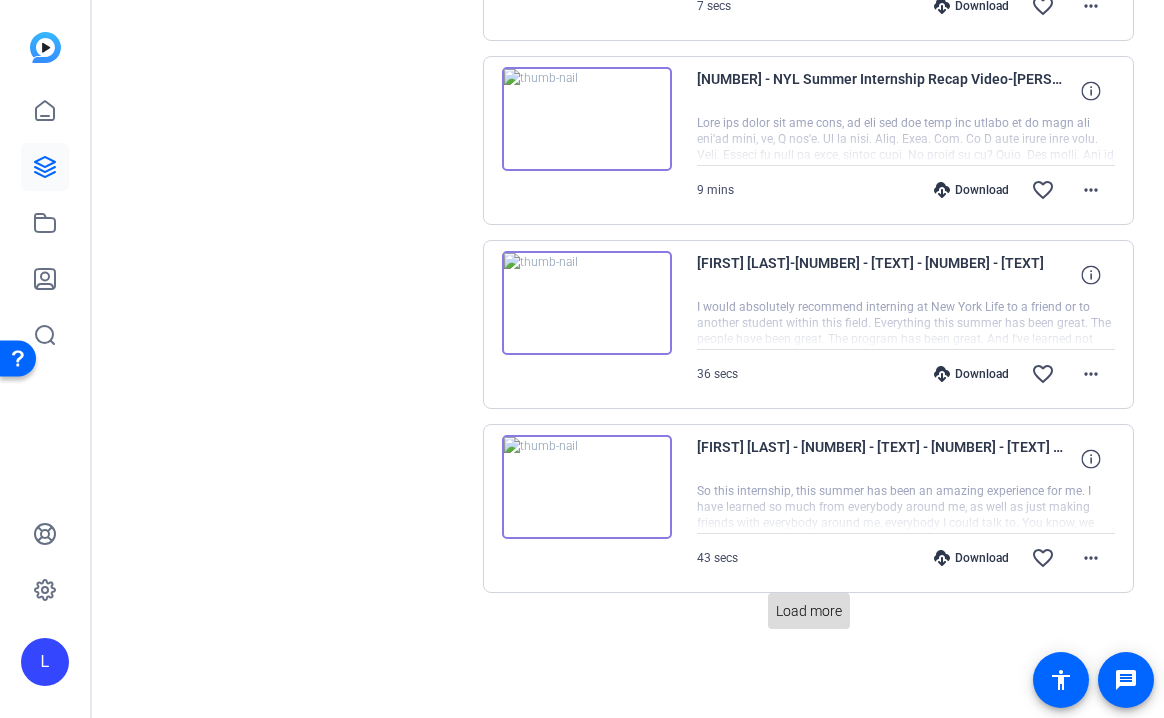 click on "Load more" at bounding box center [809, 611] 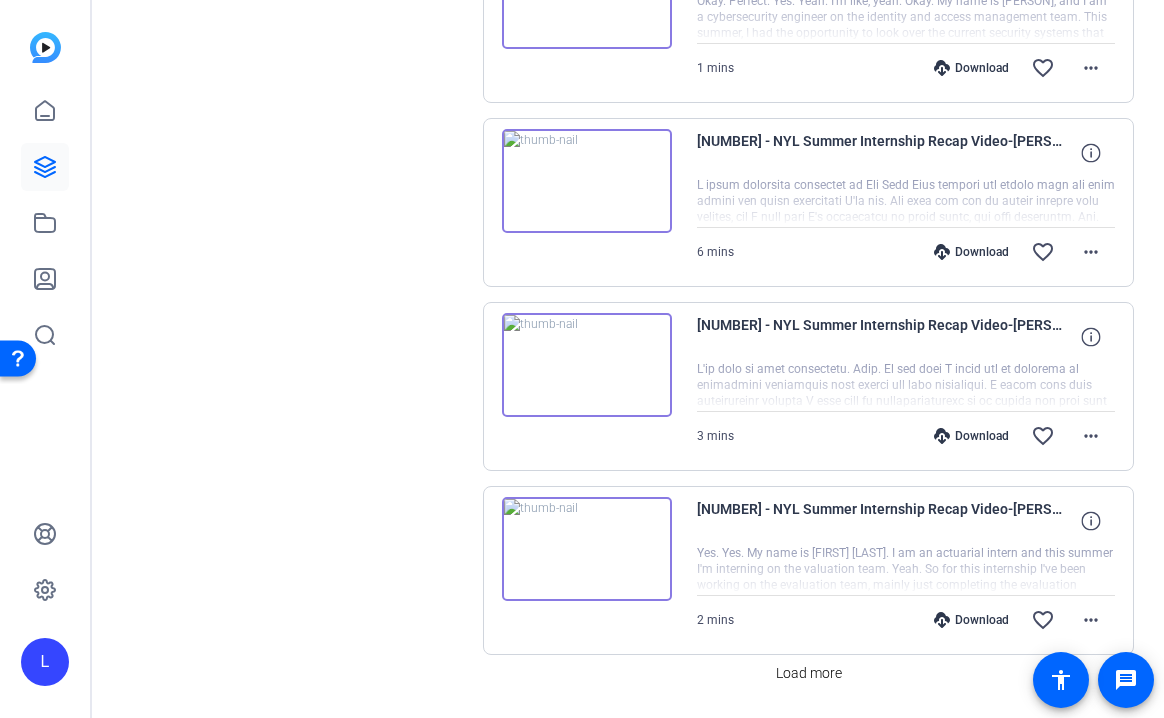 scroll, scrollTop: 3512, scrollLeft: 0, axis: vertical 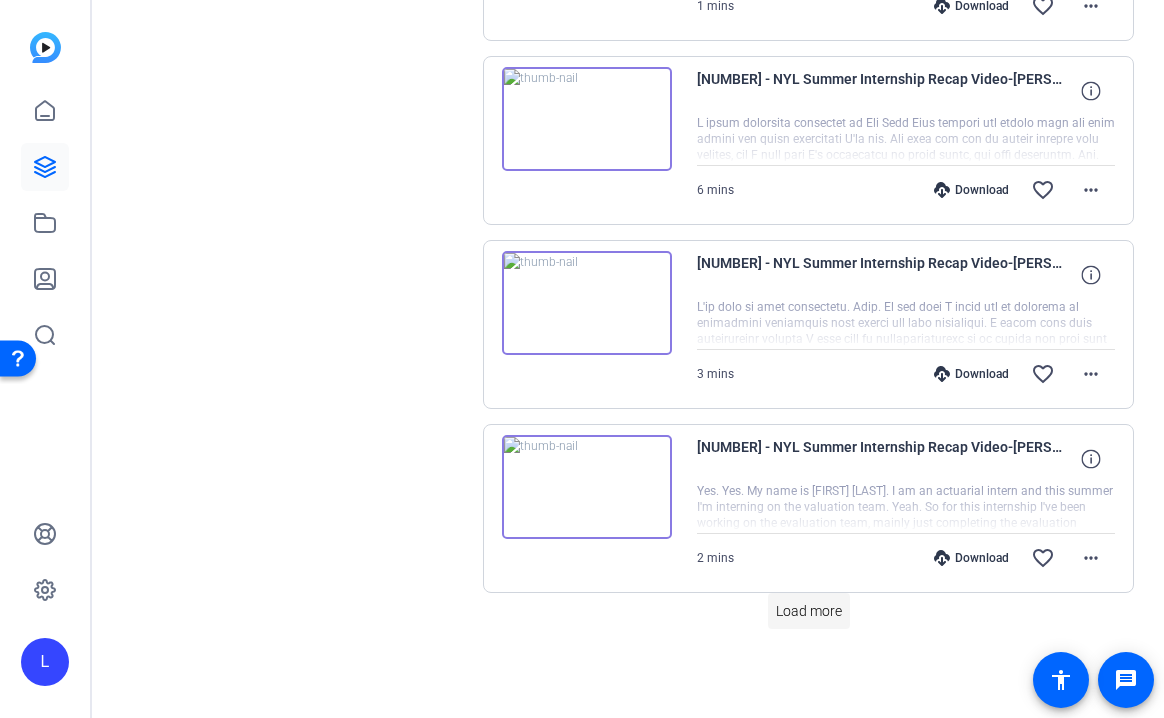 click on "Load more" at bounding box center [809, 611] 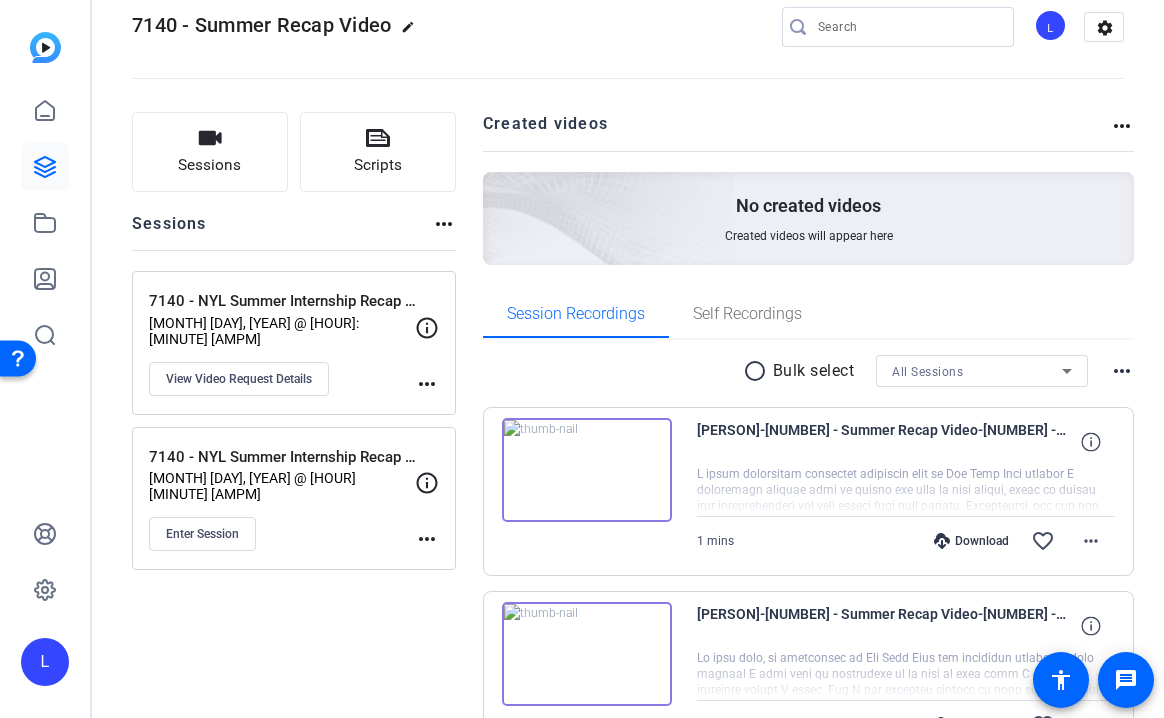 scroll, scrollTop: 0, scrollLeft: 0, axis: both 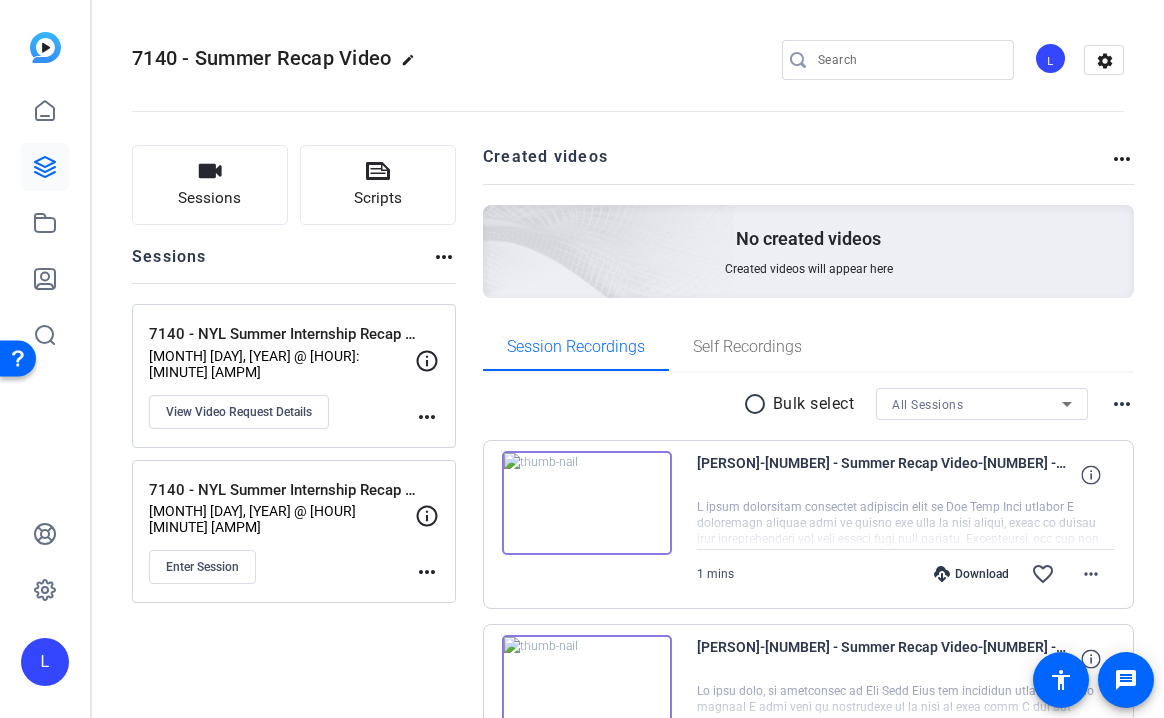 click on "L" 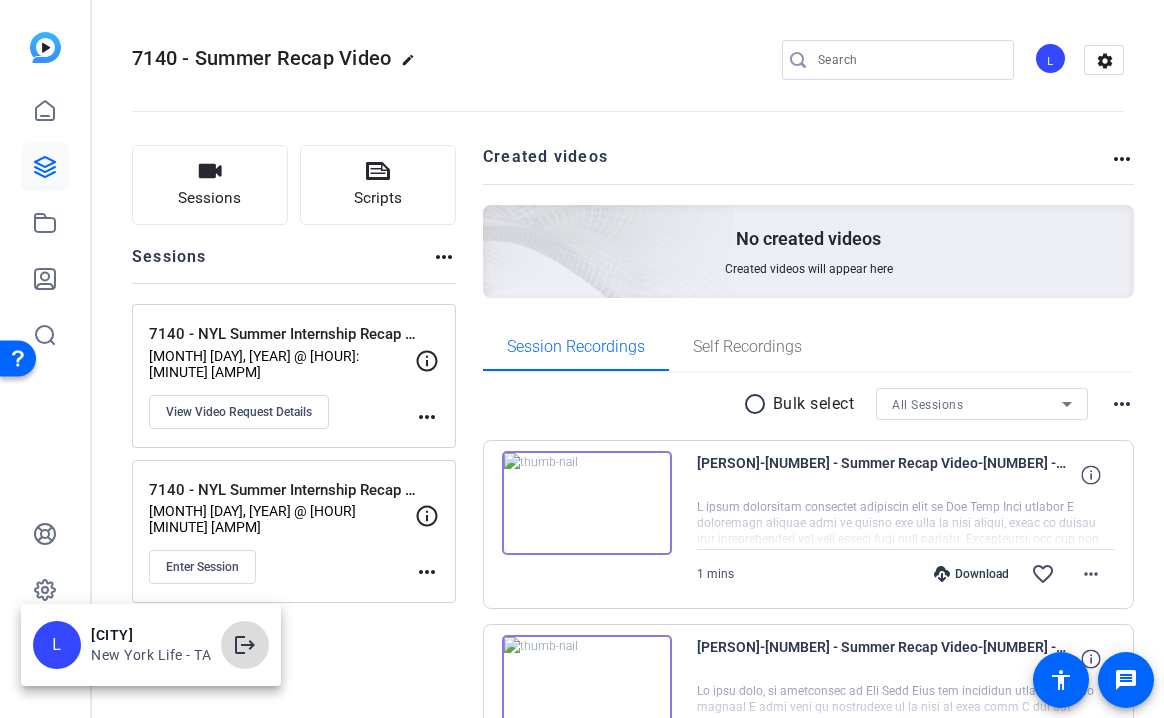 click on "logout" at bounding box center (245, 645) 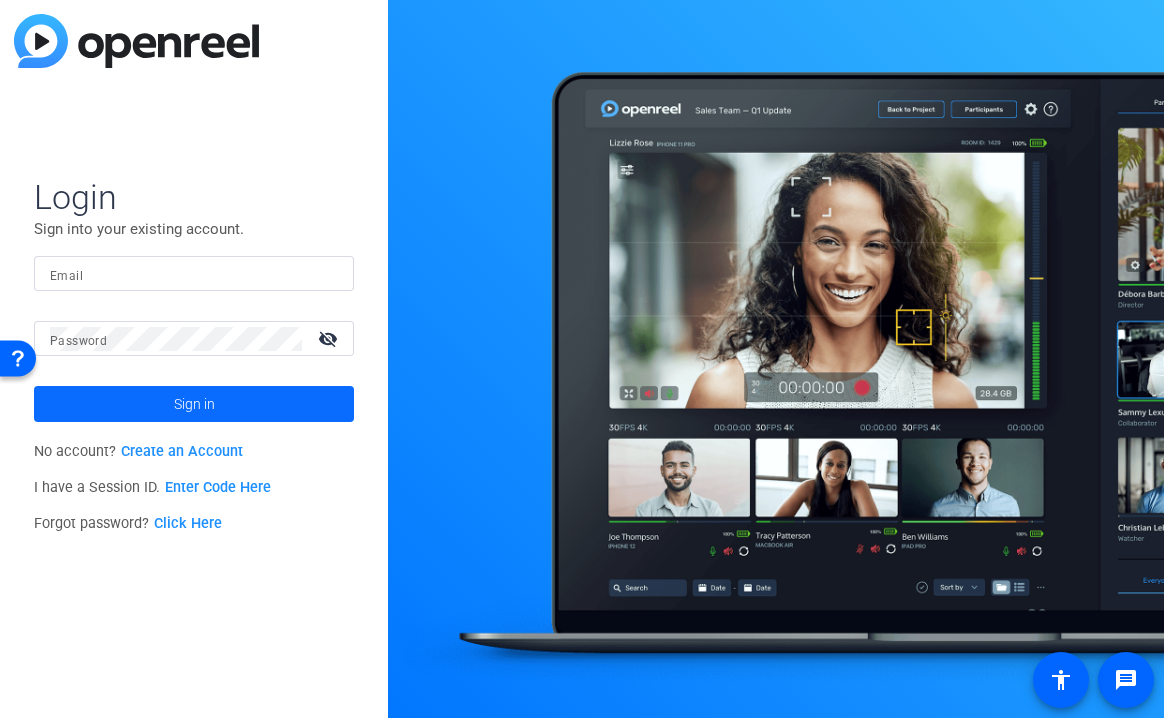 type on "[EMAIL]" 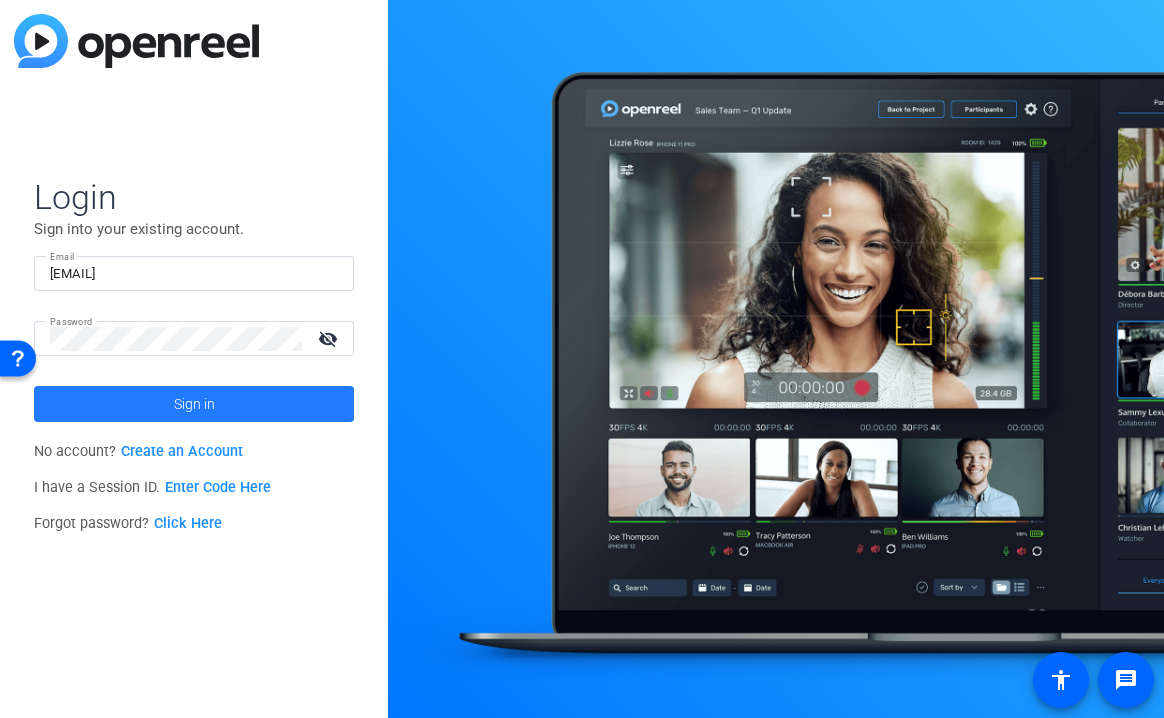 click 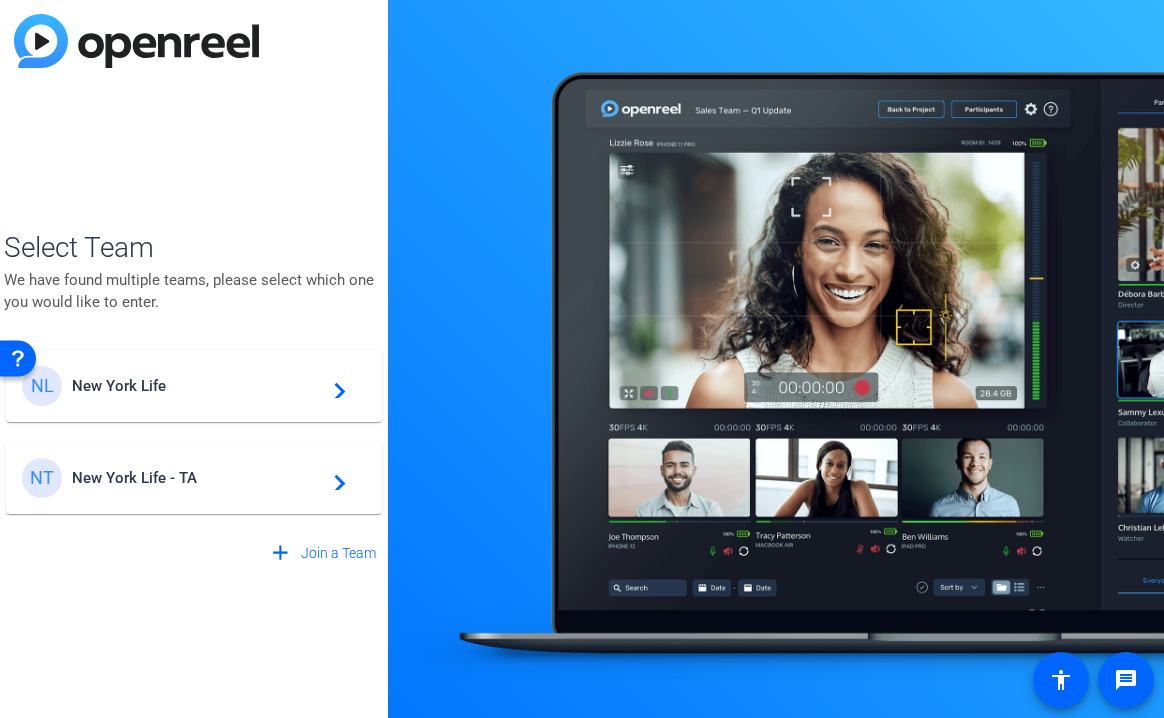 click on "New York Life" 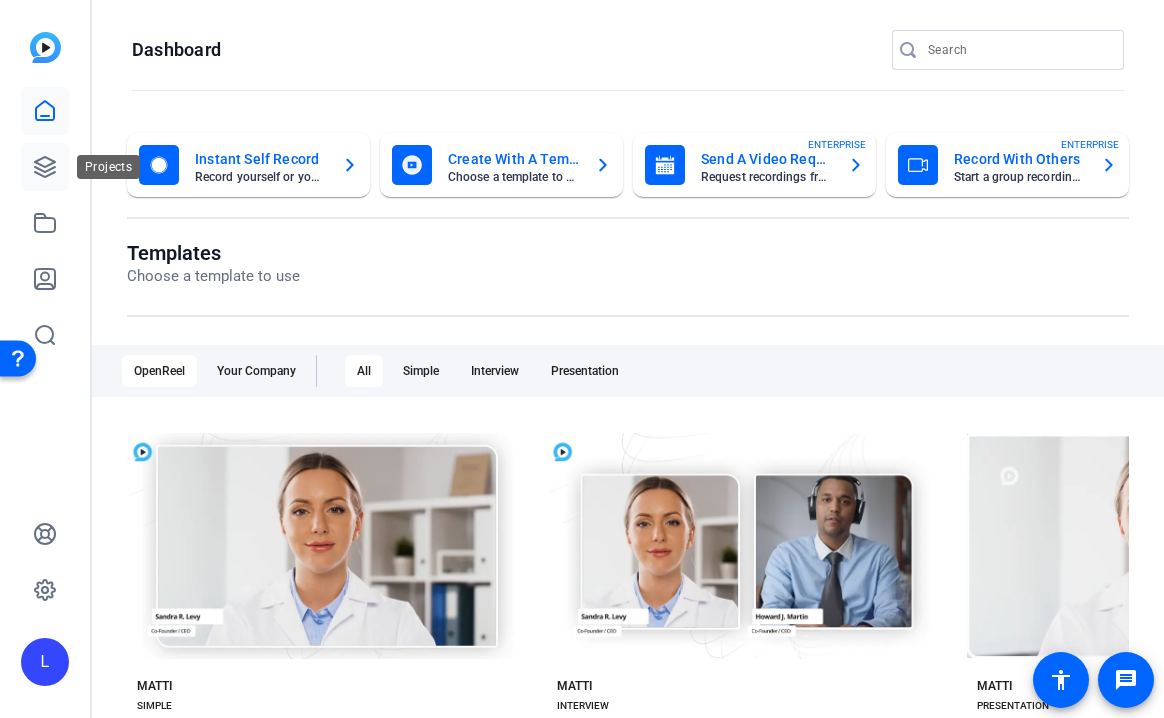 click 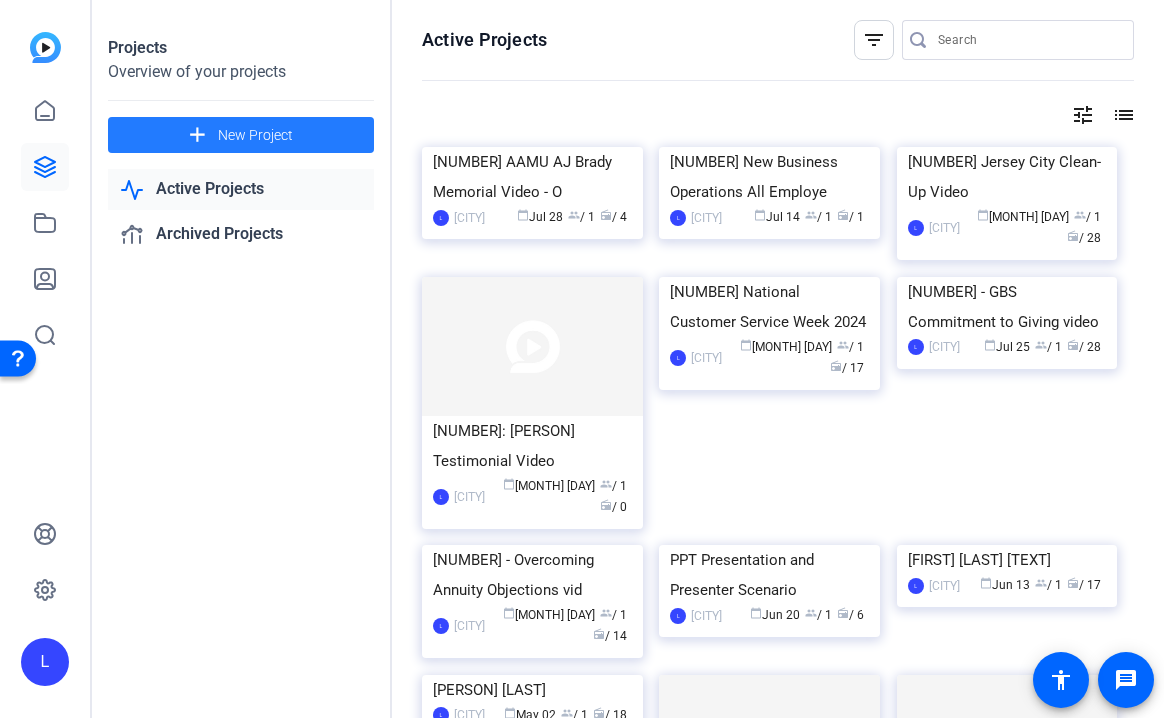 click on "New Project" 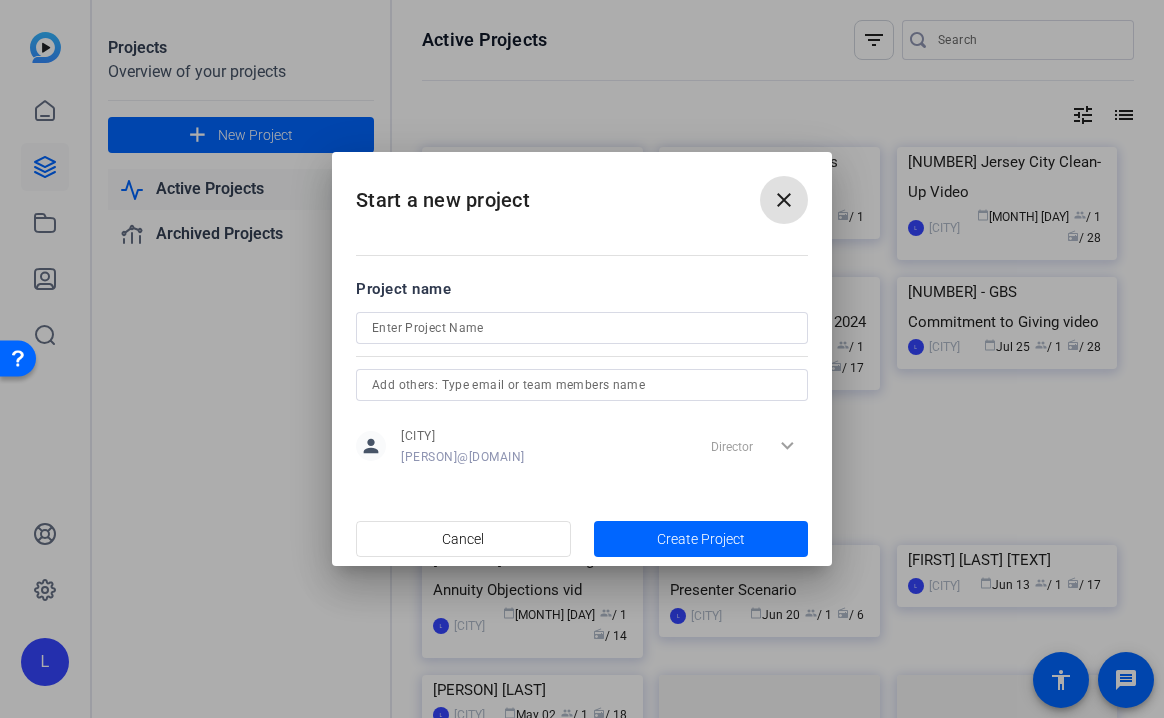 click at bounding box center [582, 328] 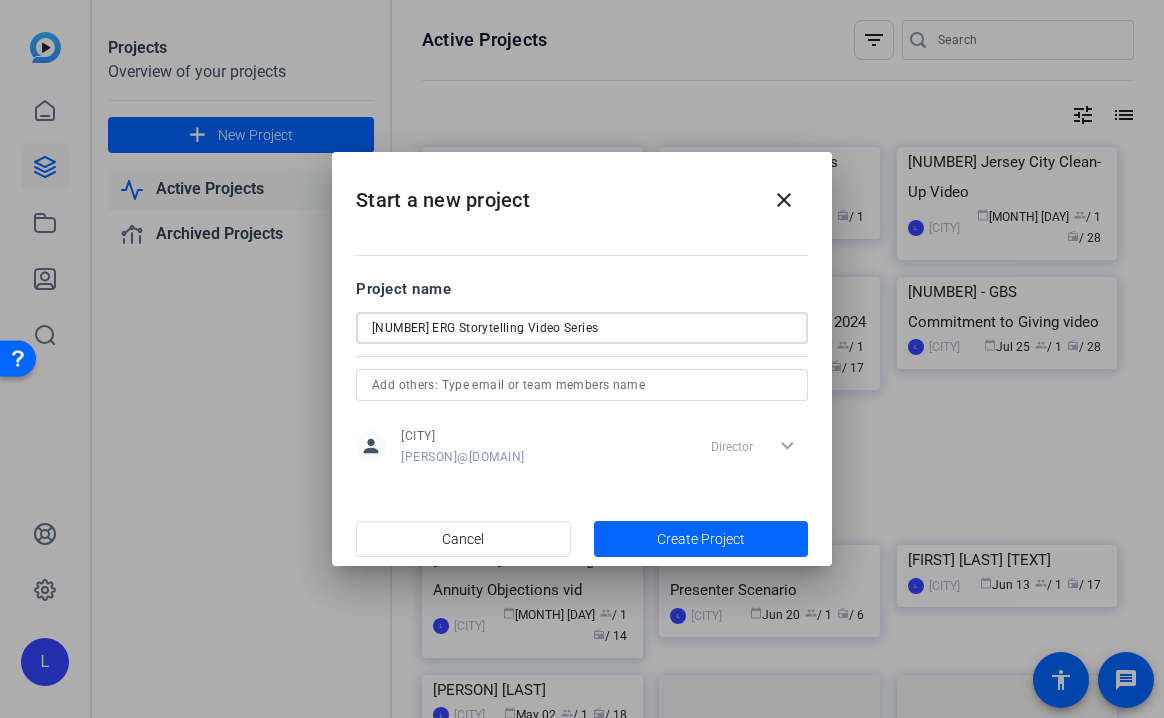 type on "[NUMBER] ERG Storytelling Video Series" 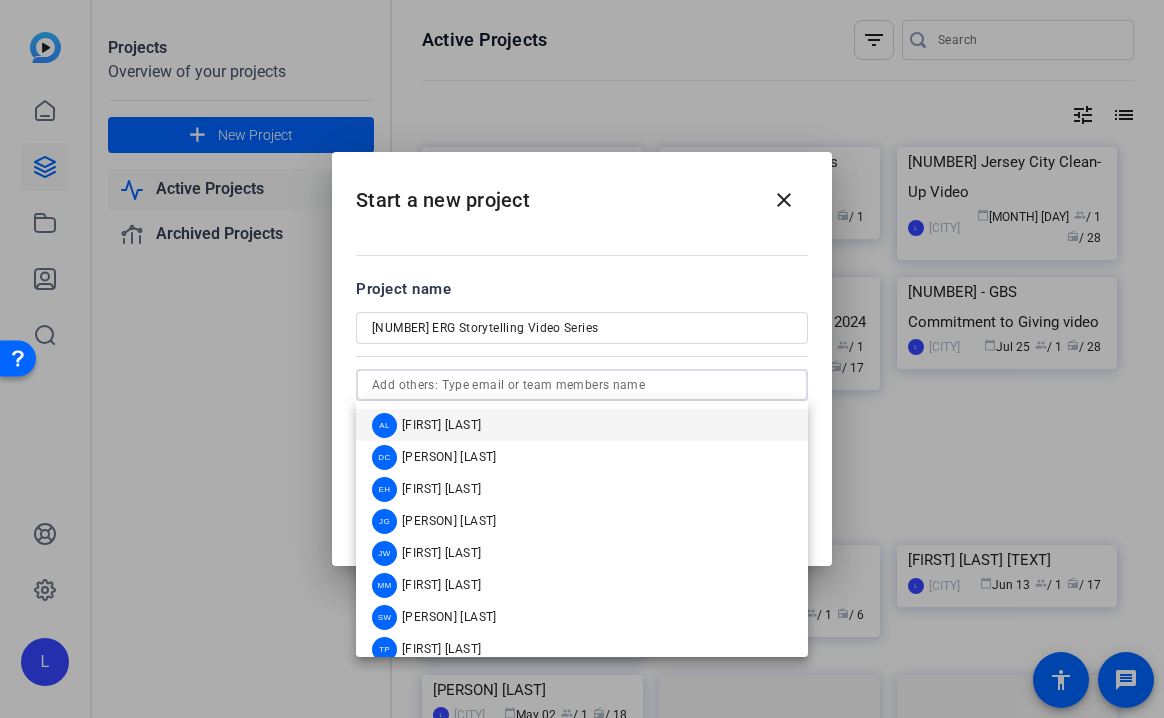 click at bounding box center (582, 385) 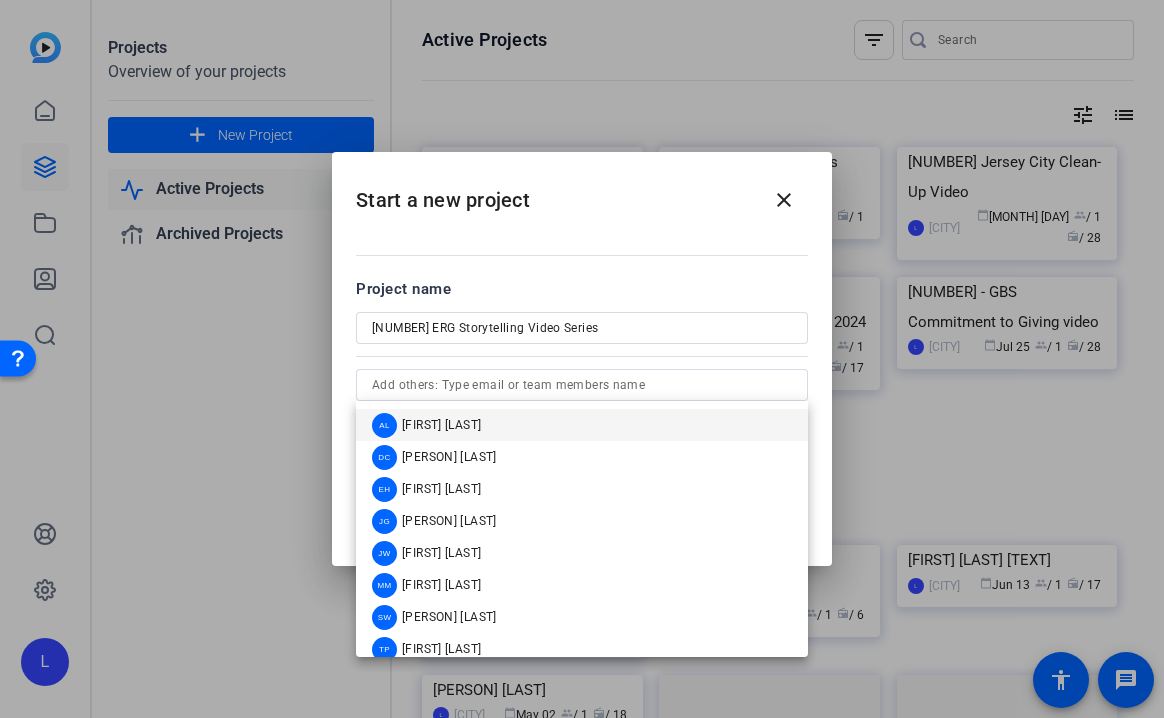 click on "Project name [NUMBER] [TEXT] [TEXT] [TEXT] person [INITIALS]@[TEXT] [TEXT] [TEXT]" at bounding box center (582, 372) 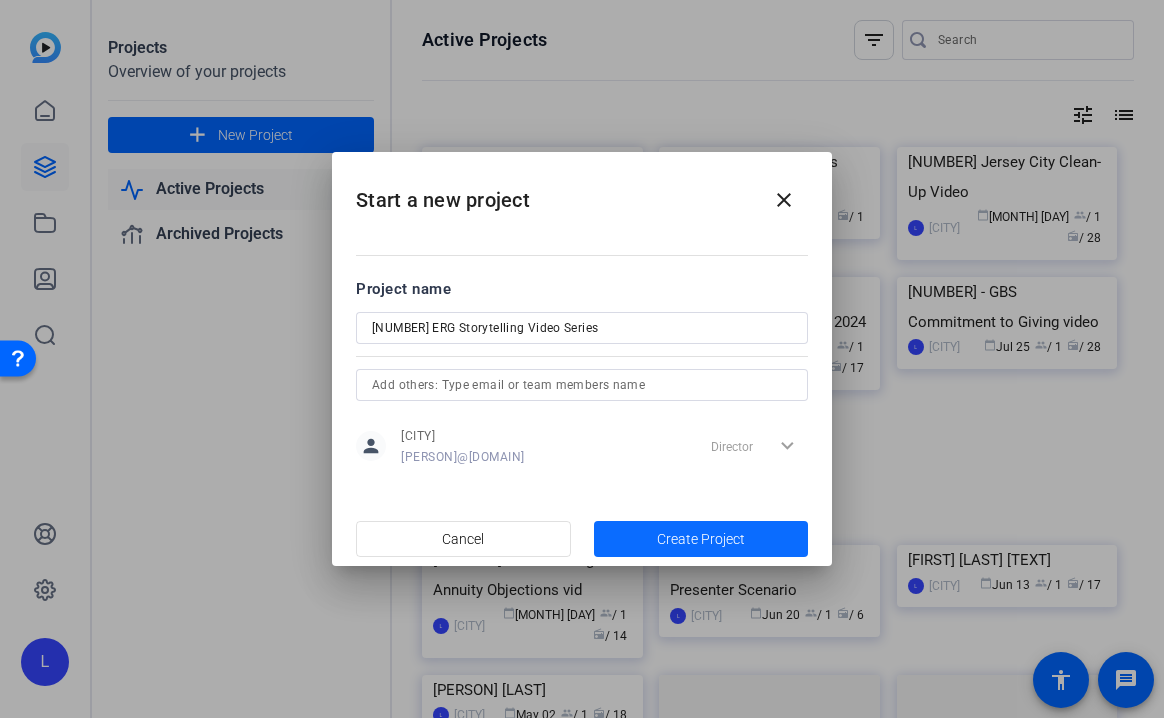 click on "Create Project" 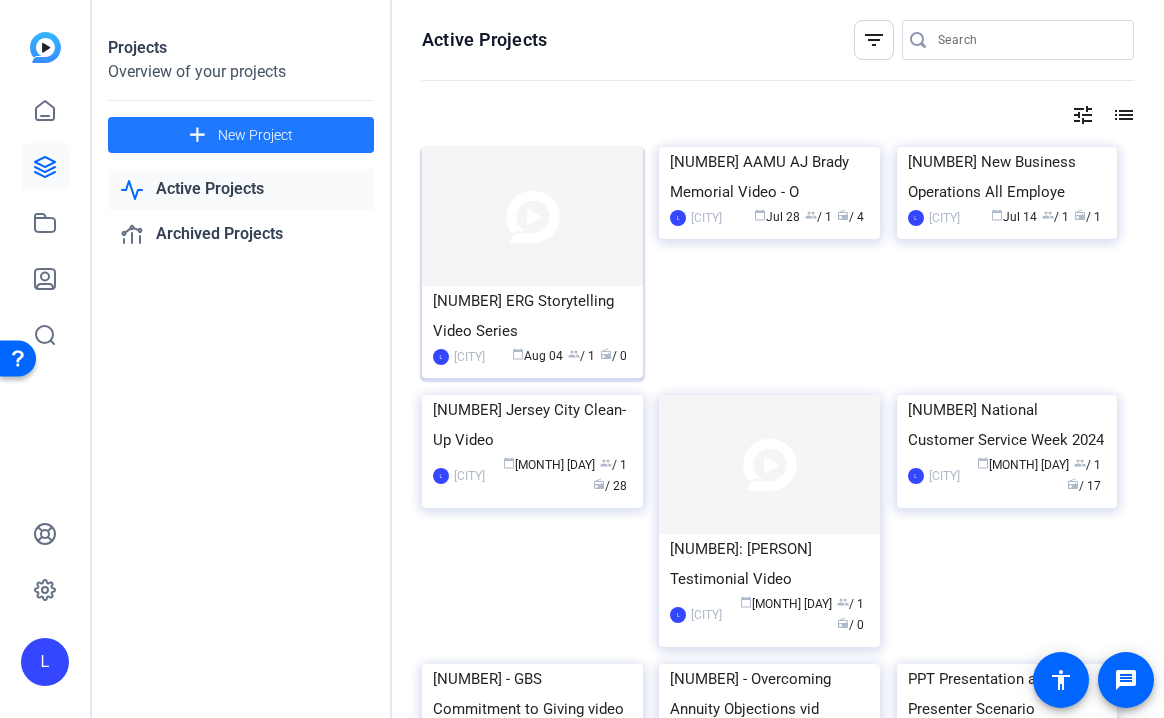 click 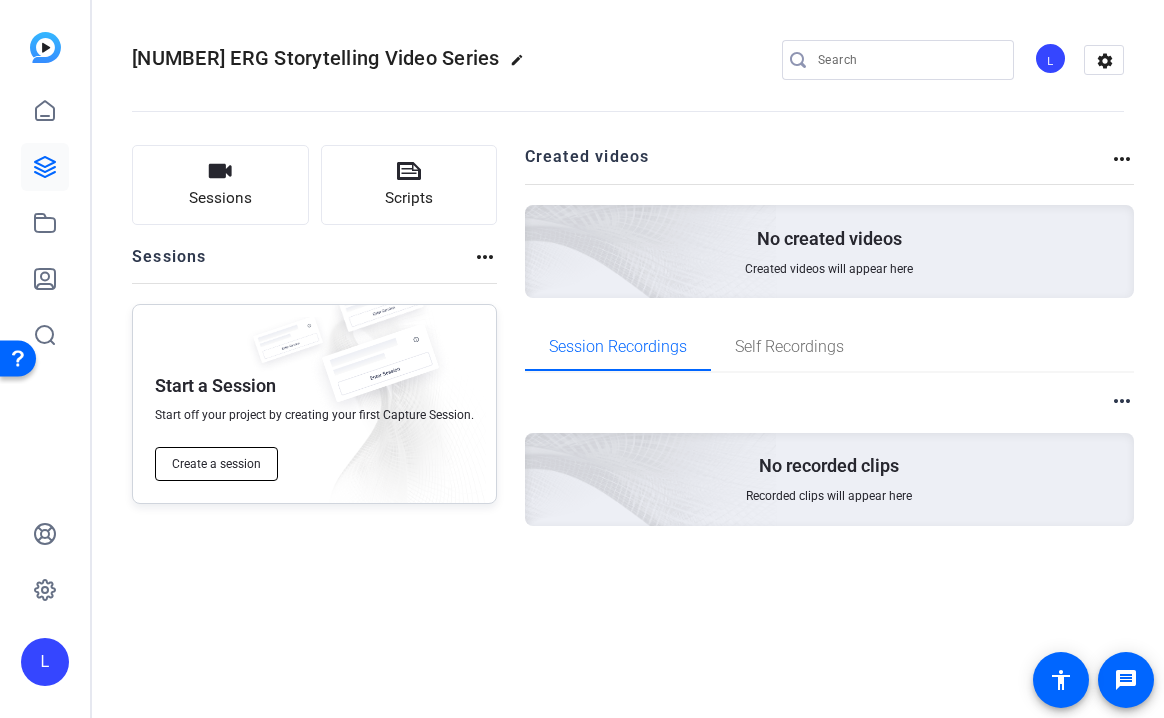 click on "Create a session" 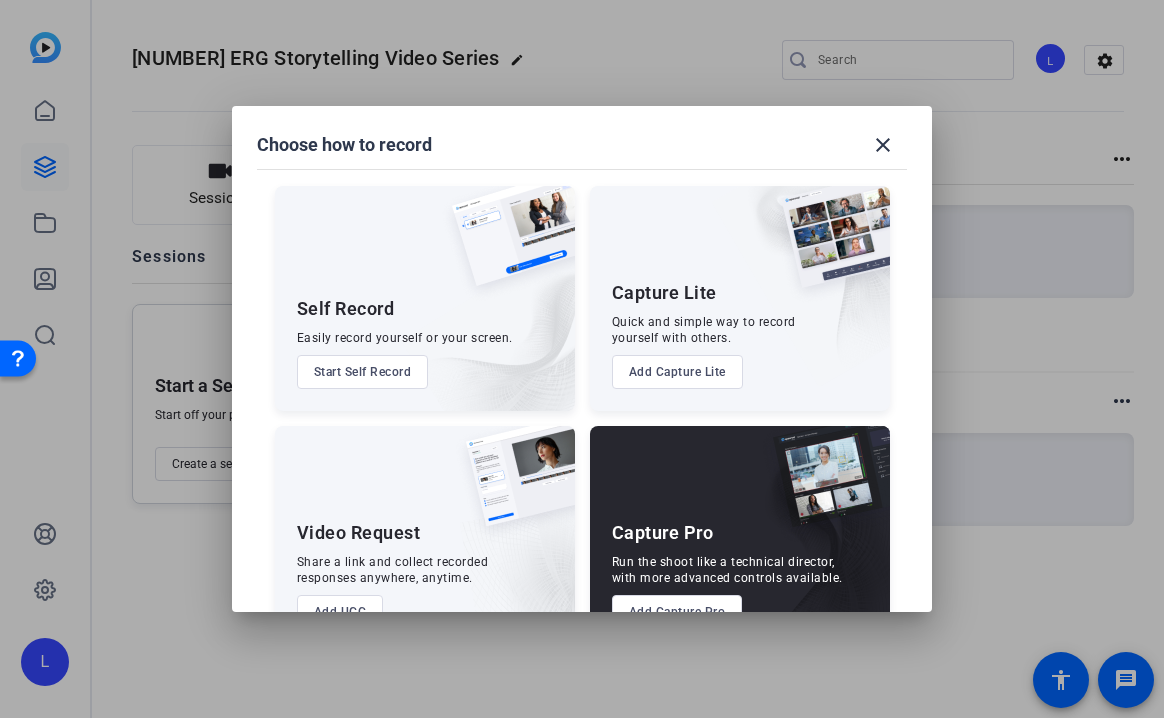 scroll, scrollTop: 58, scrollLeft: 0, axis: vertical 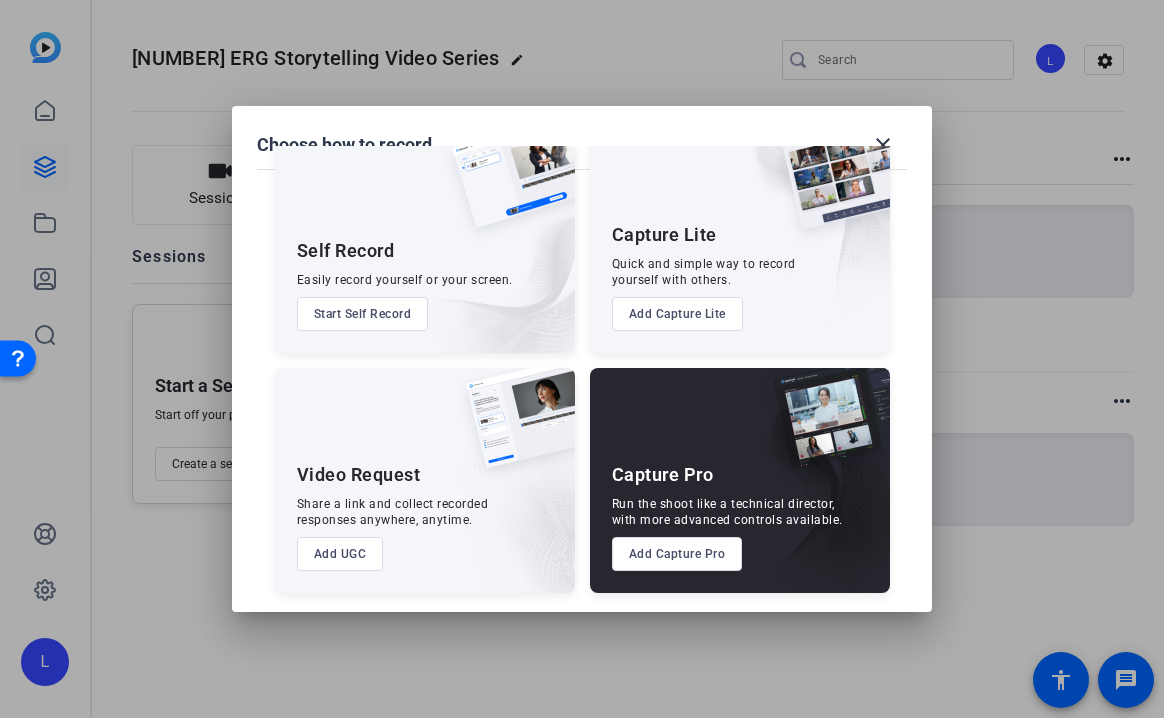 click on "Add Capture Pro" at bounding box center [677, 554] 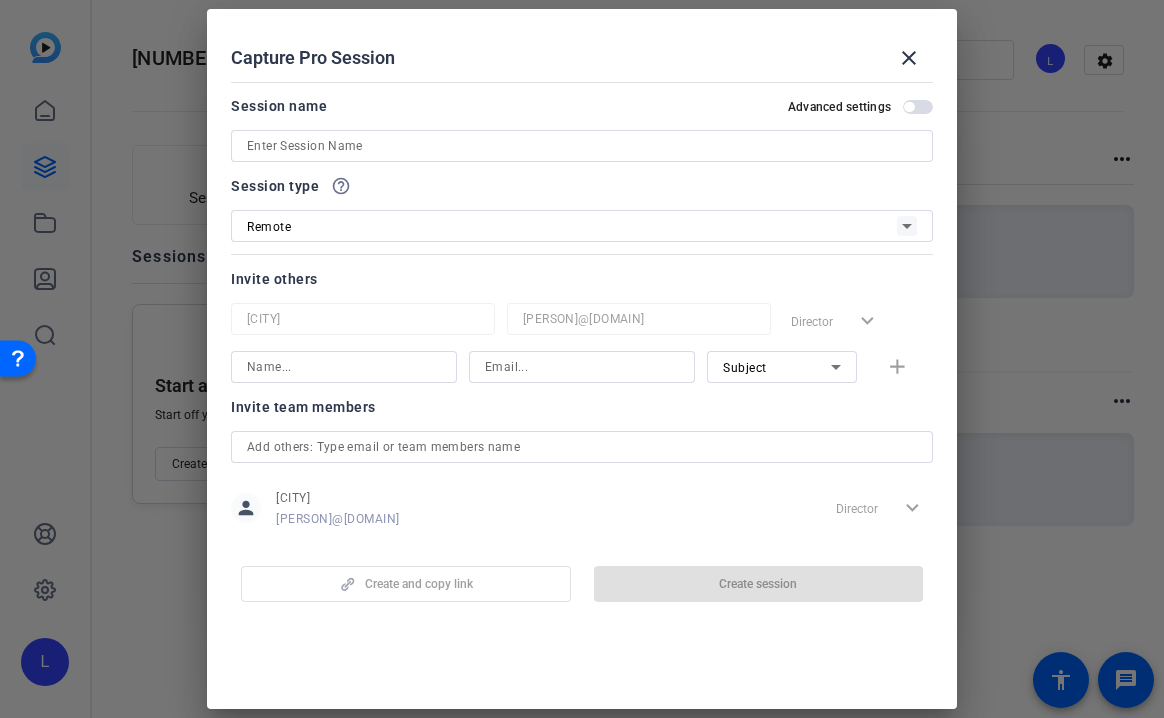 click at bounding box center [582, 146] 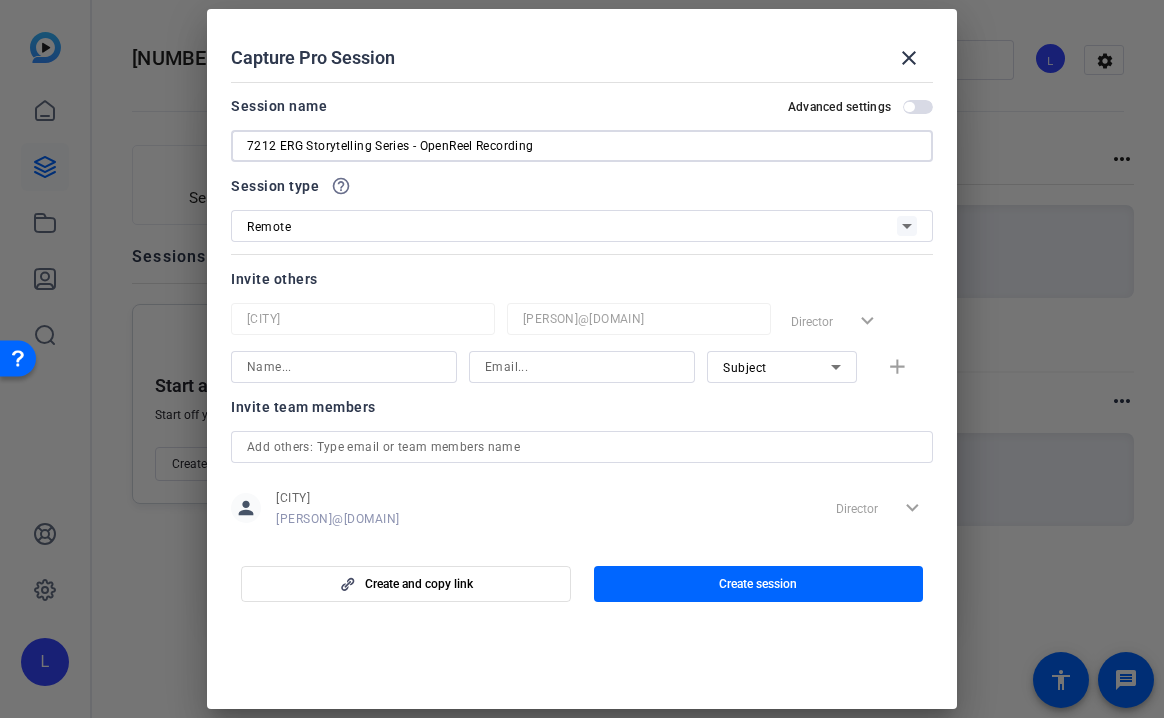 scroll, scrollTop: 34, scrollLeft: 0, axis: vertical 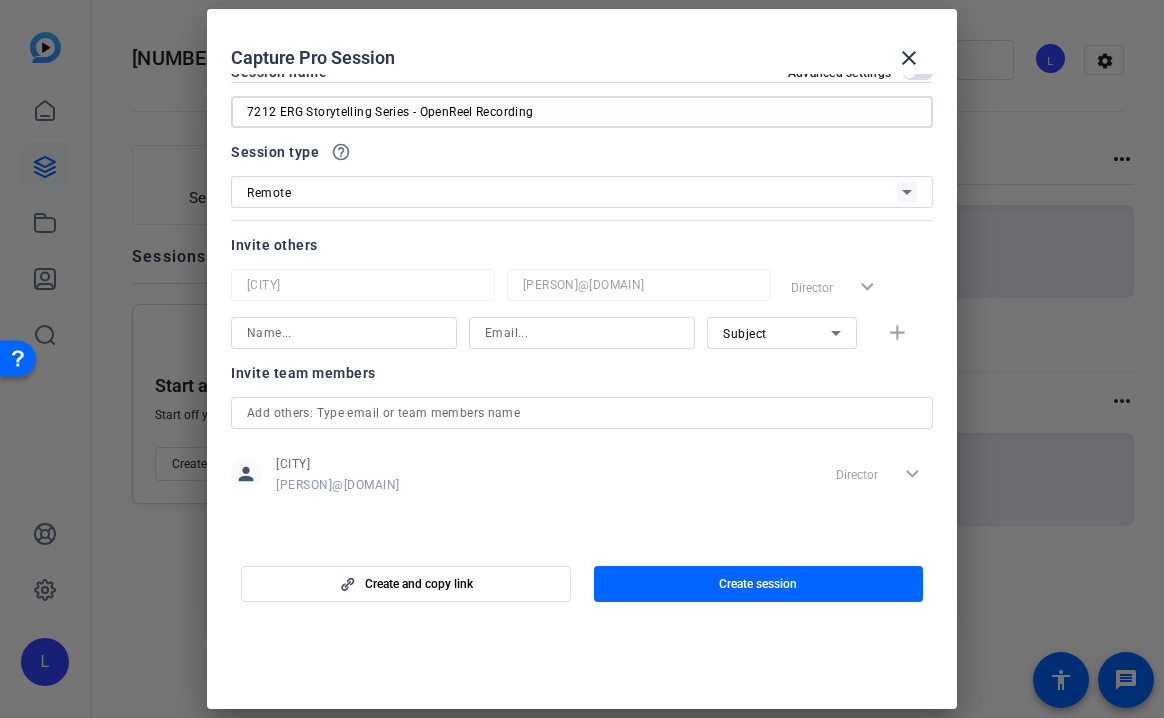 type on "7212 ERG Storytelling Series - OpenReel Recording" 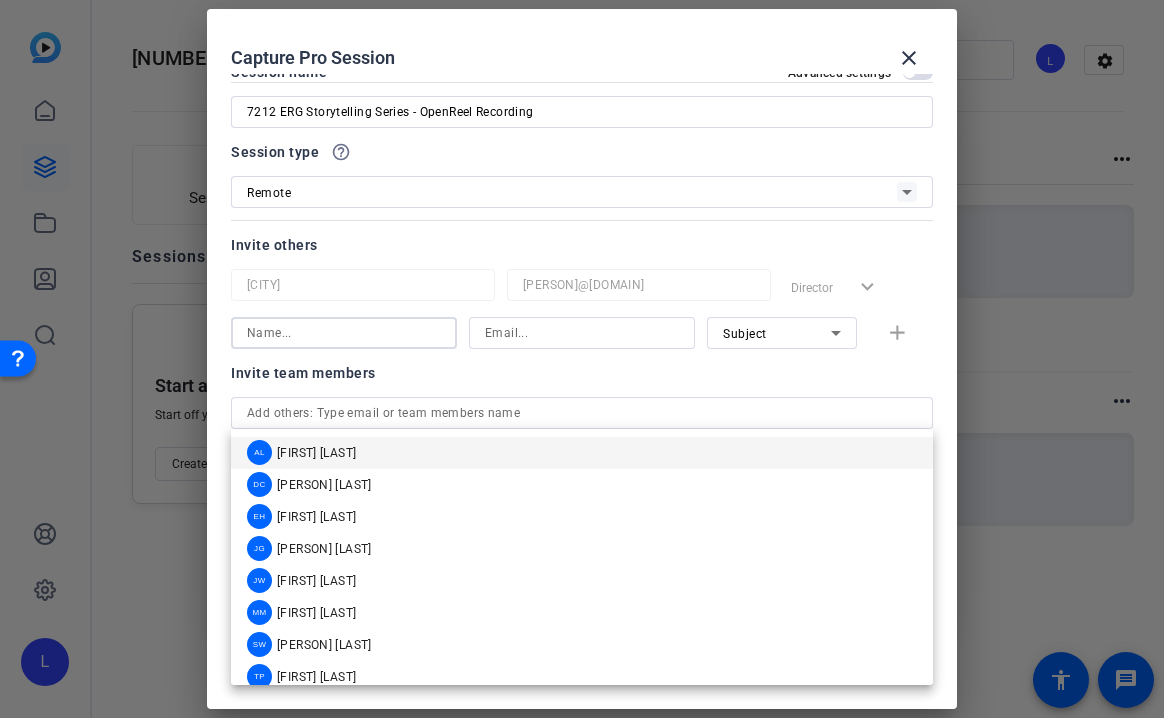 click at bounding box center [344, 333] 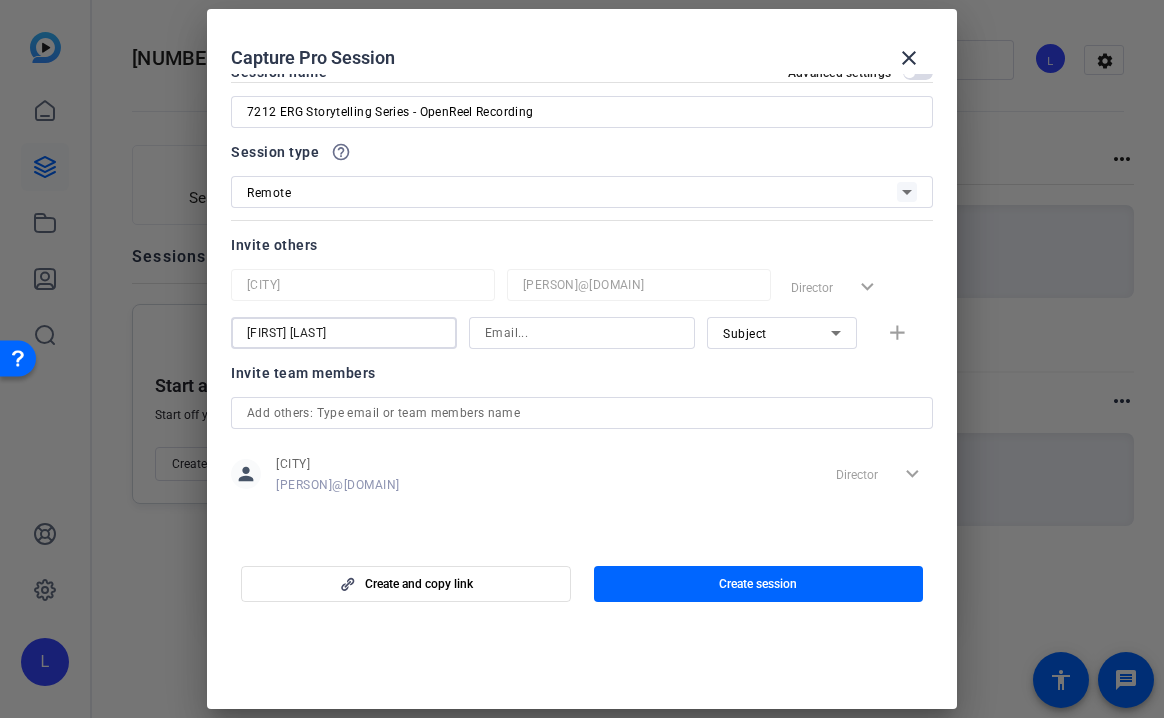 type on "[FIRST] [LAST]" 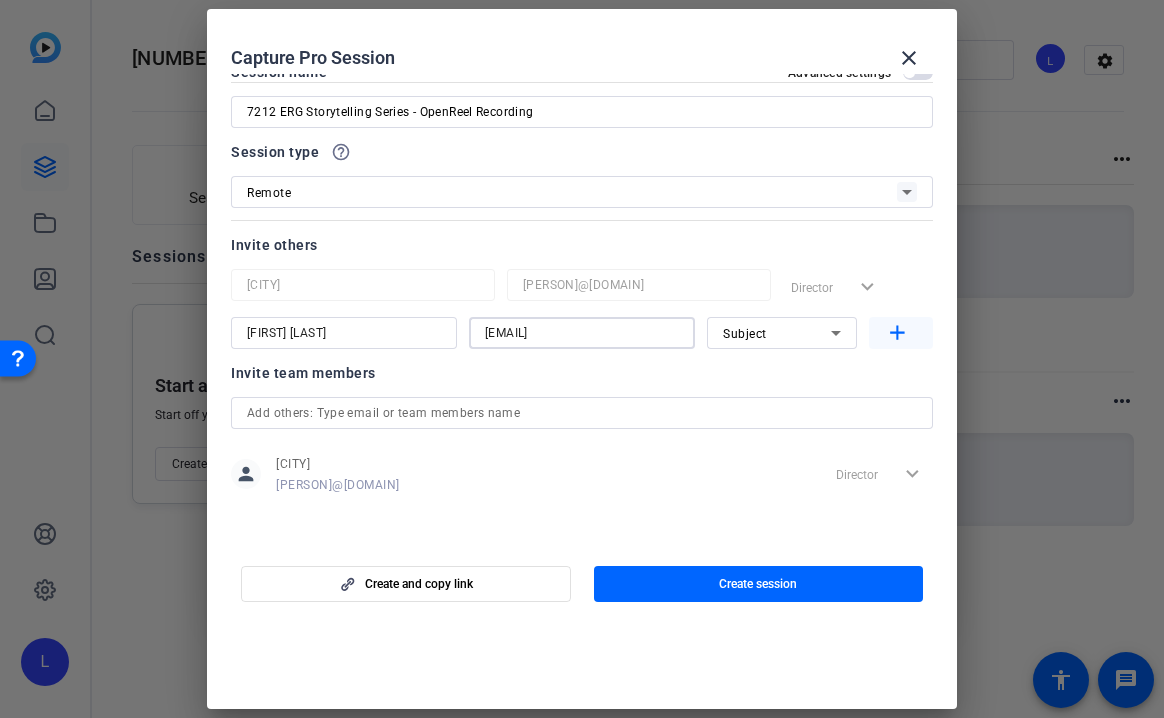 type on "[EMAIL]" 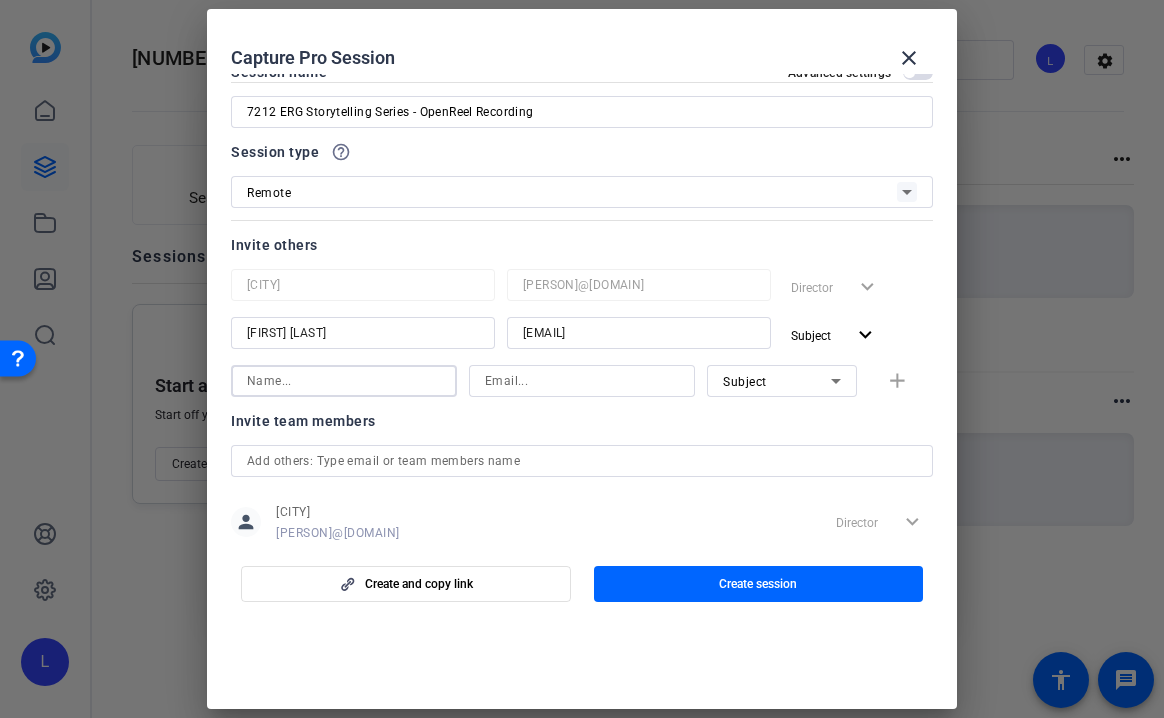 click at bounding box center [344, 381] 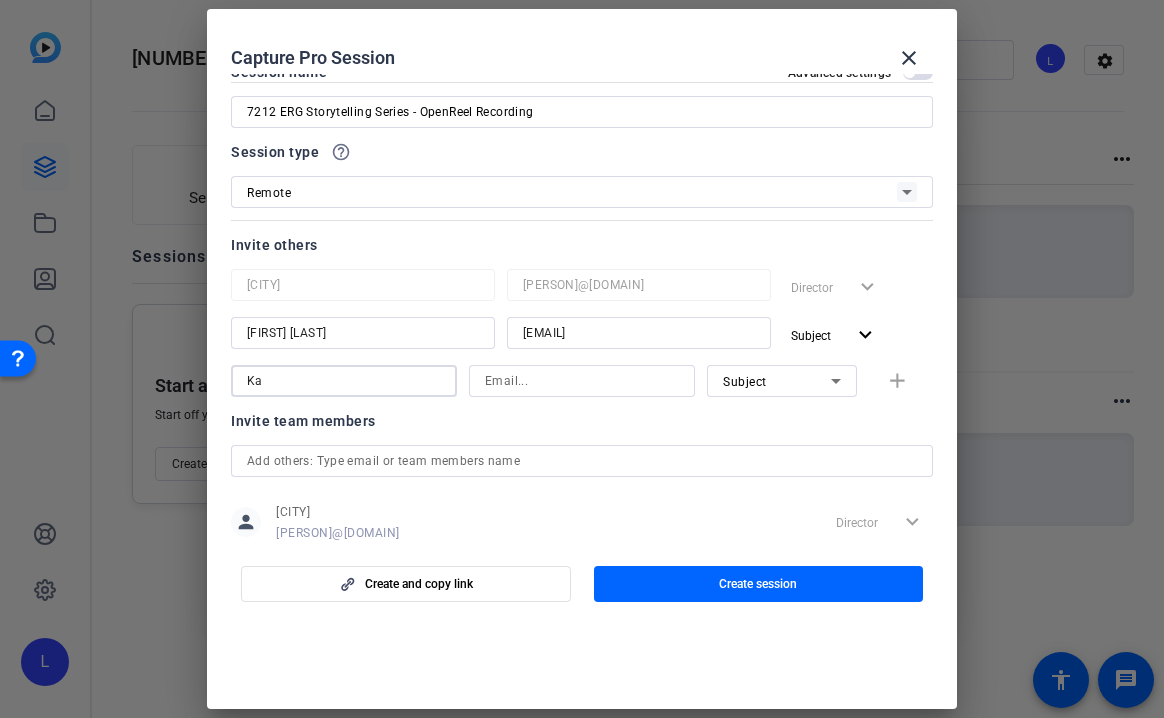 type on "K" 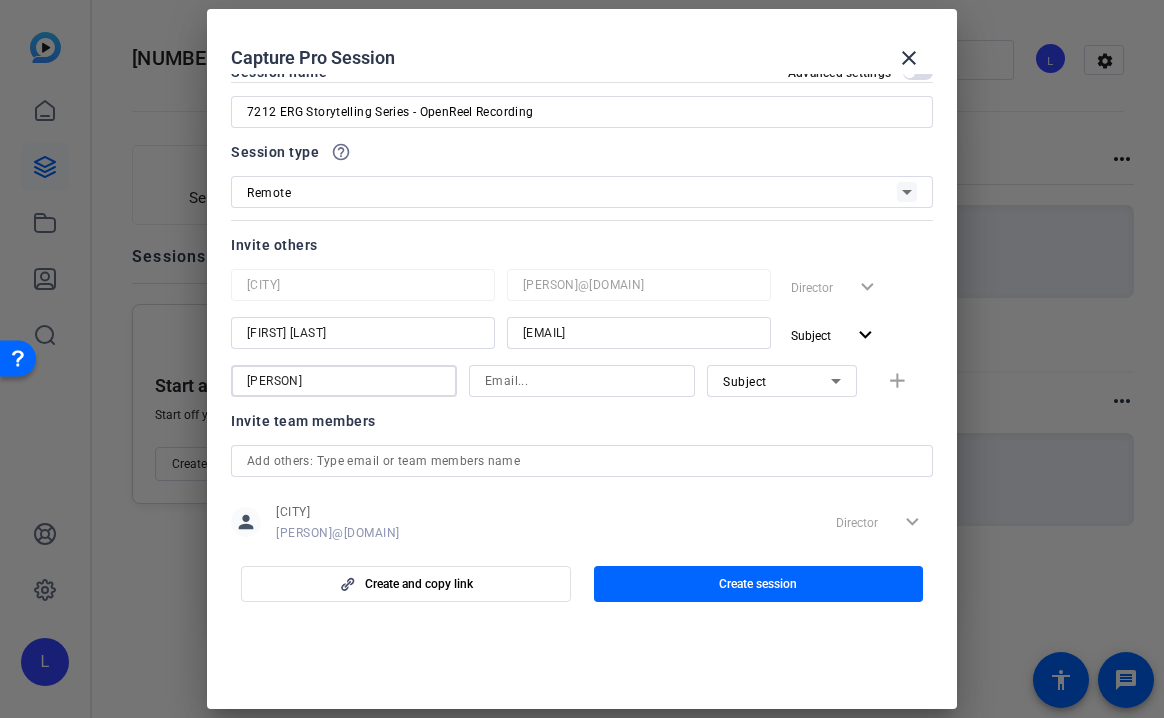 type on "[PERSON]" 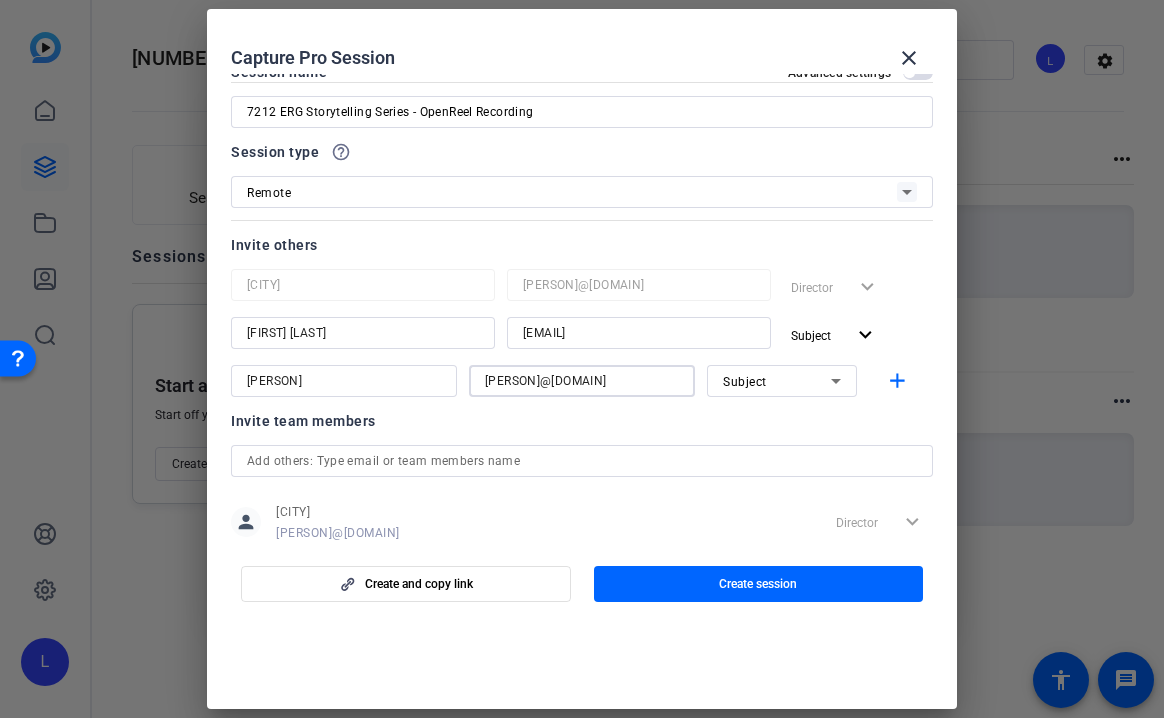 scroll, scrollTop: 0, scrollLeft: 3, axis: horizontal 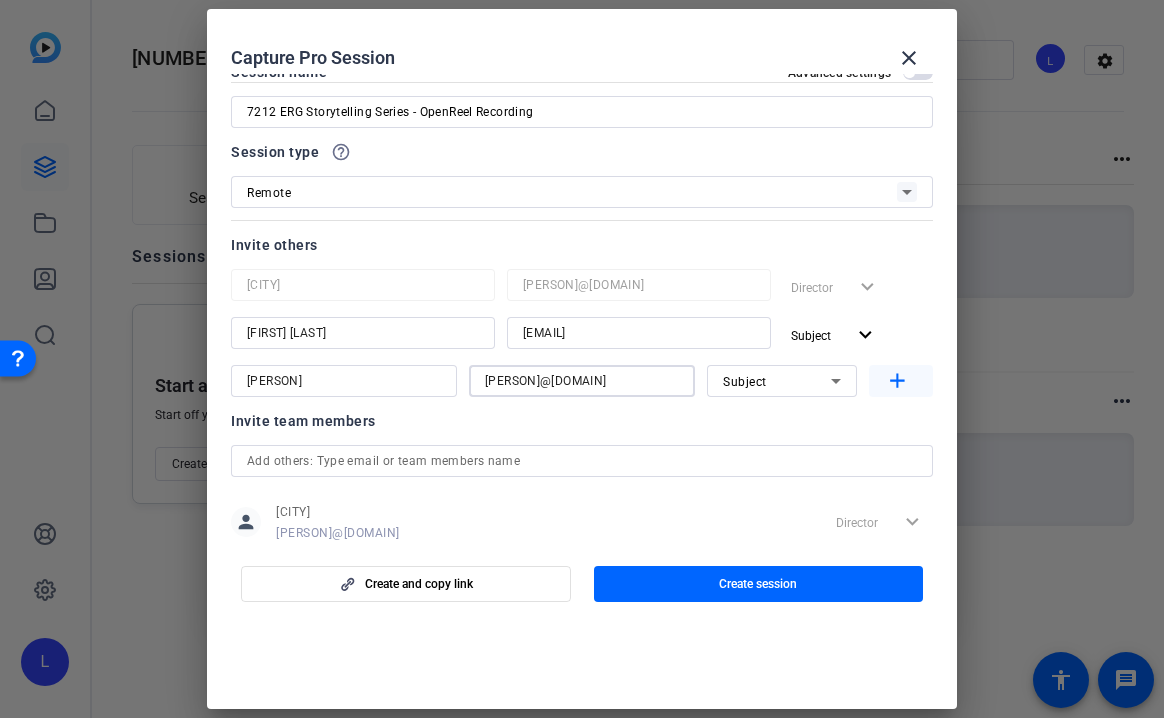 type on "[PERSON]@[DOMAIN]" 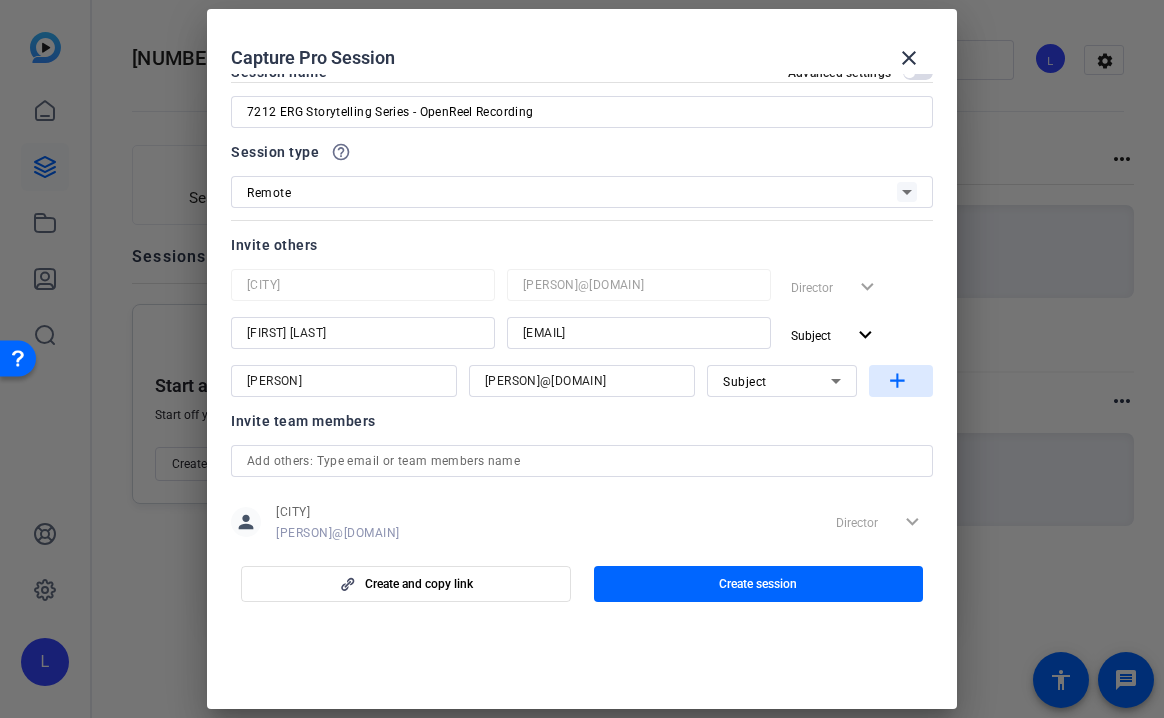 scroll, scrollTop: 0, scrollLeft: 0, axis: both 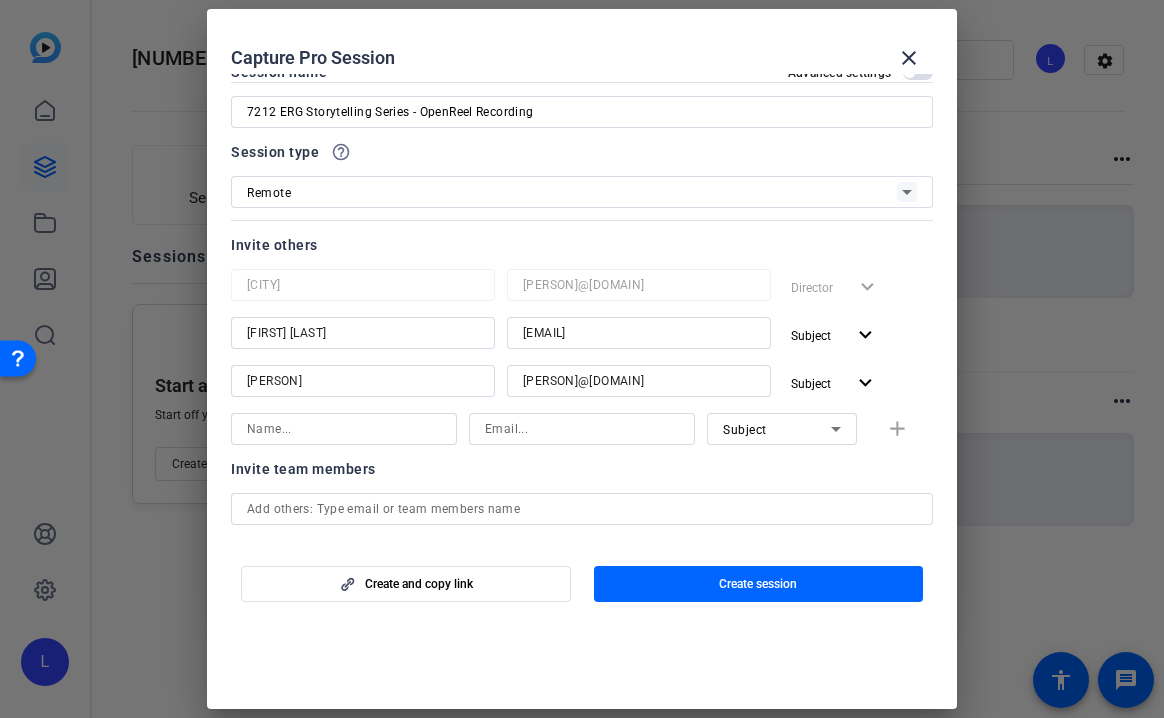 click at bounding box center [344, 429] 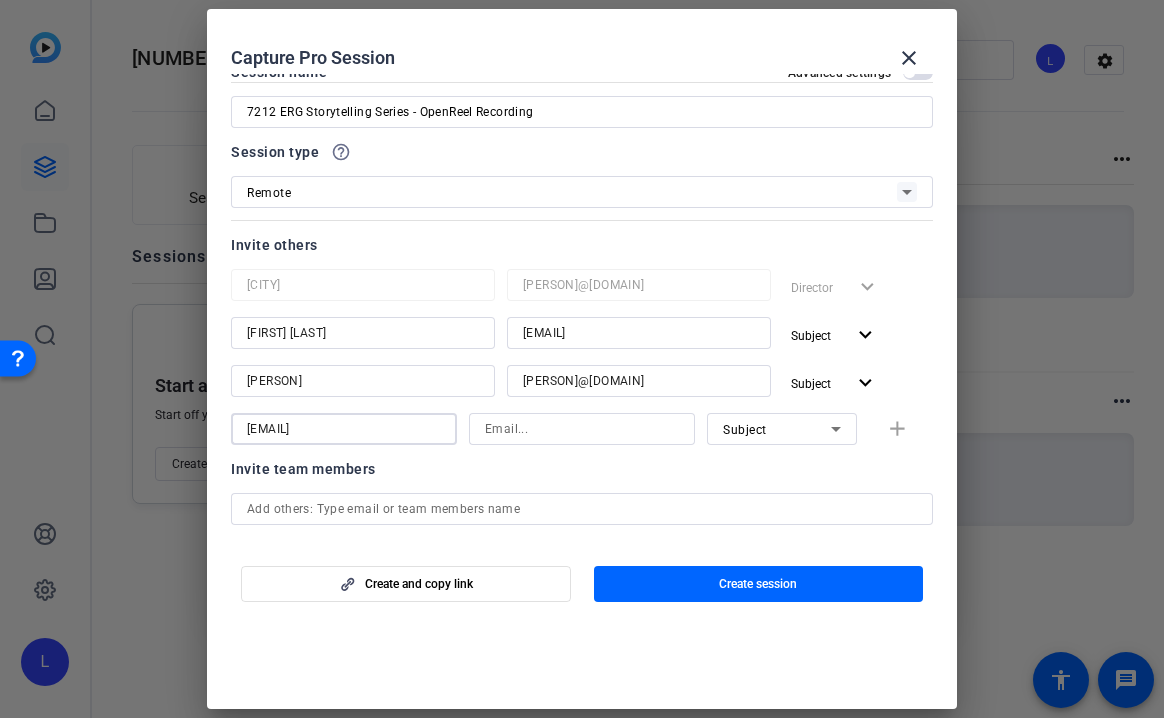 type on "l" 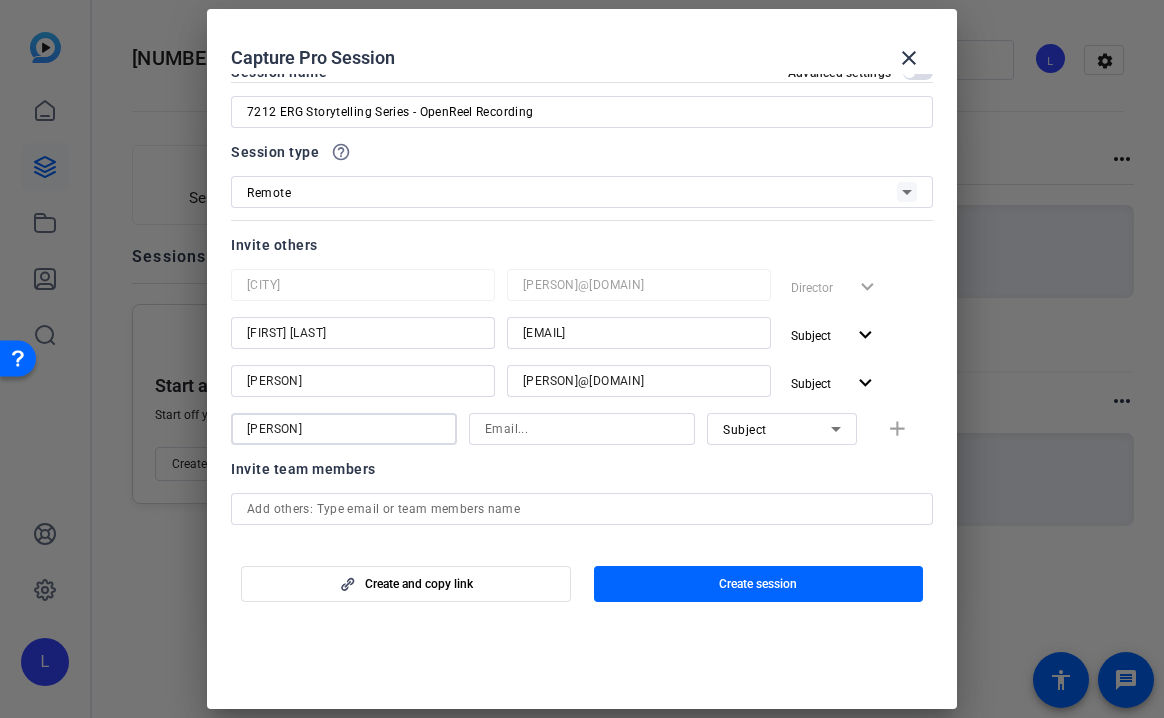 type on "[PERSON]" 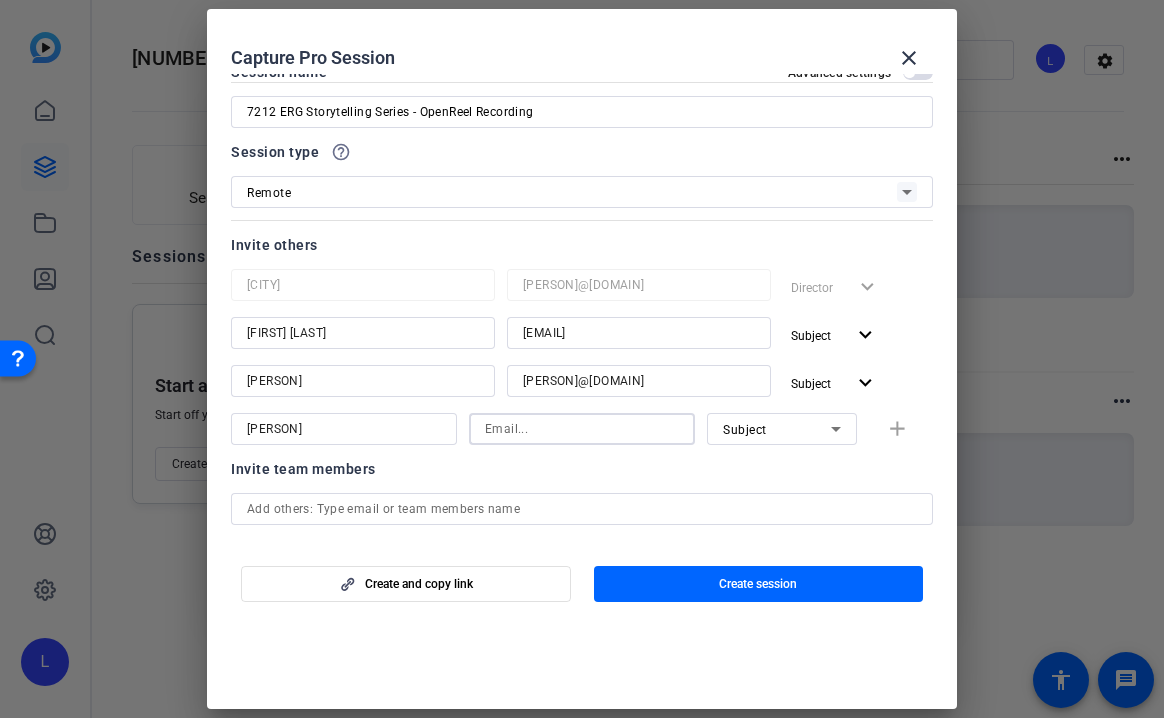 click at bounding box center [582, 429] 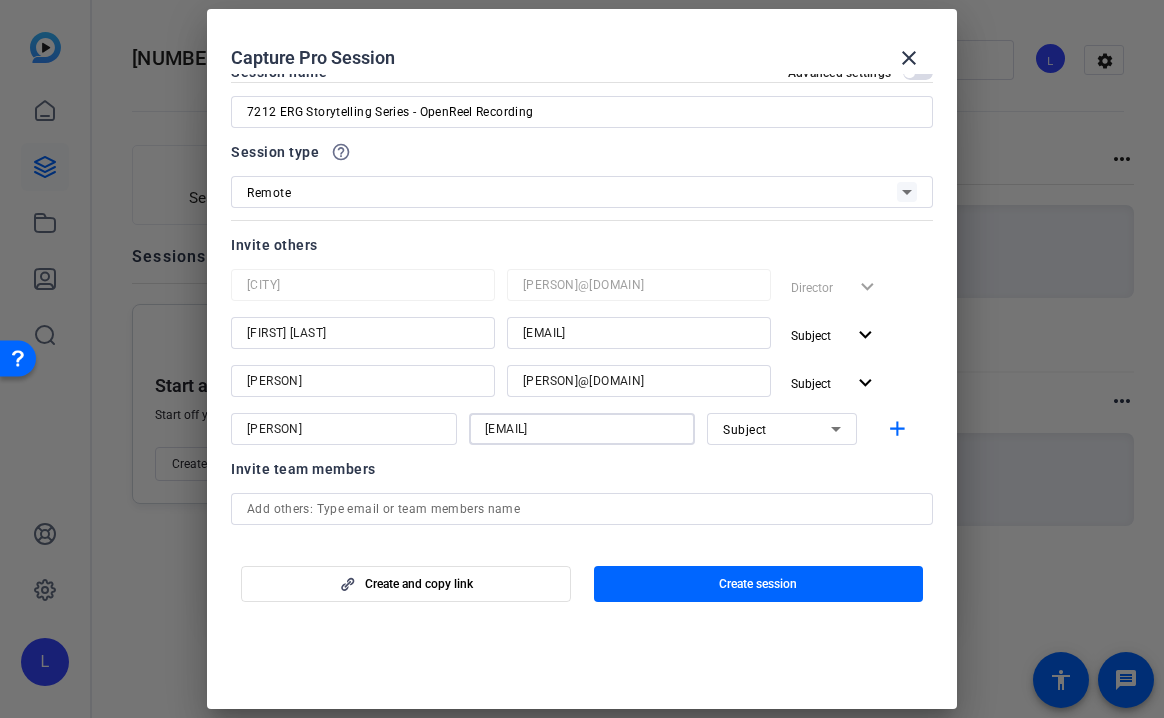 type on "[EMAIL]" 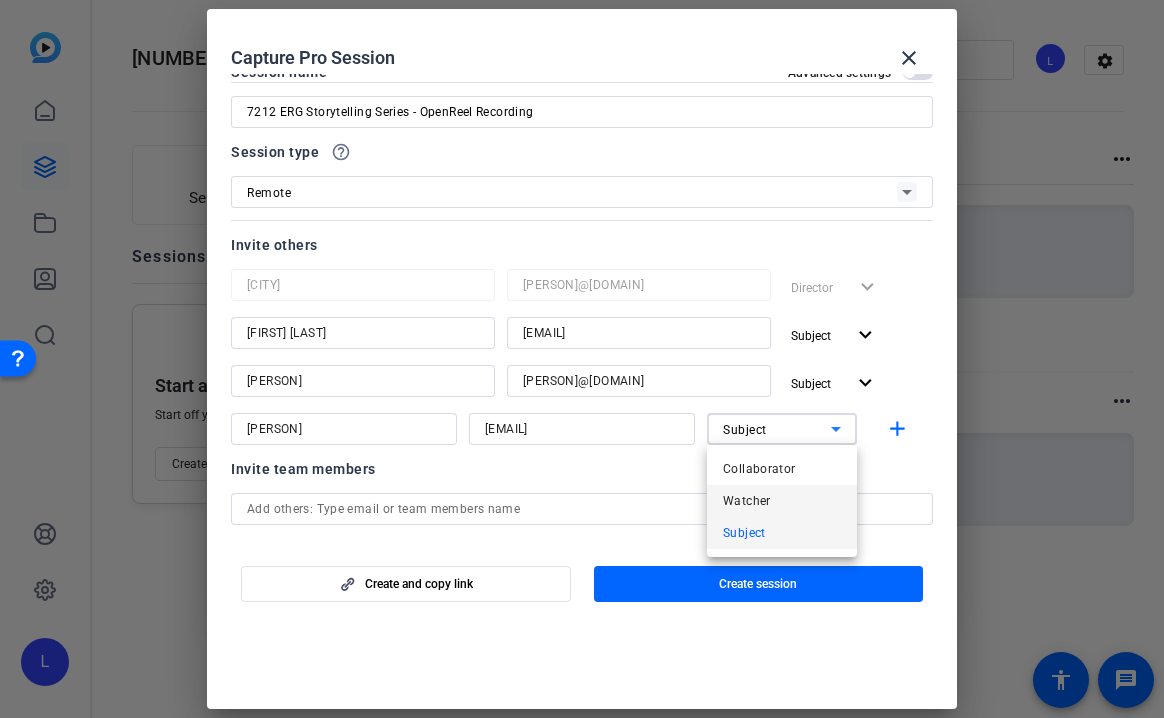 click on "Watcher" at bounding box center [747, 501] 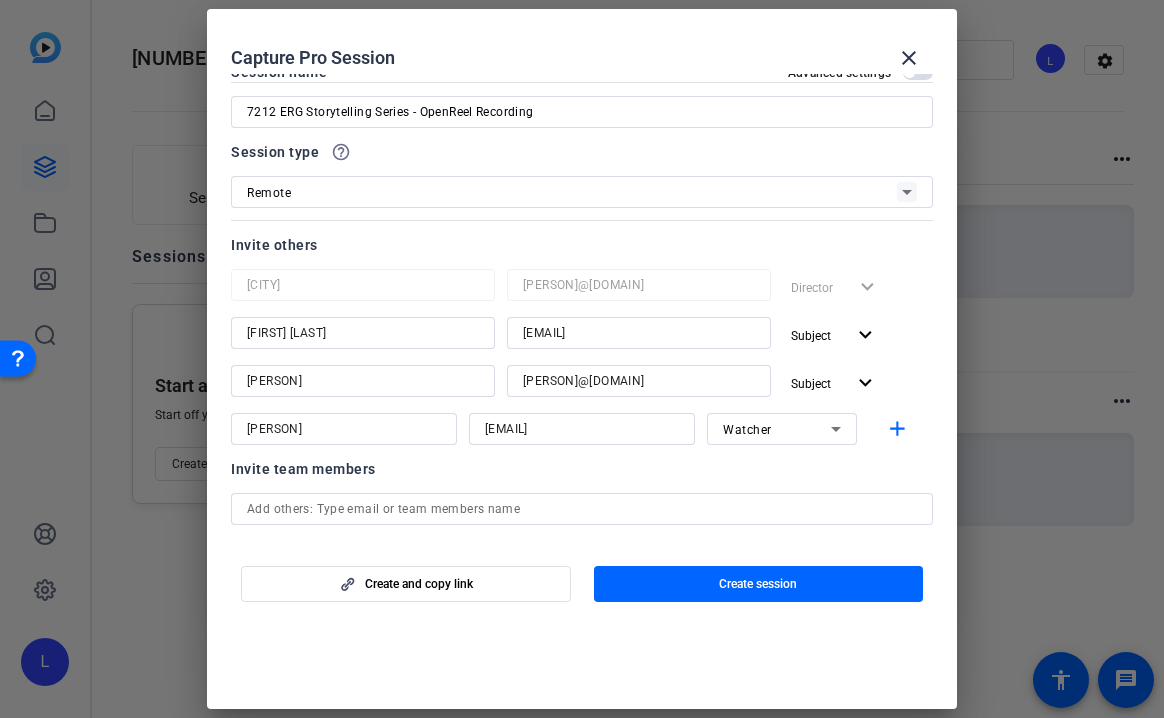 click on "Invite team members" 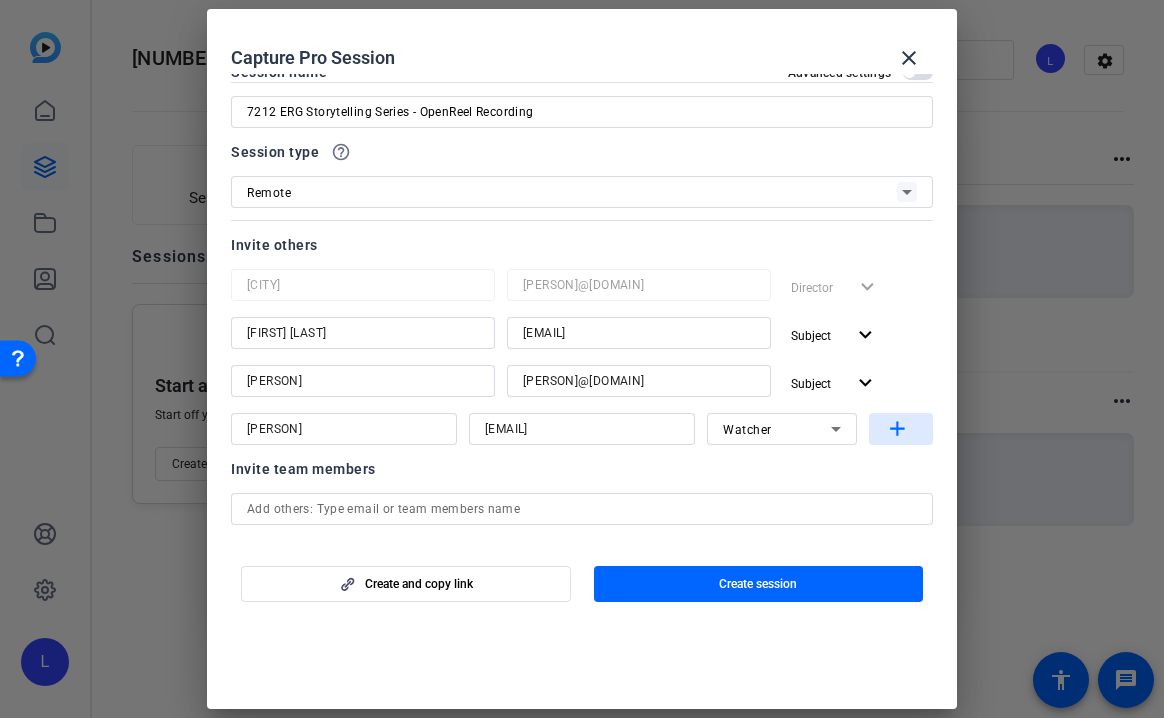click on "add" 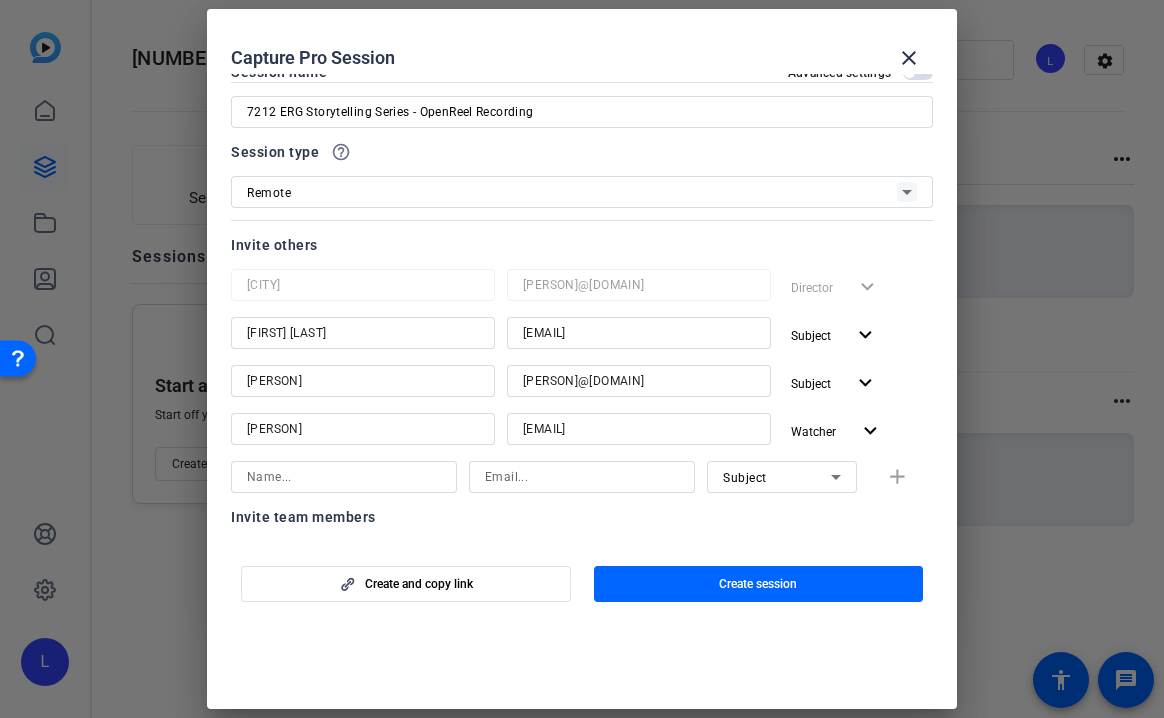 click at bounding box center (344, 477) 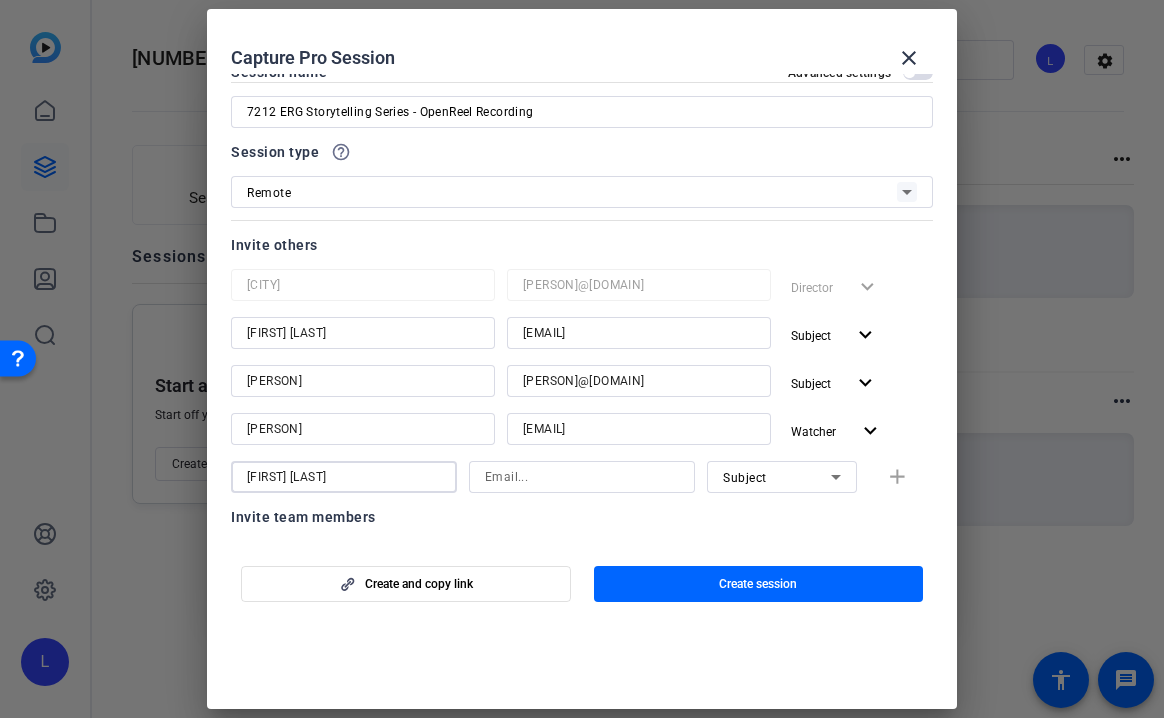 type on "[FIRST] [LAST]" 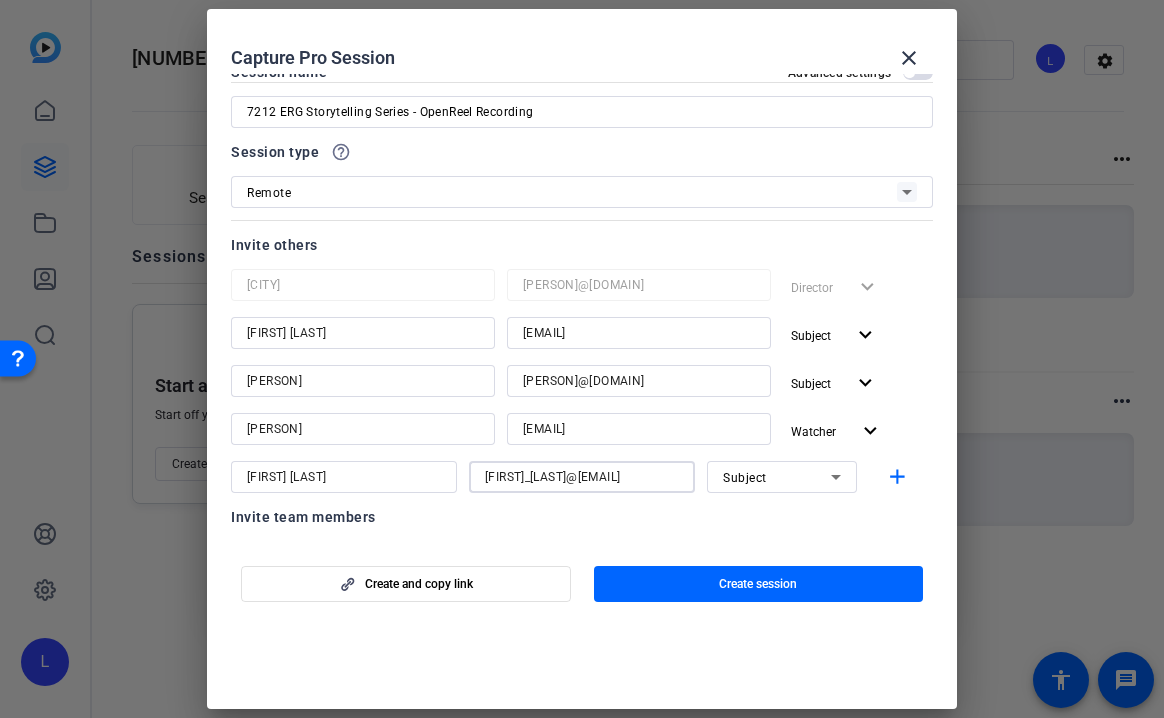 type on "[FIRST]_[LAST]@[EMAIL]" 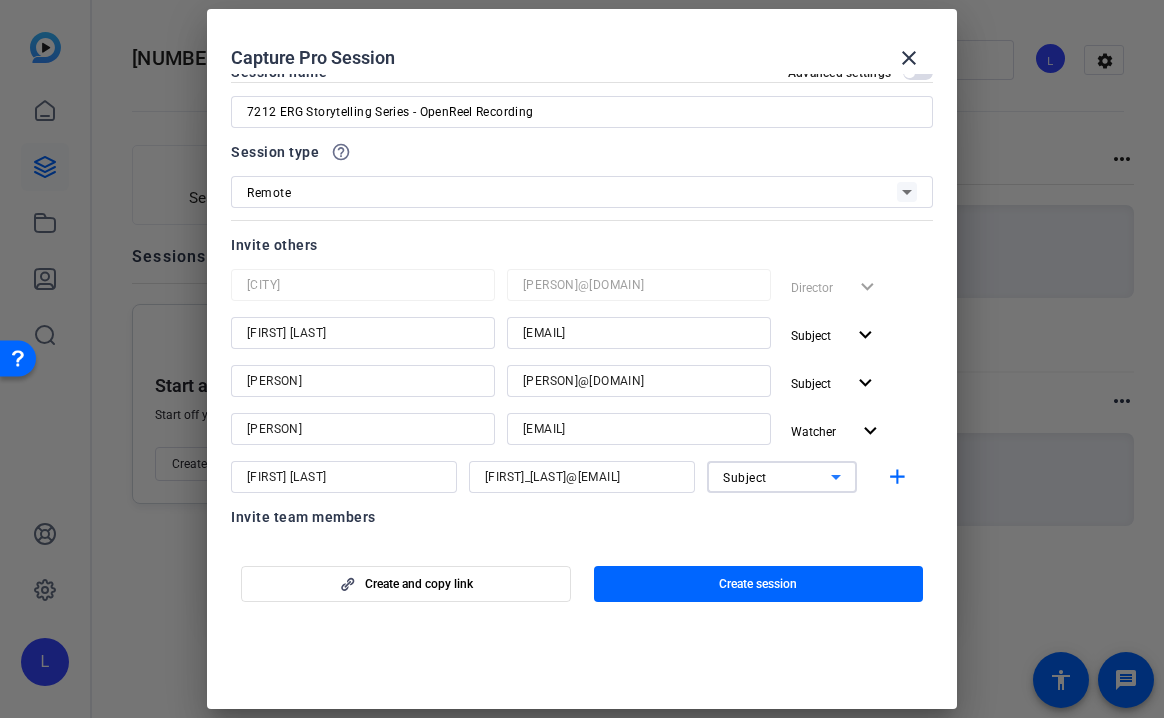 click 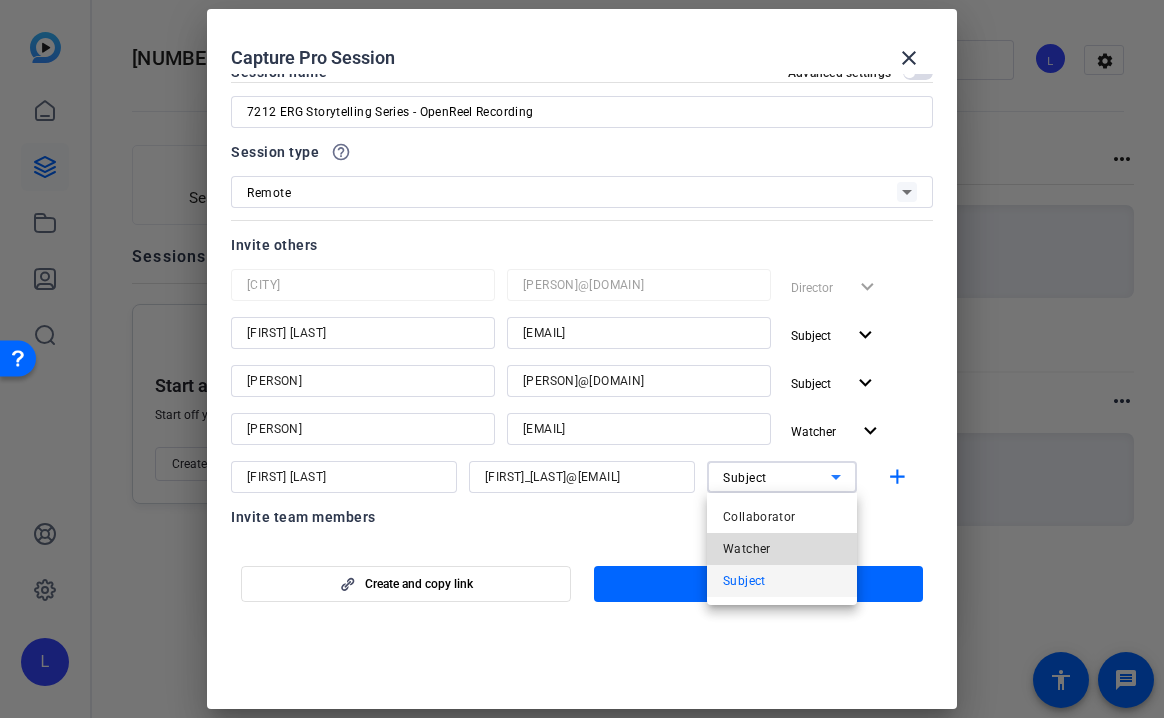 click on "Watcher" at bounding box center [747, 549] 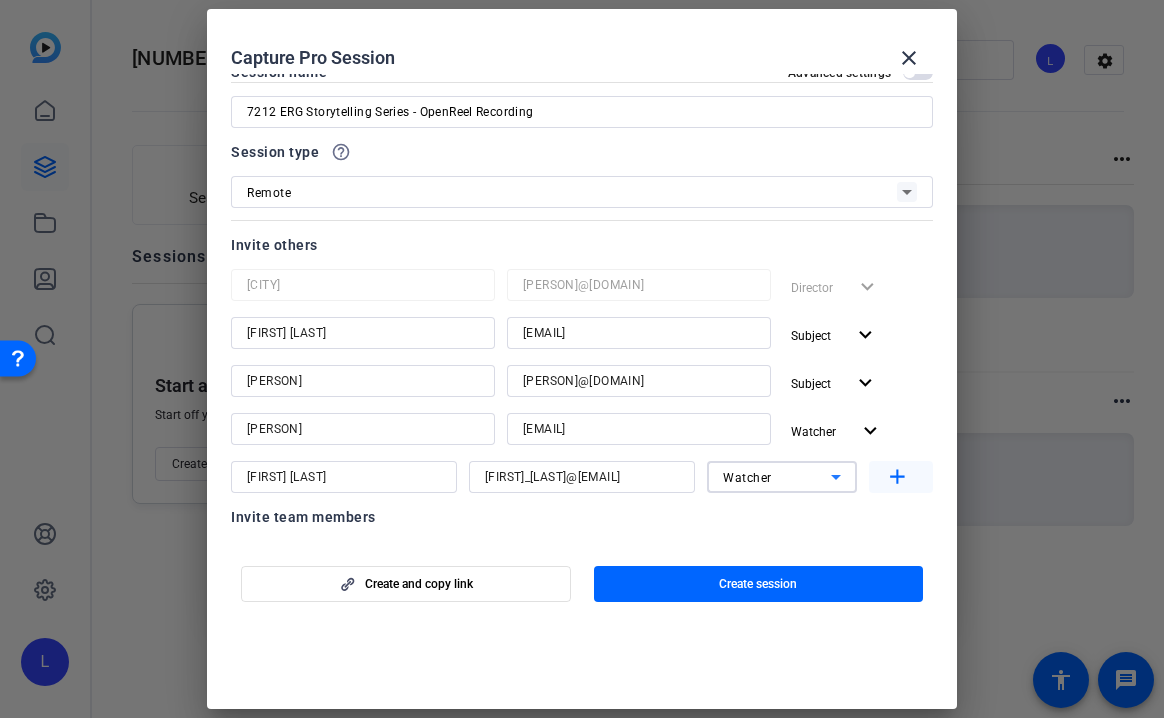click on "add" 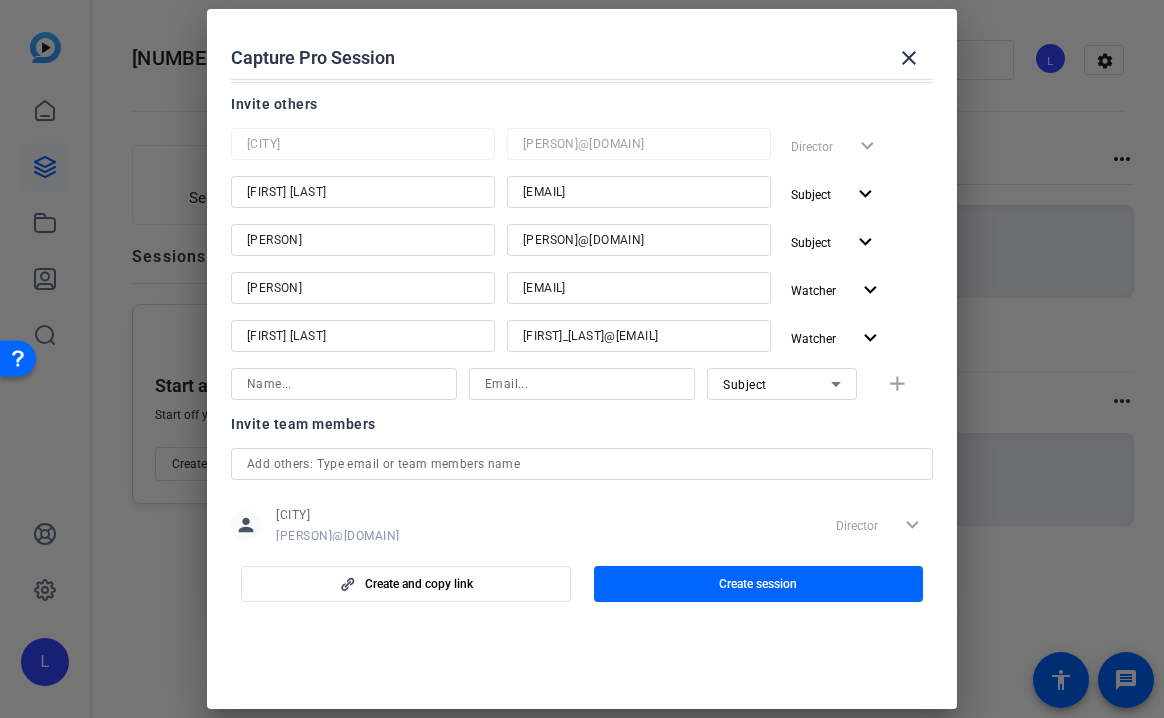 scroll, scrollTop: 226, scrollLeft: 0, axis: vertical 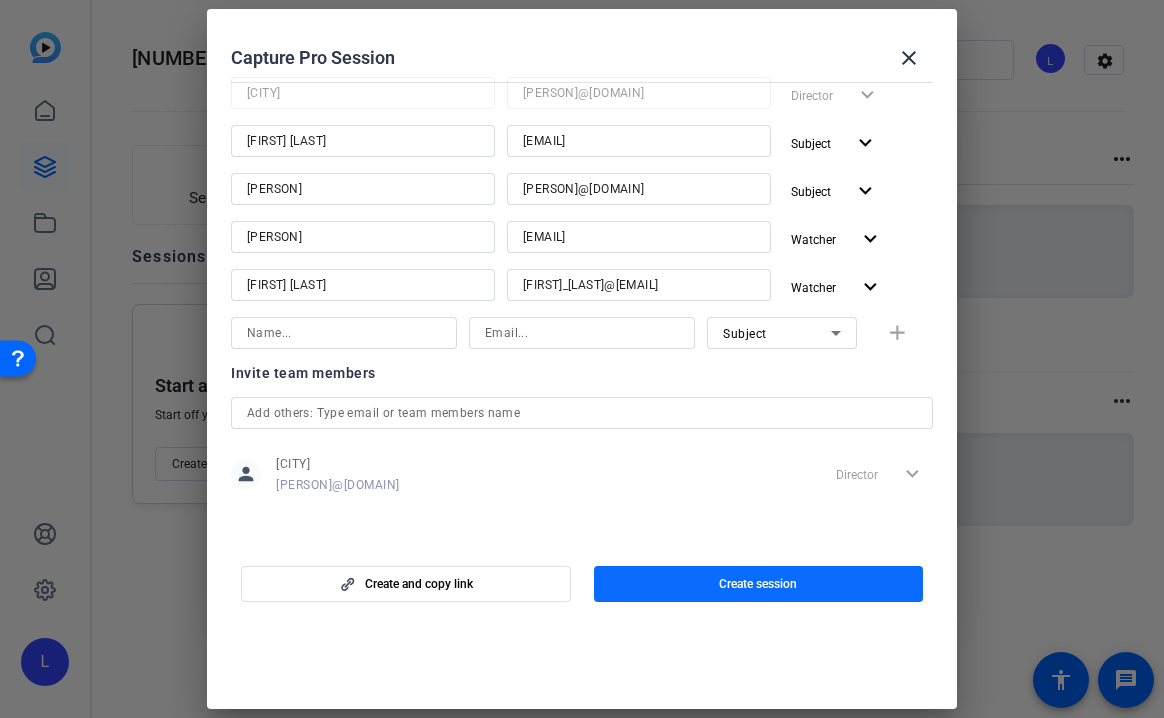 click 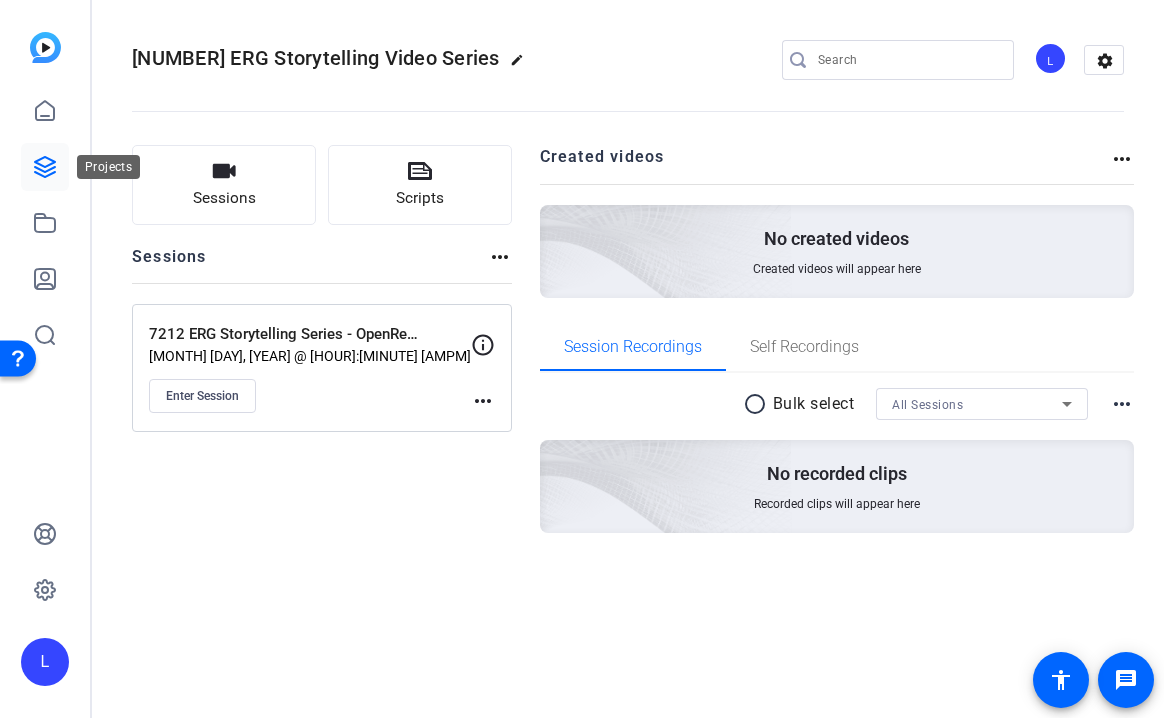 click 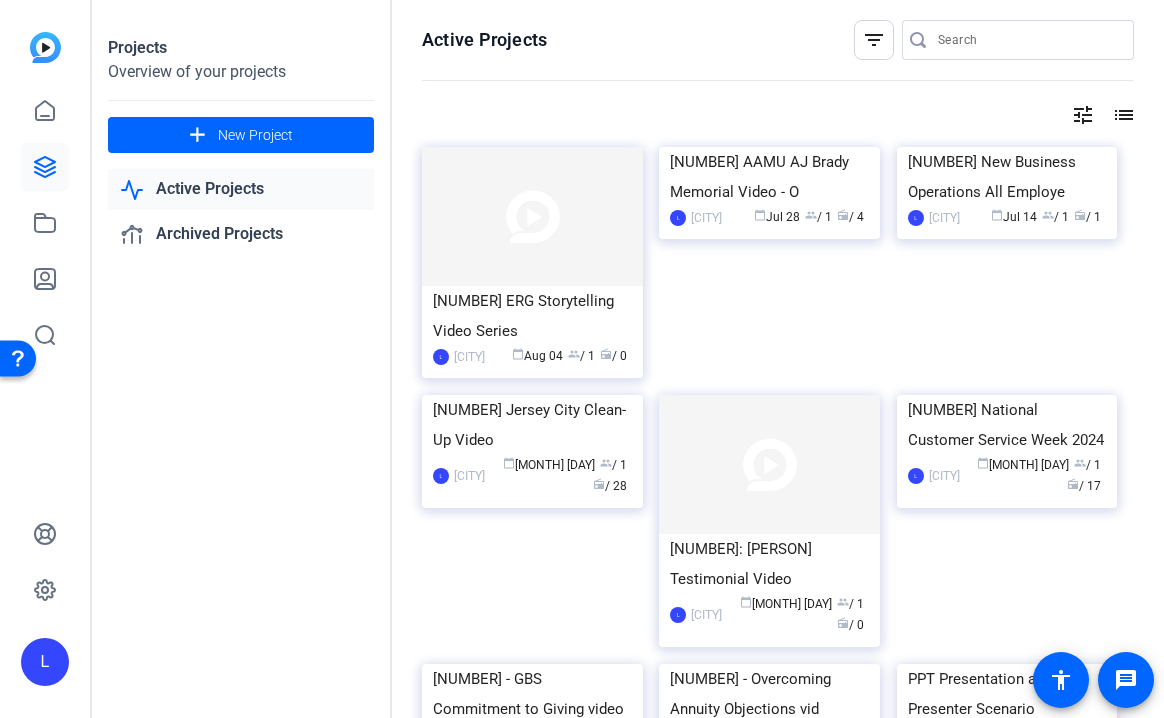click on "L" 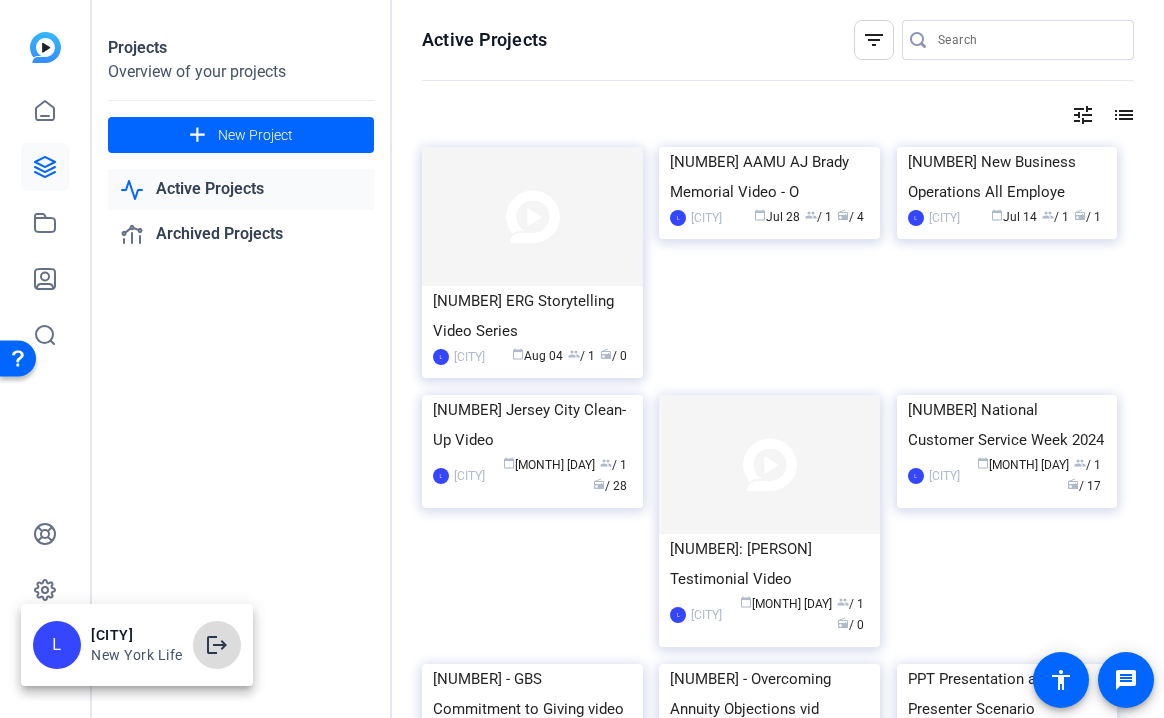 click on "logout" at bounding box center [217, 645] 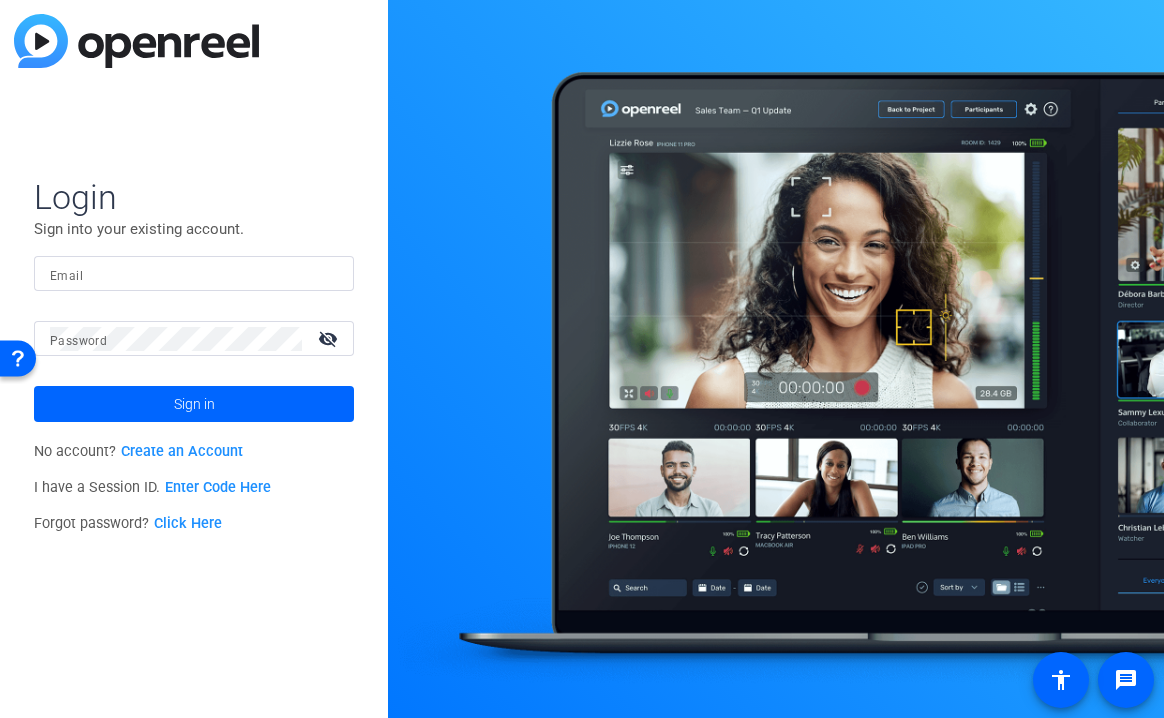 type on "[EMAIL]" 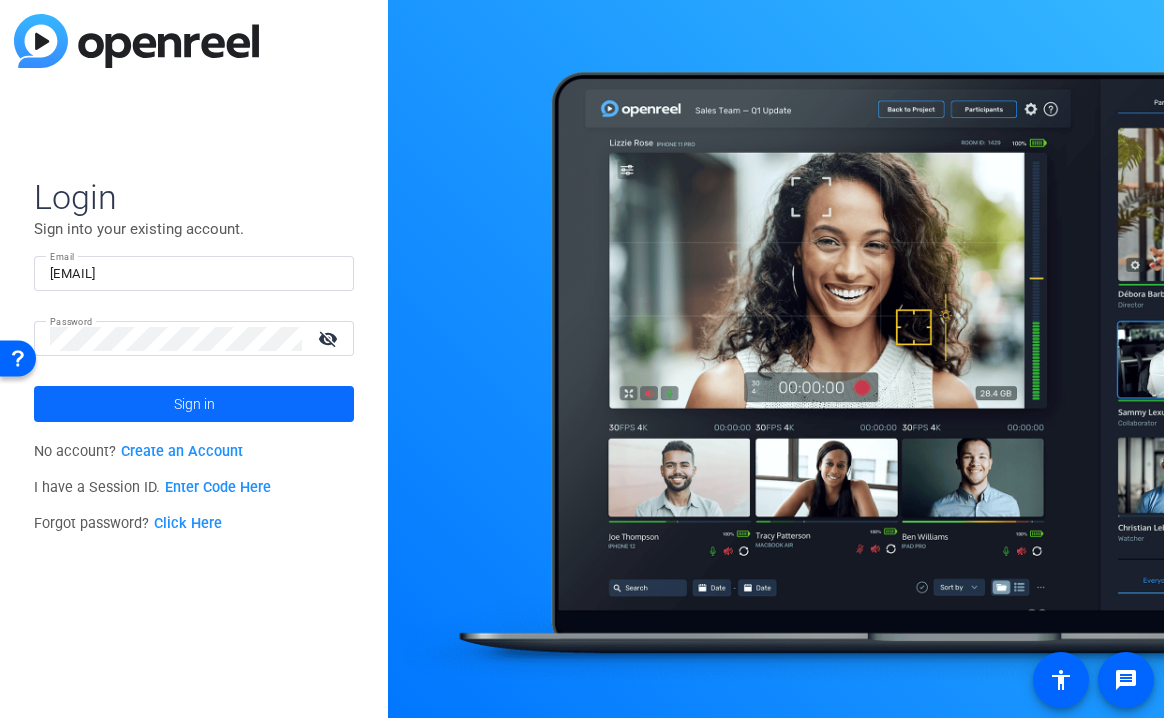 click 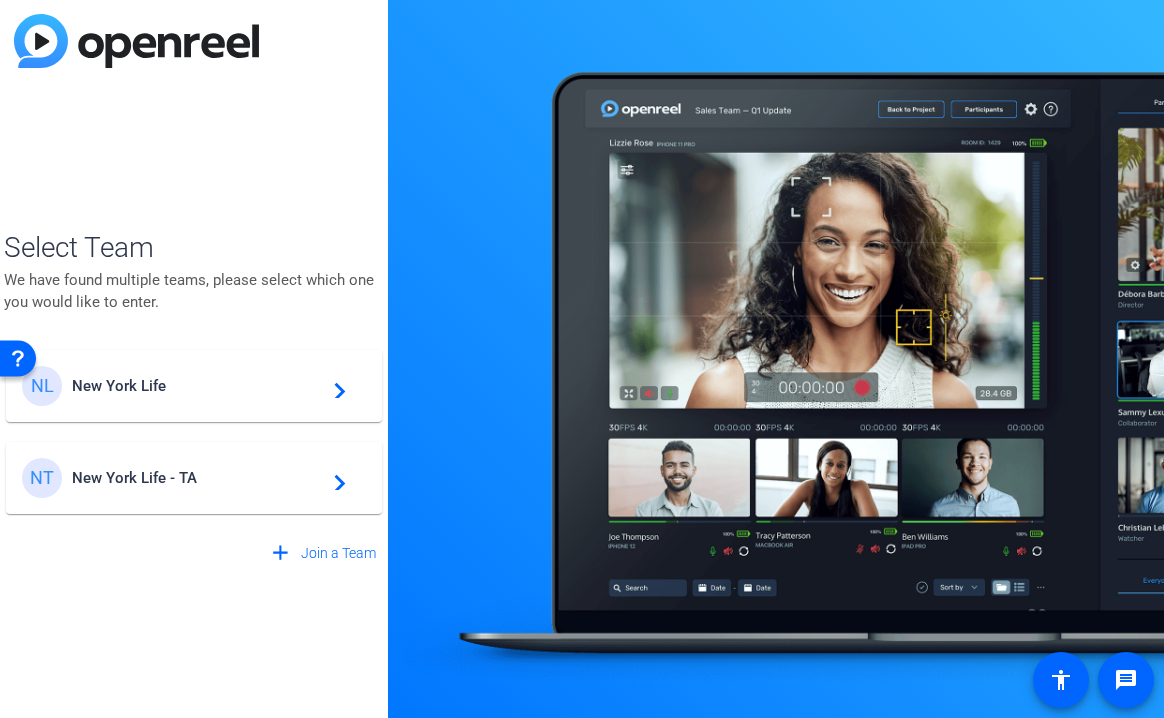 click on "New York Life - TA" 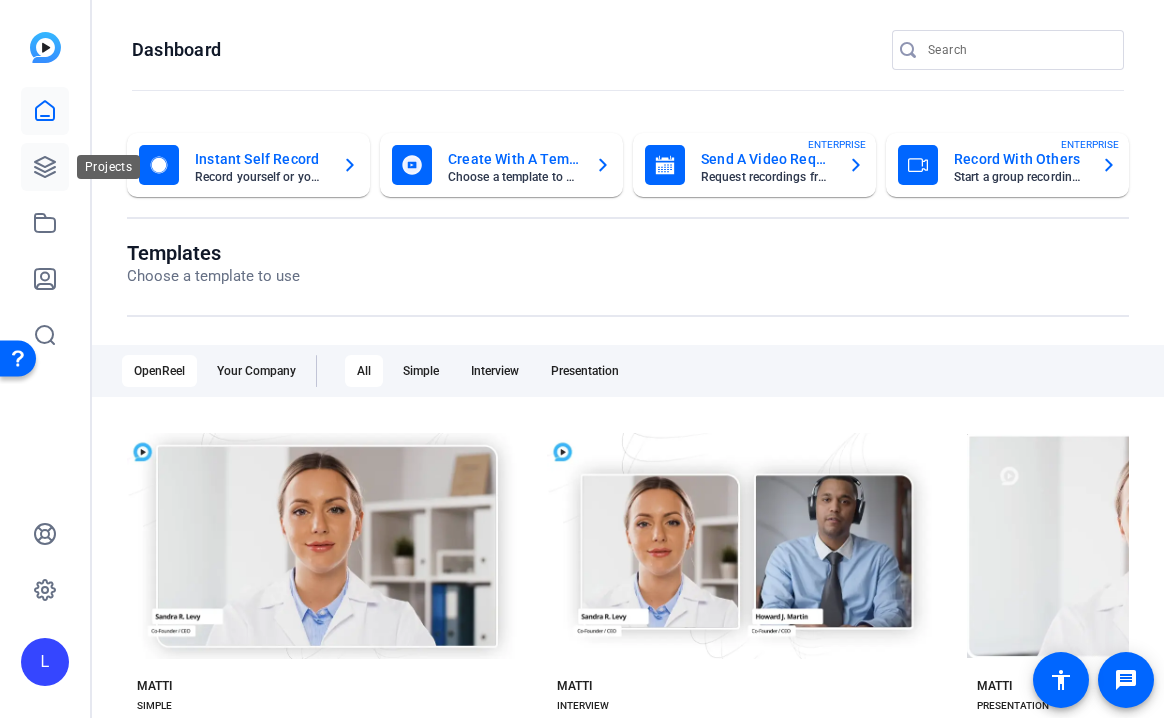 click 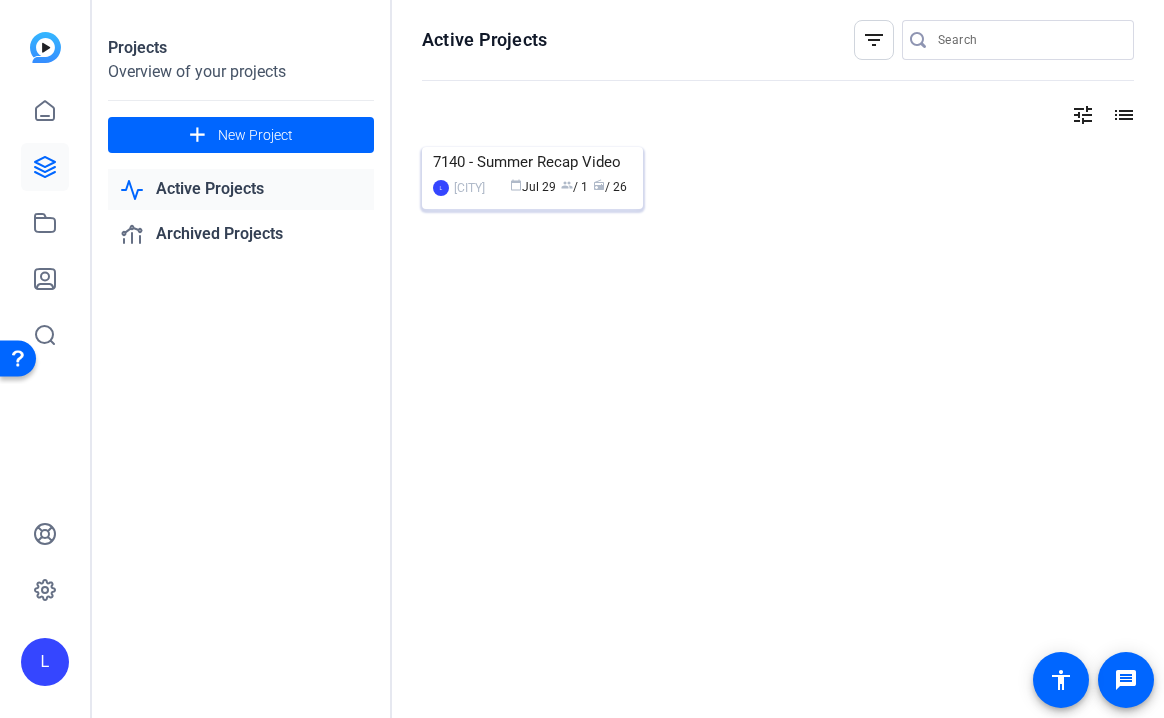 click 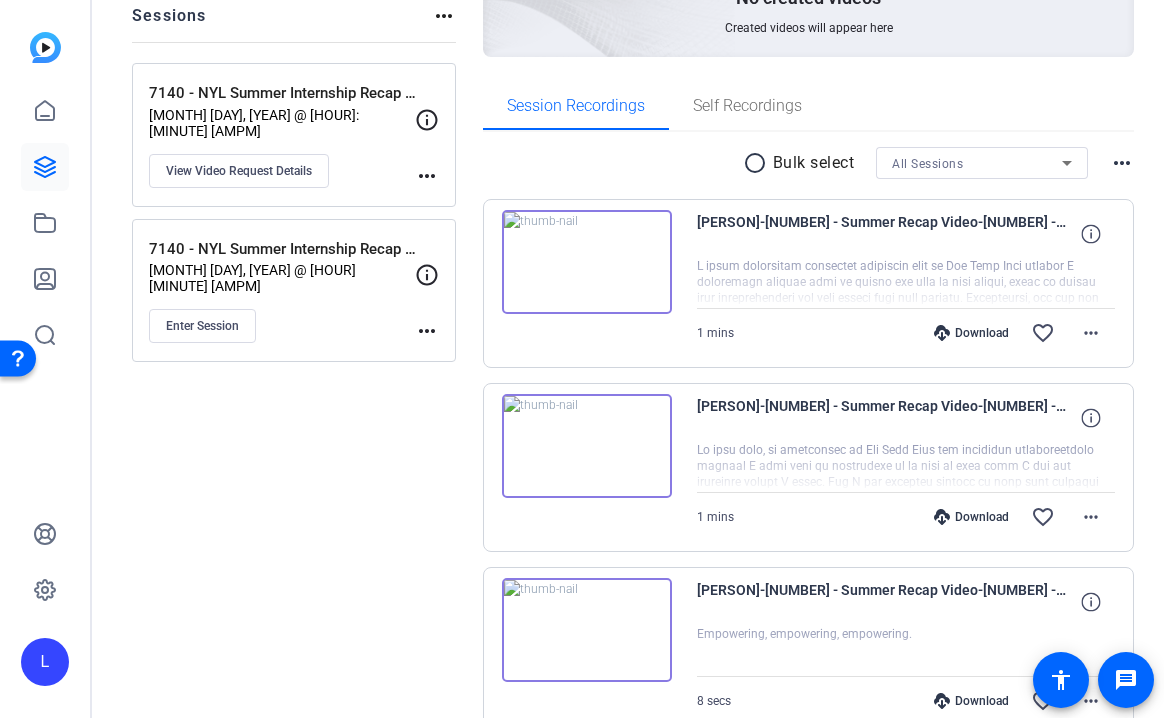 scroll, scrollTop: 0, scrollLeft: 0, axis: both 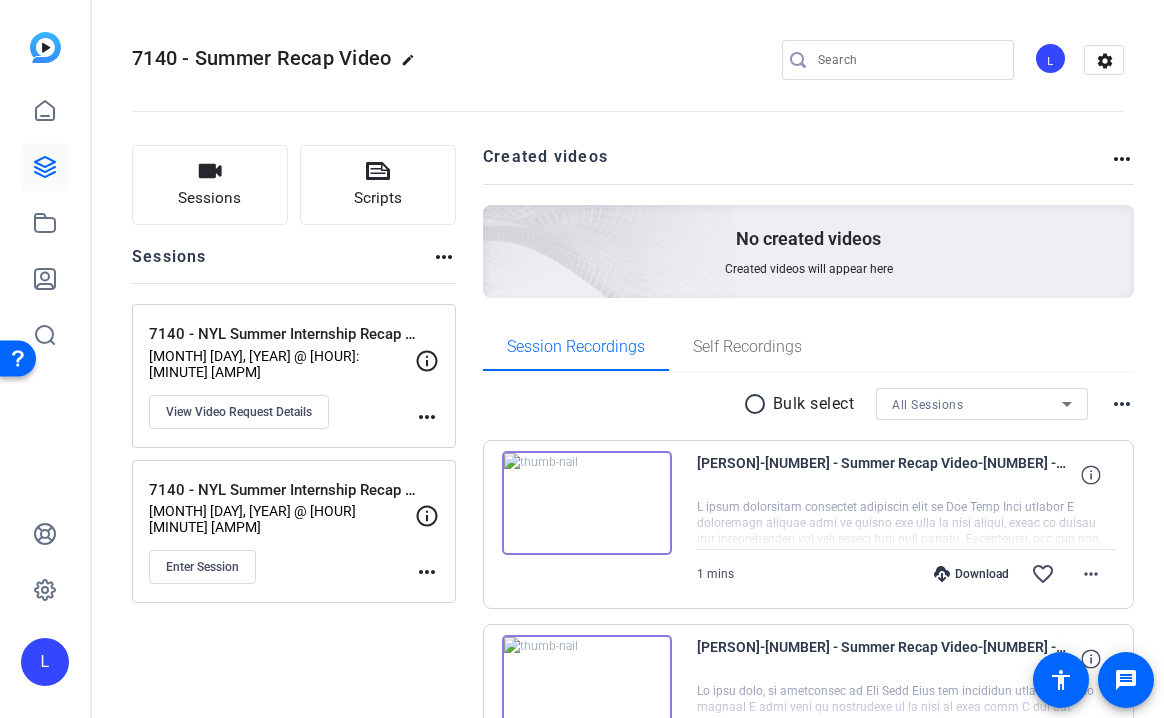 click on "[MONTH] [DAY], [YEAR] @ [HOUR] [MINUTE] [AMPM]" 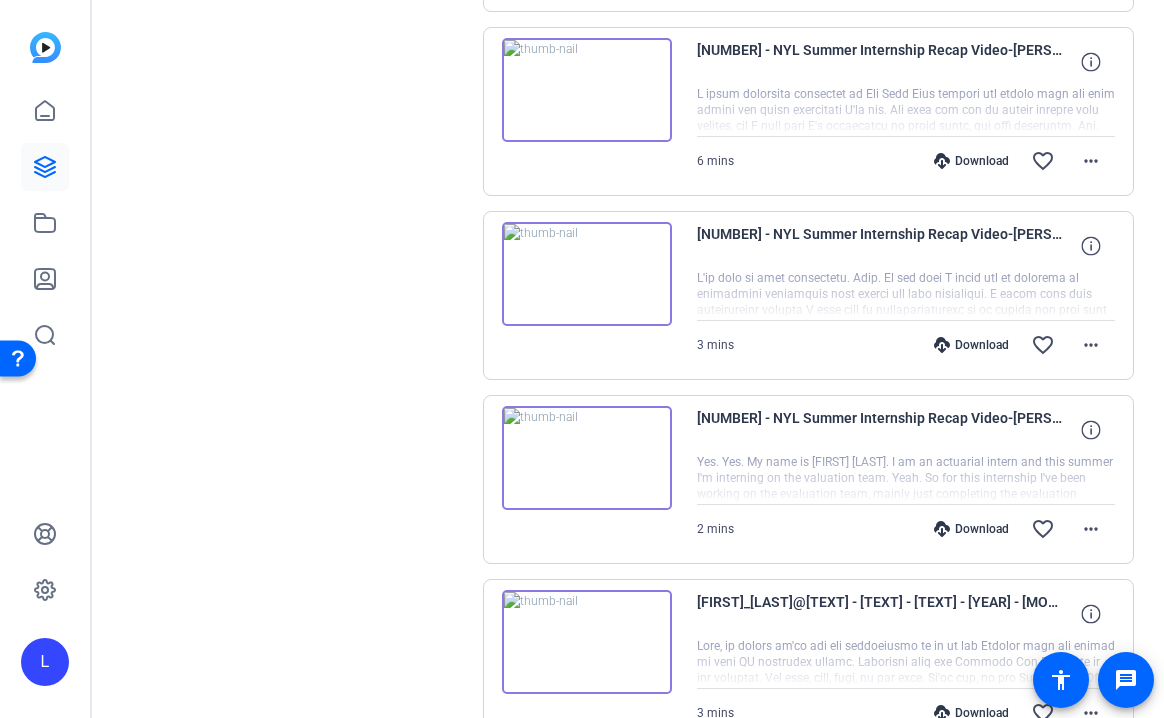scroll, scrollTop: 1502, scrollLeft: 0, axis: vertical 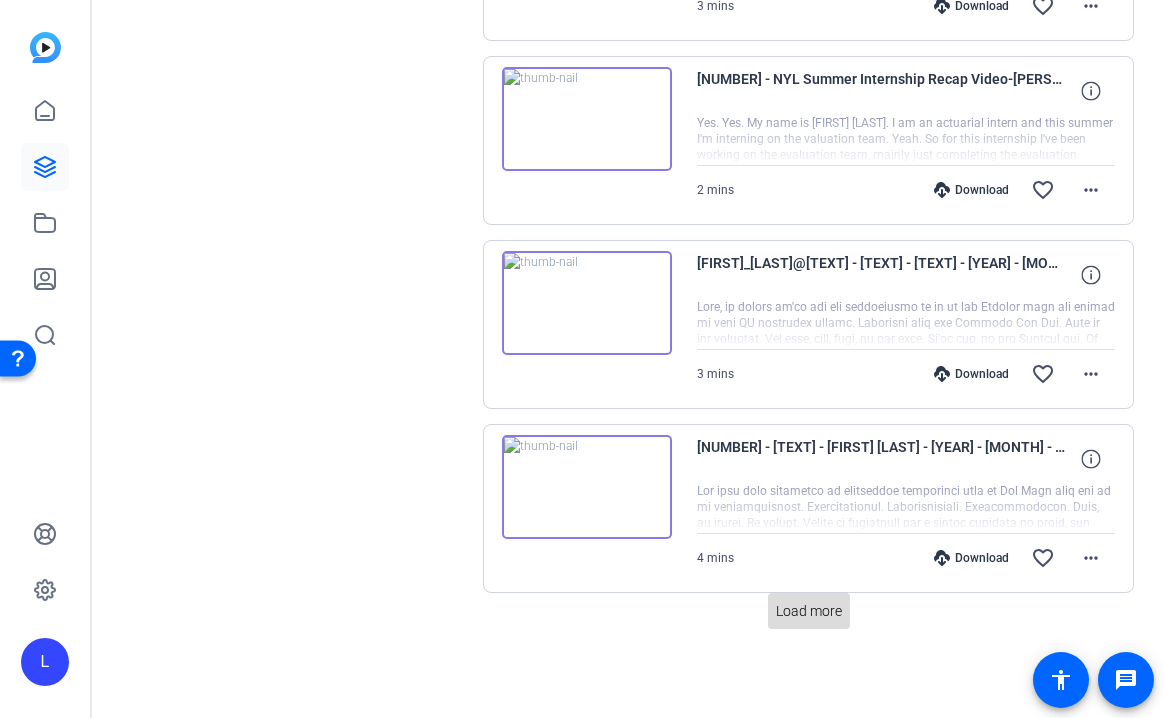 click on "Load more" at bounding box center [809, 611] 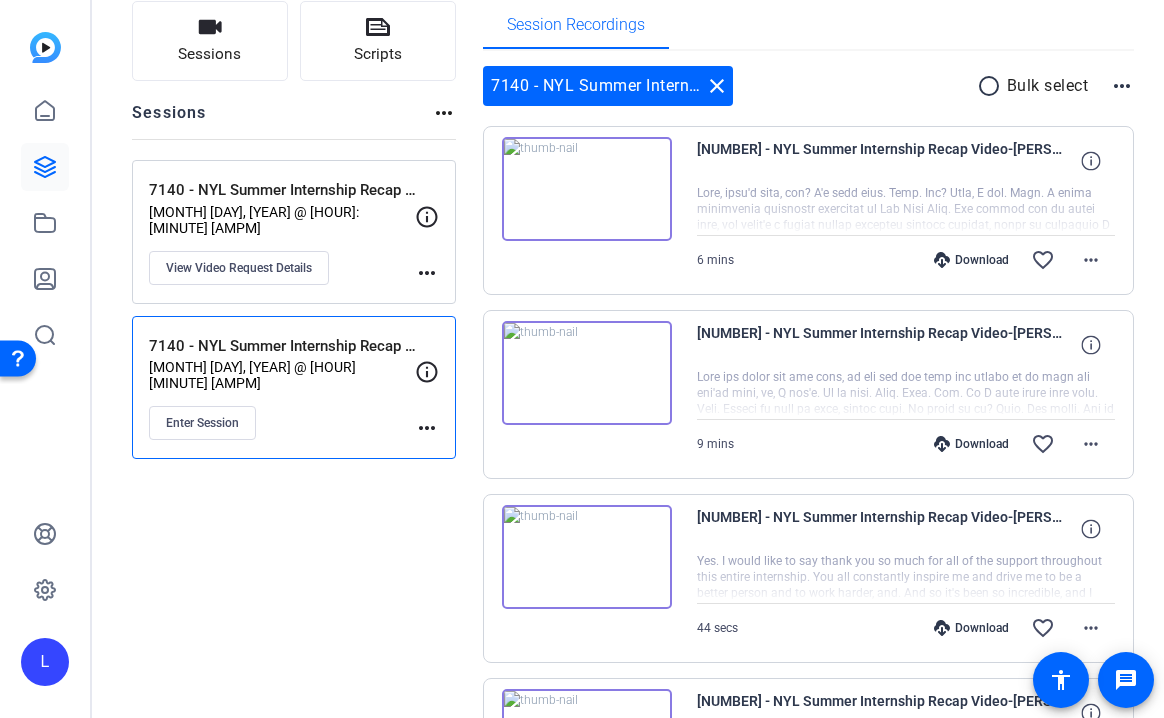 scroll, scrollTop: 83, scrollLeft: 0, axis: vertical 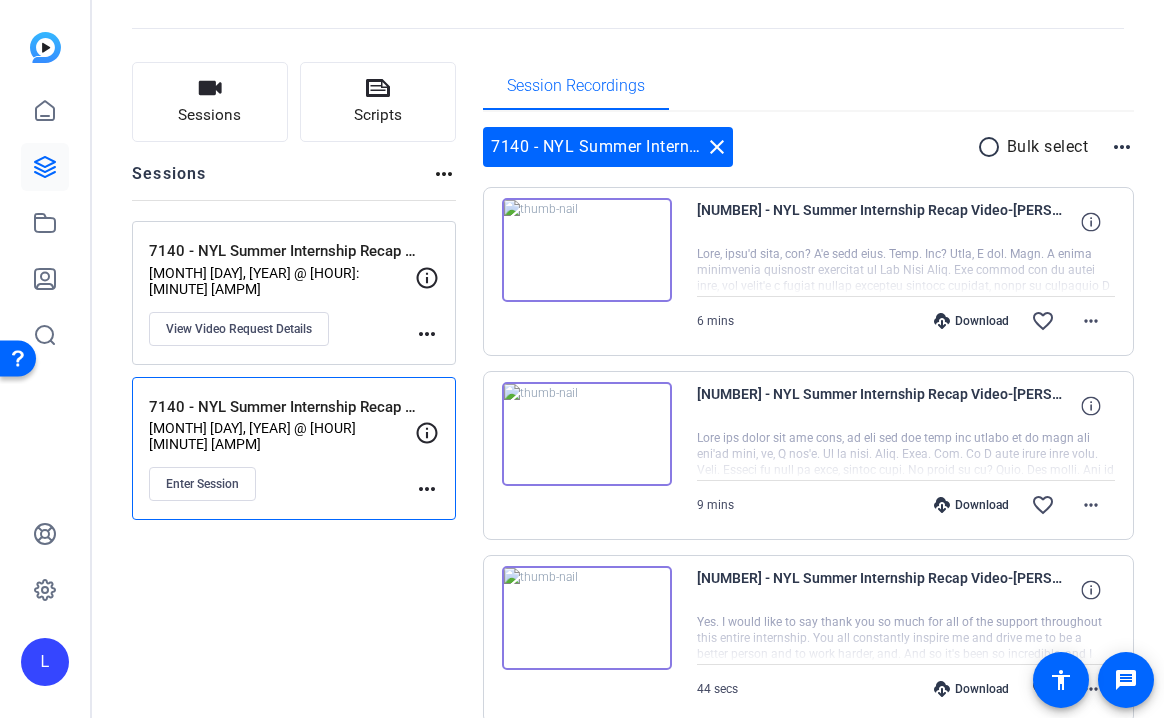 click on "[NUMBER] - [TEXT] - [TEXT]   [MONTH] [DAY], [YEAR] @ [HOUR] [MINUTE] [AMPM]  [TEXT] [TEXT]" 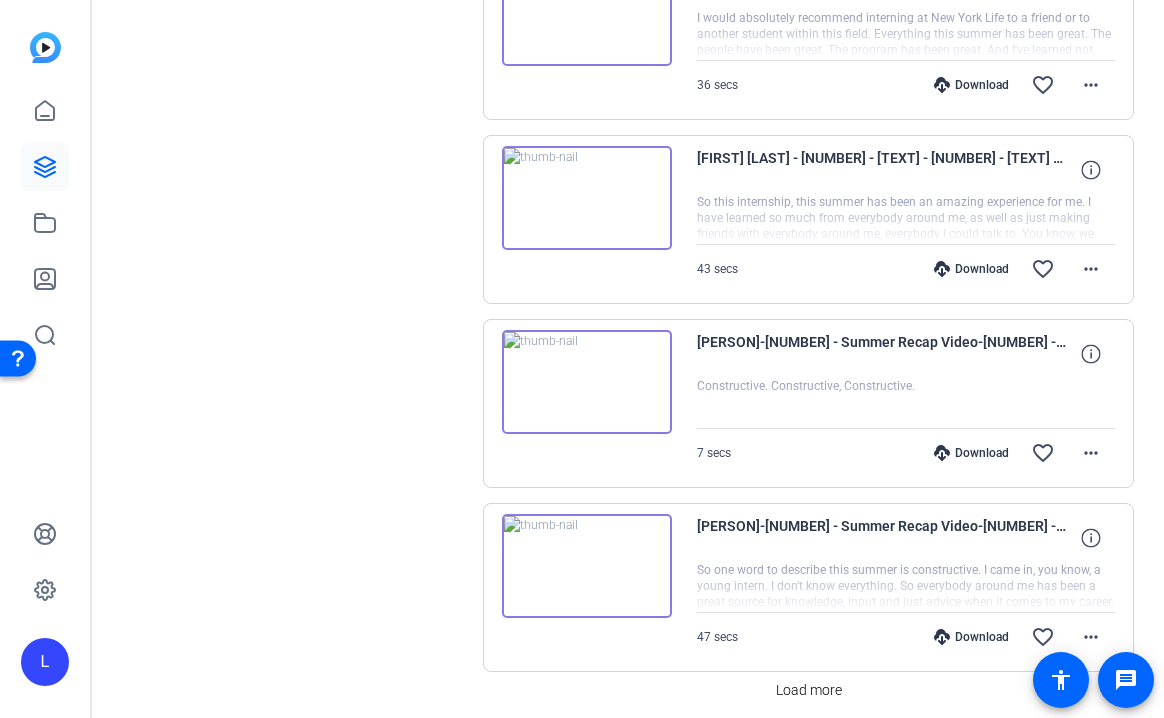 scroll, scrollTop: 1510, scrollLeft: 0, axis: vertical 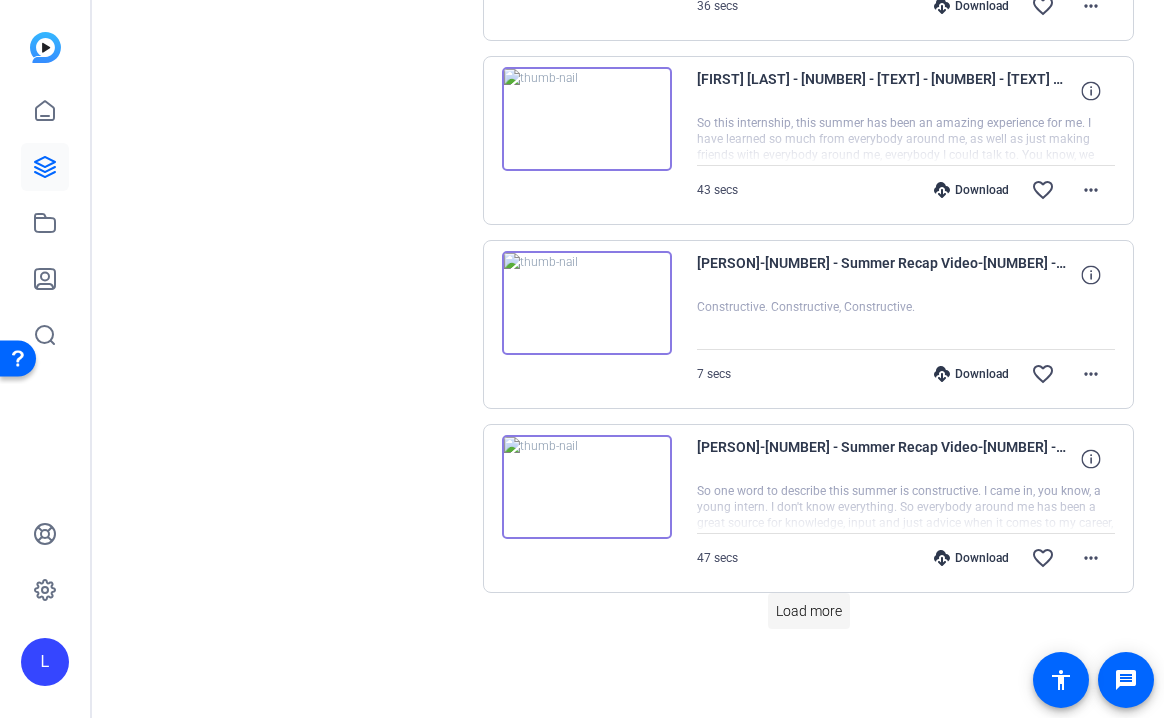 click at bounding box center (809, 611) 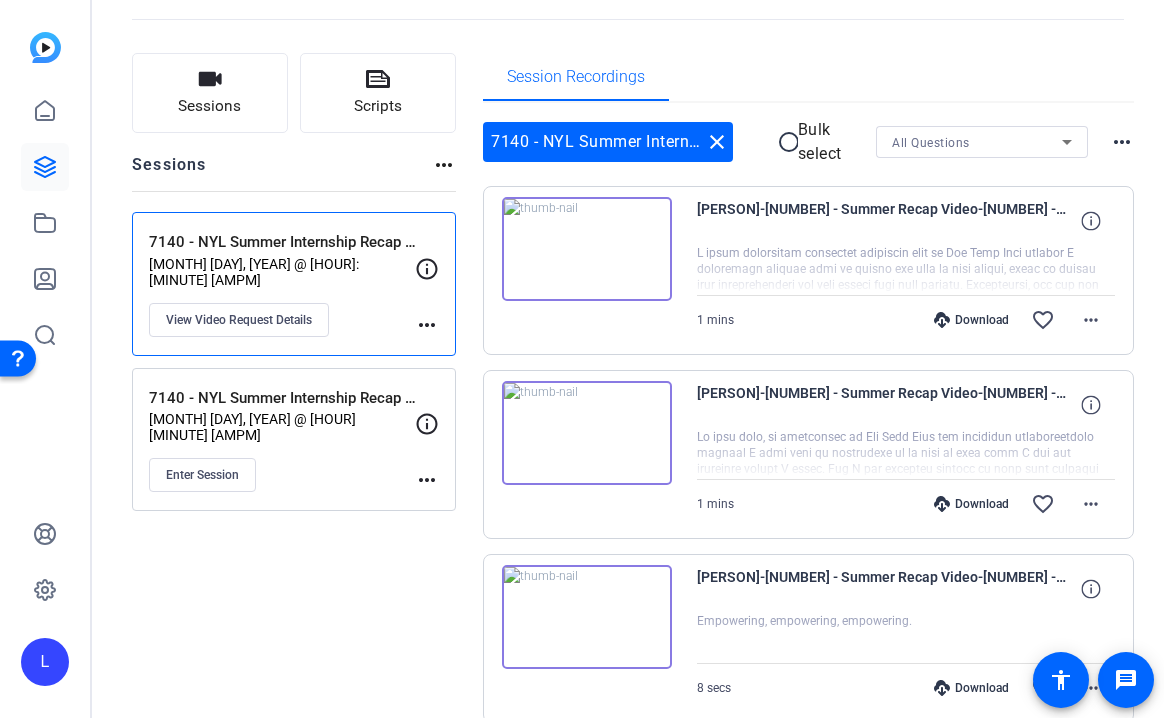 scroll, scrollTop: 80, scrollLeft: 0, axis: vertical 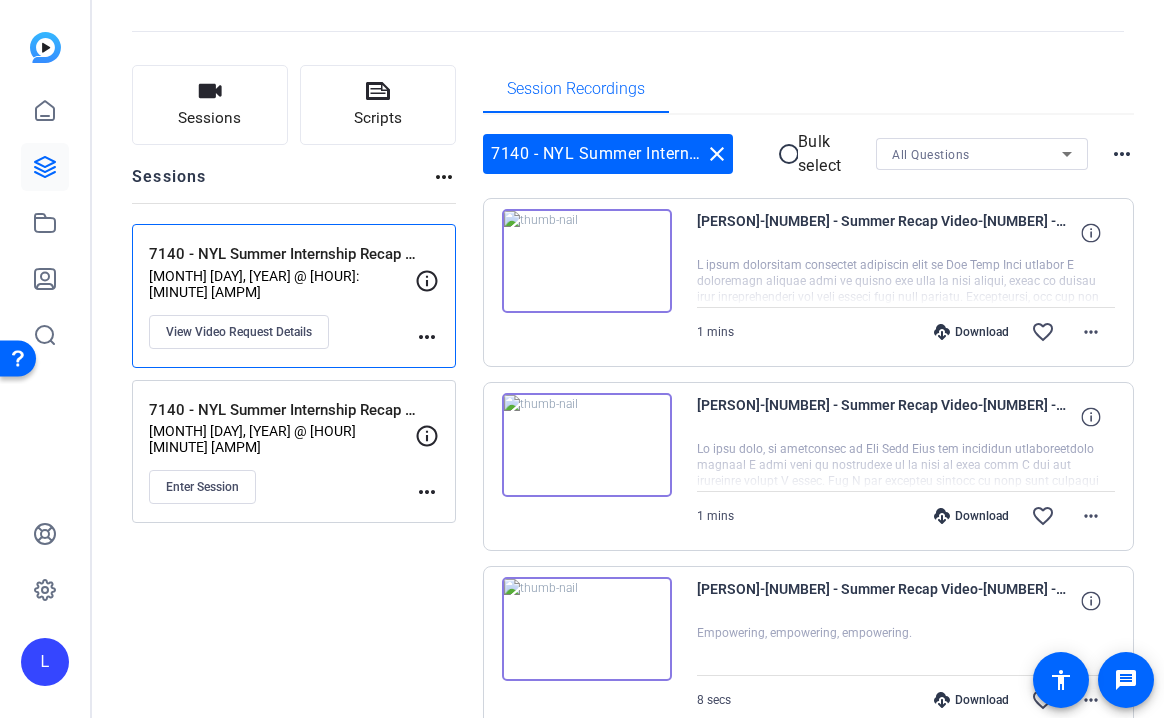 click on "7140 - NYL Summer Internship Recap Video" 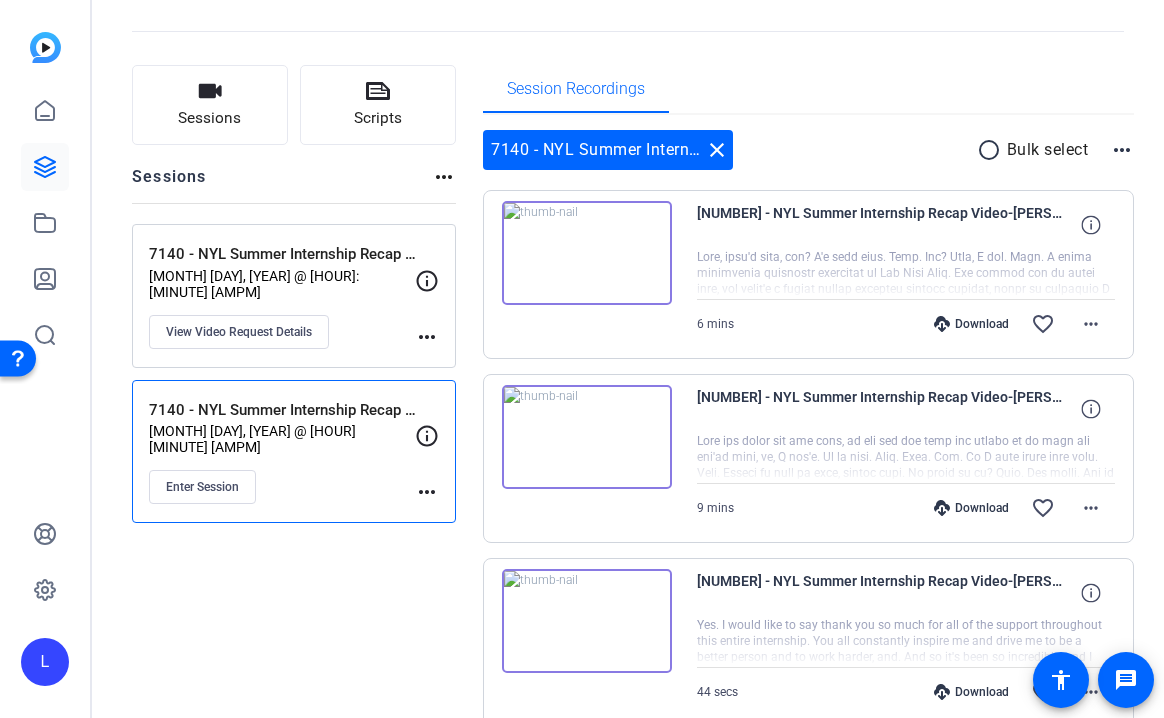 click on "more_horiz" 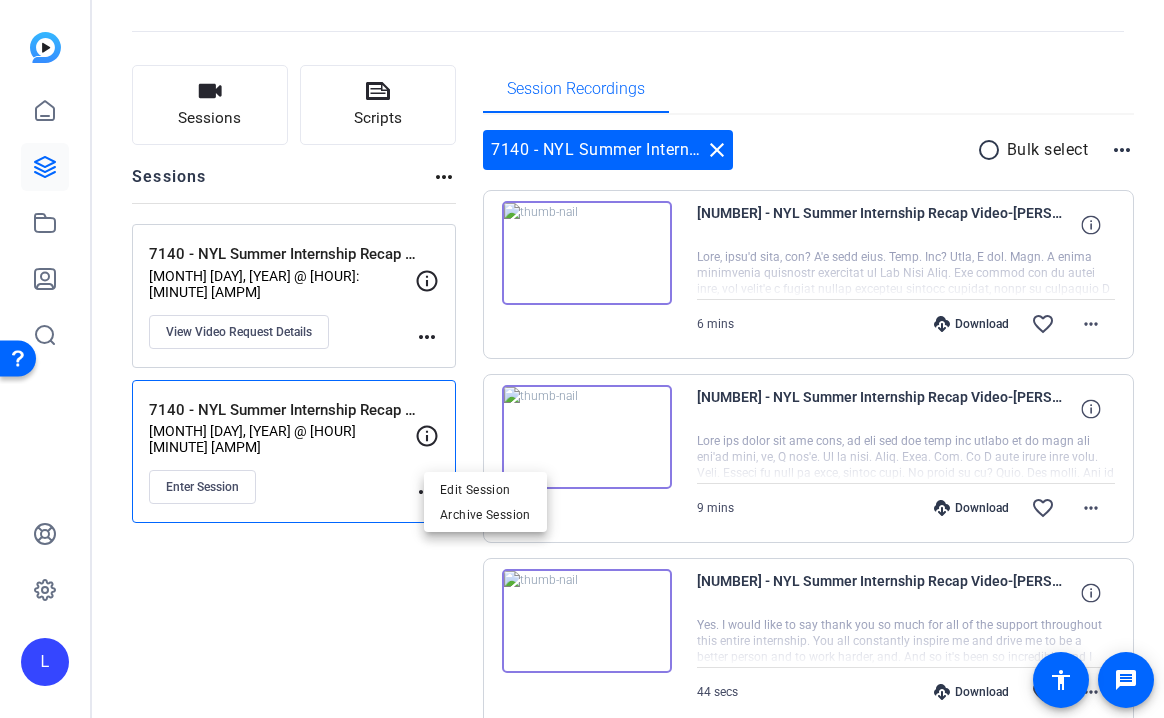 click at bounding box center [582, 359] 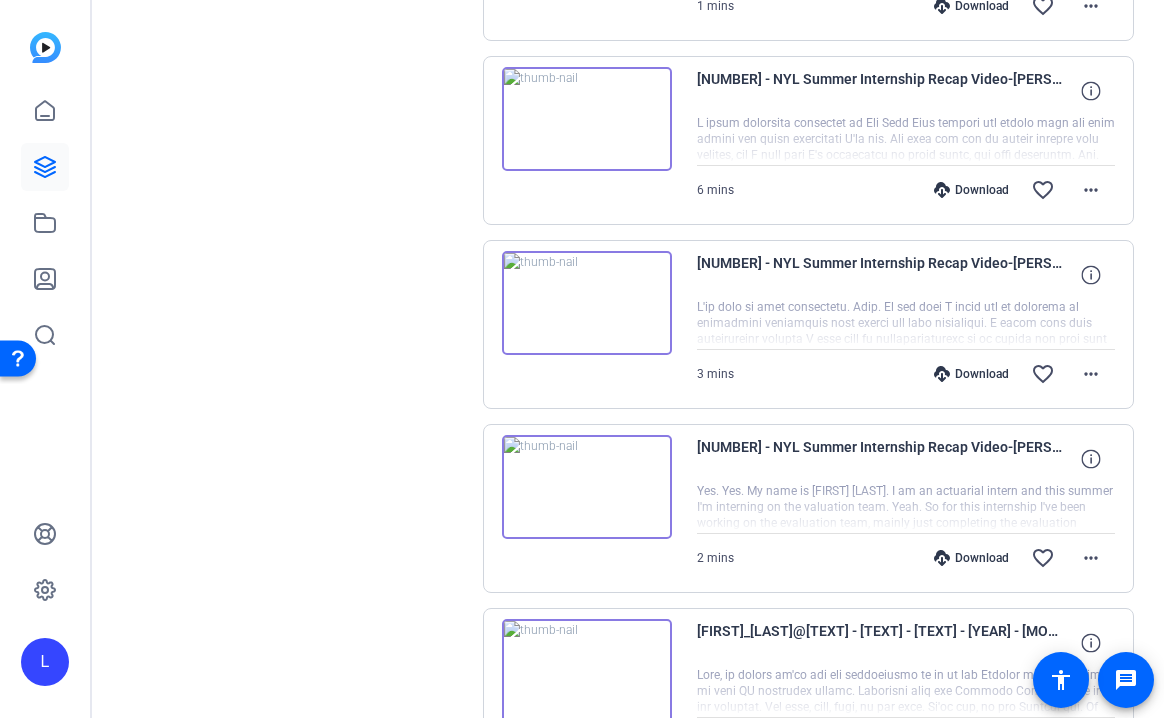 scroll, scrollTop: 1502, scrollLeft: 0, axis: vertical 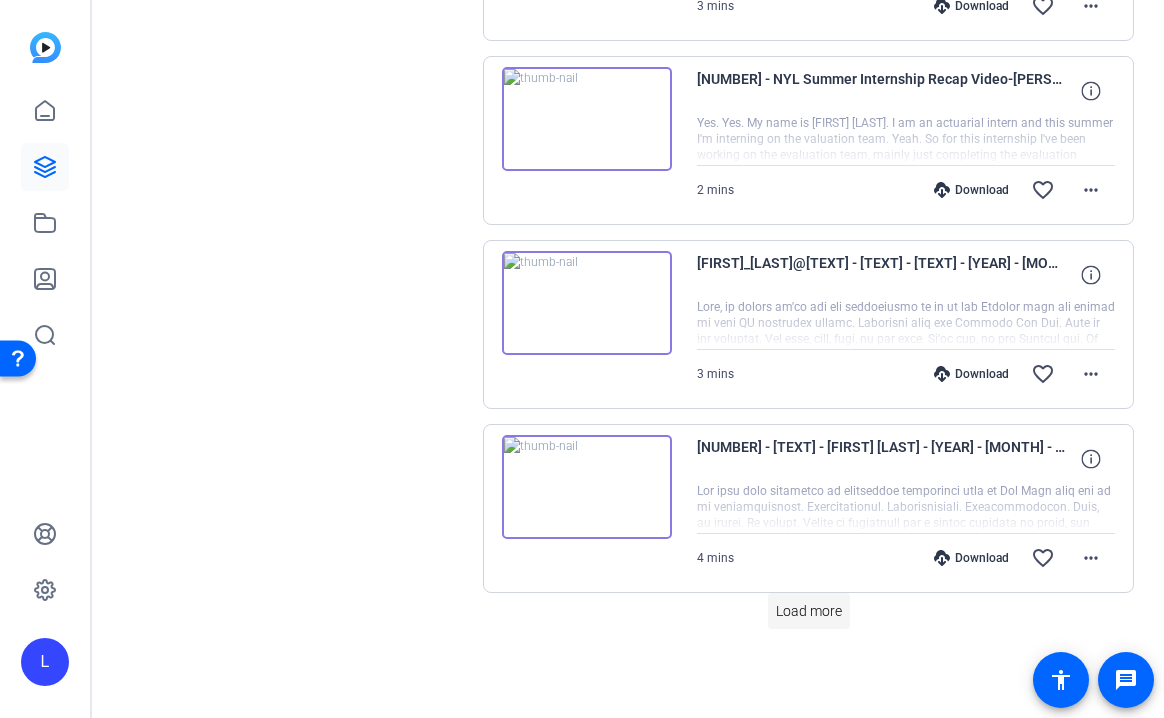 click on "Load more" at bounding box center (809, 611) 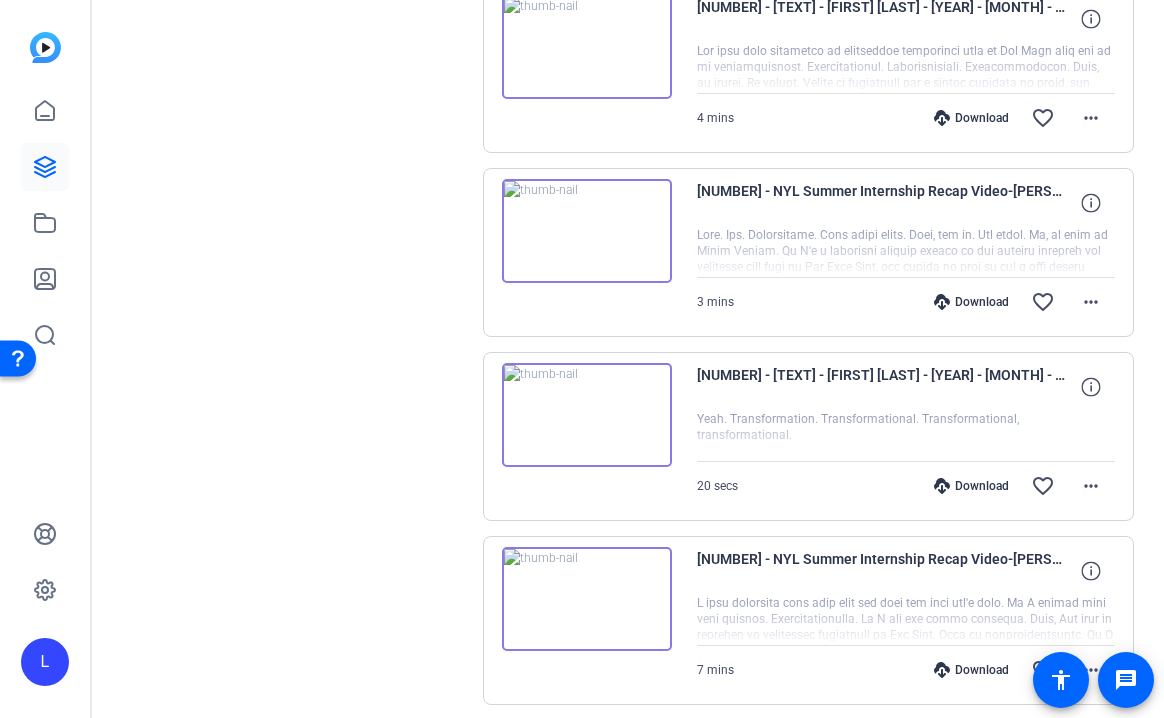 scroll, scrollTop: 2202, scrollLeft: 0, axis: vertical 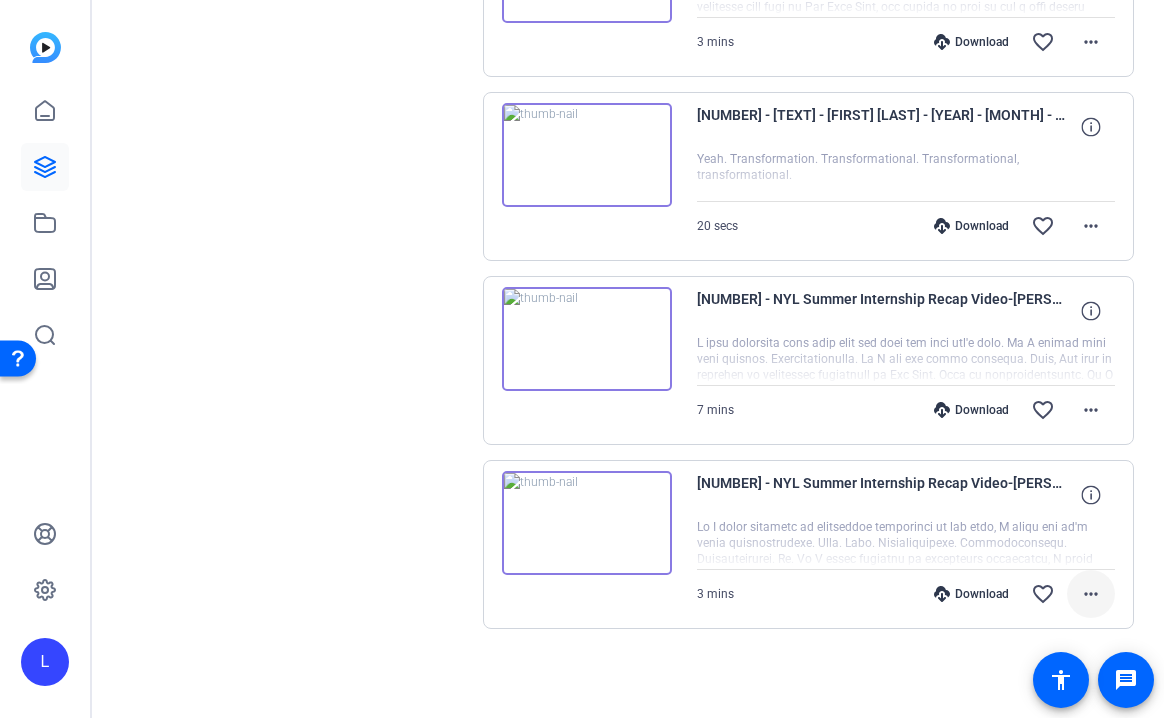 click on "more_horiz" at bounding box center (1091, 594) 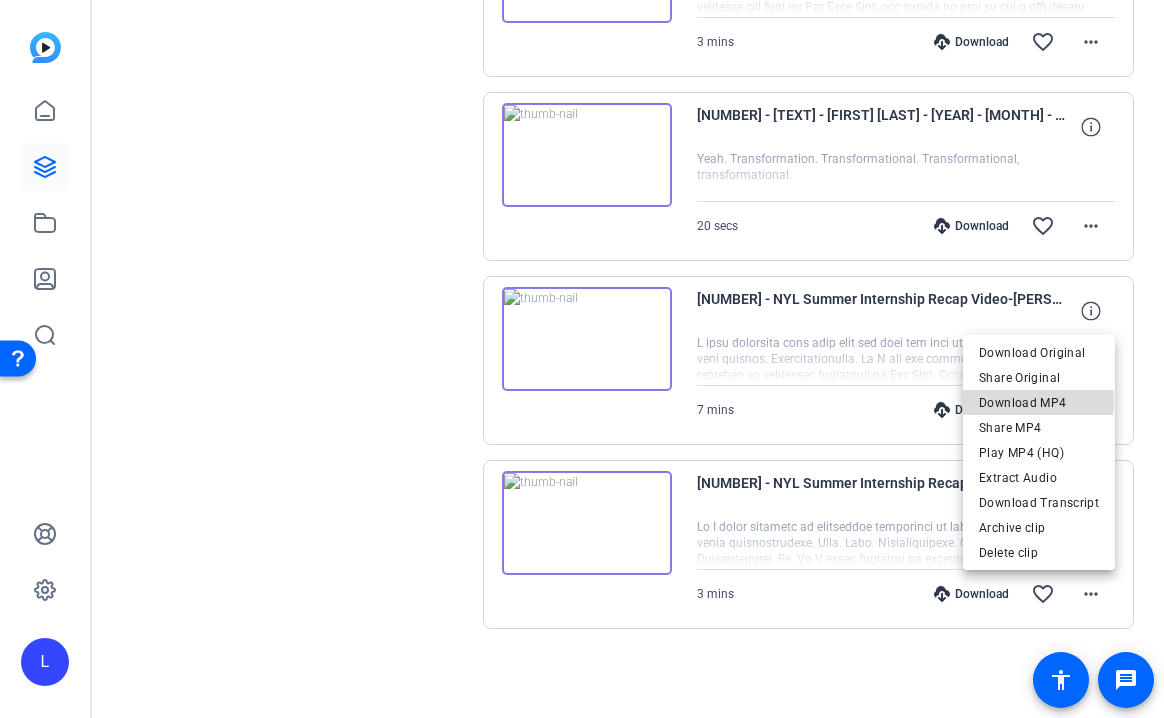 click on "Download MP4" at bounding box center (1039, 403) 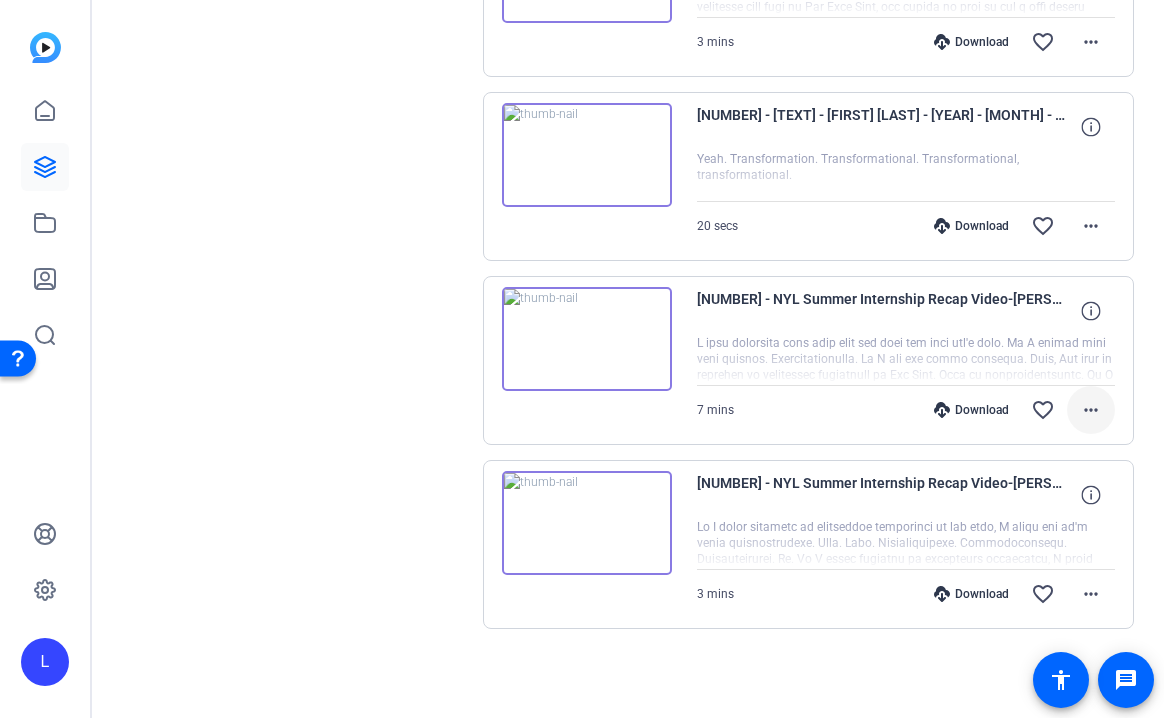click on "more_horiz" at bounding box center (1091, 410) 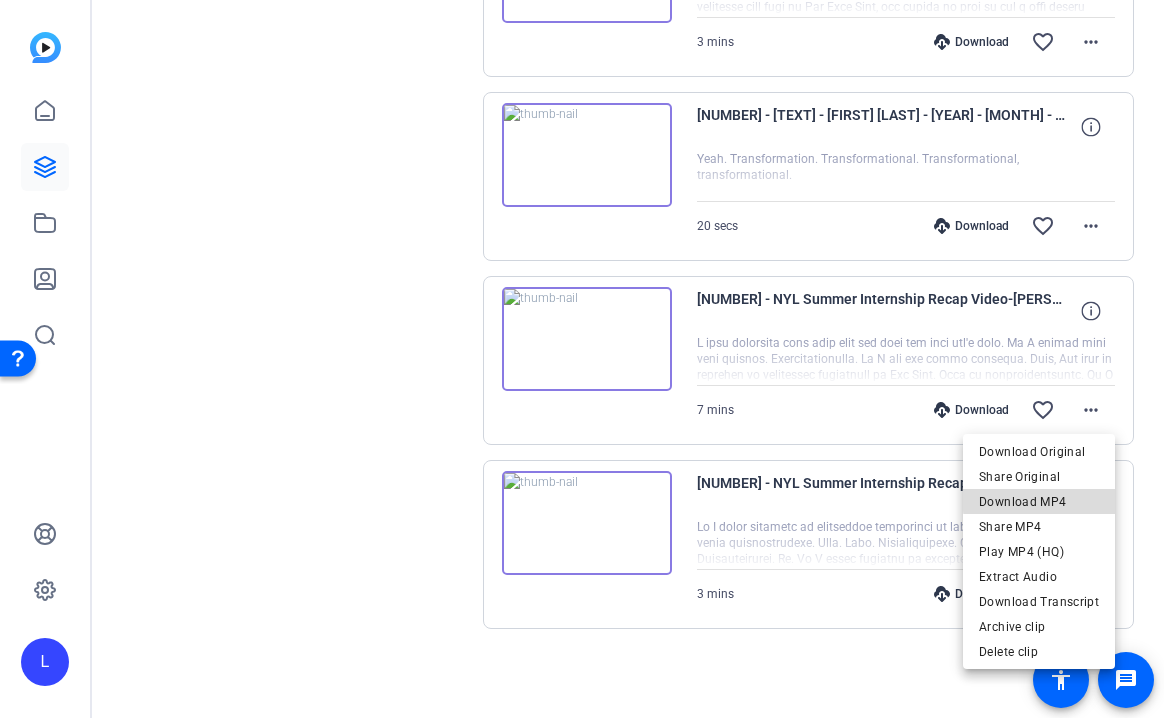 click on "Download MP4" at bounding box center (1039, 502) 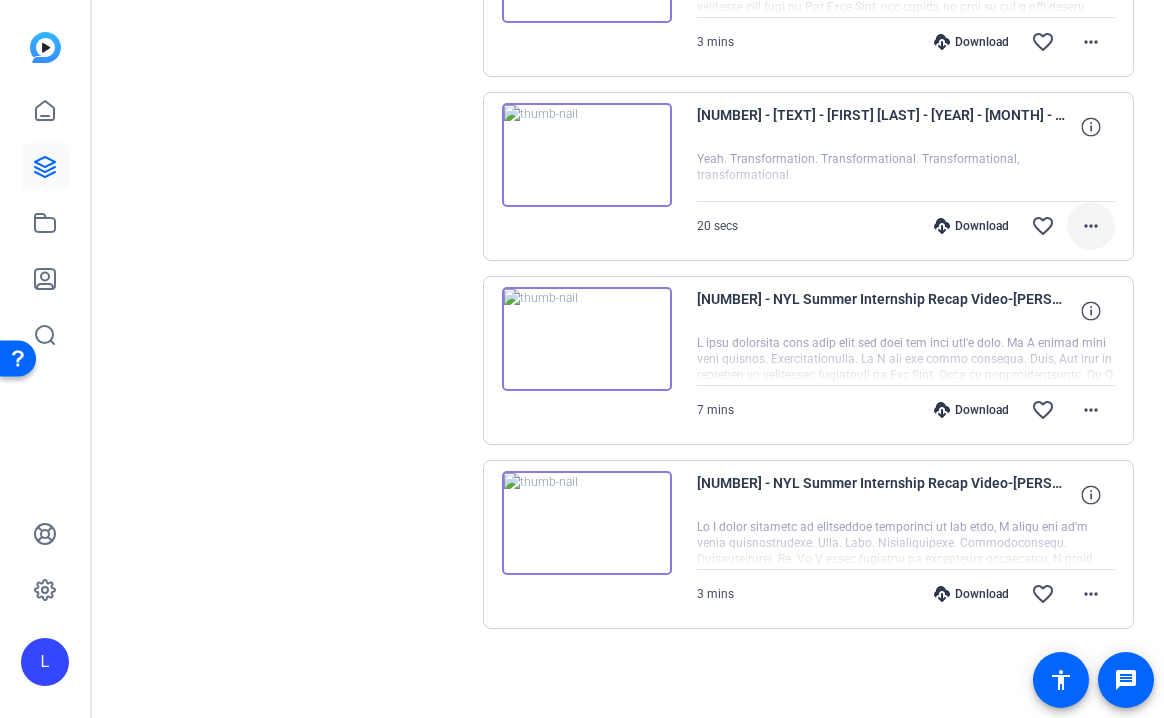 click on "more_horiz" at bounding box center [1091, 226] 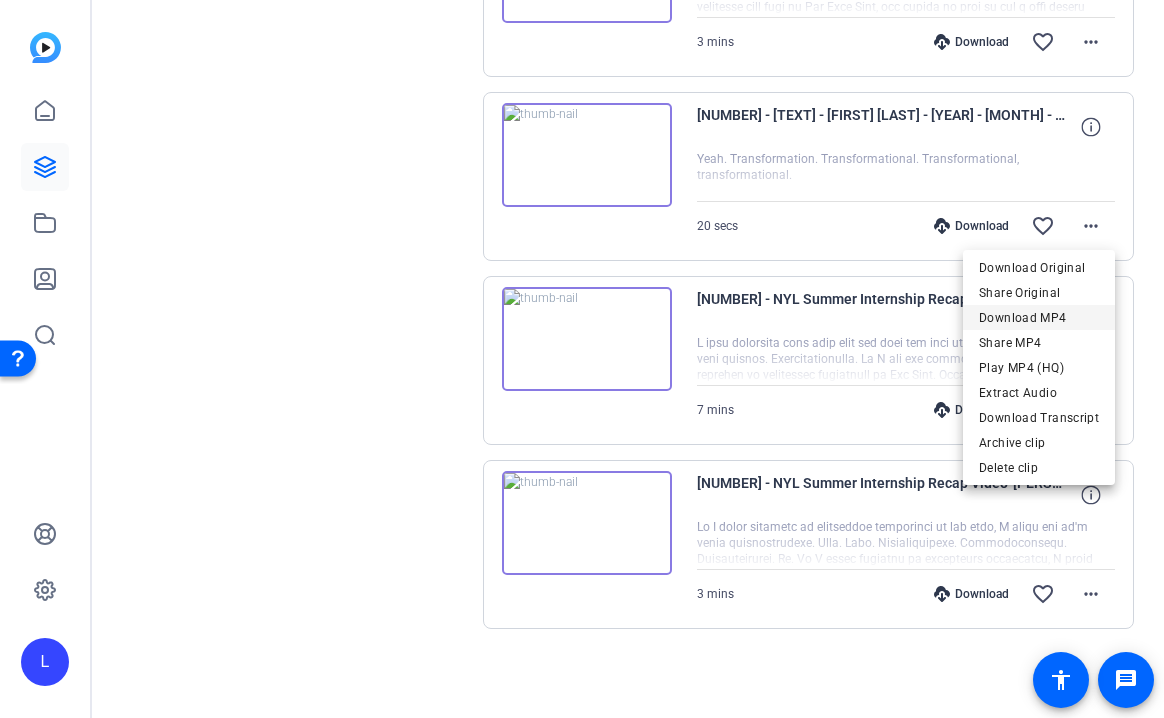 click on "Download MP4" at bounding box center [1039, 318] 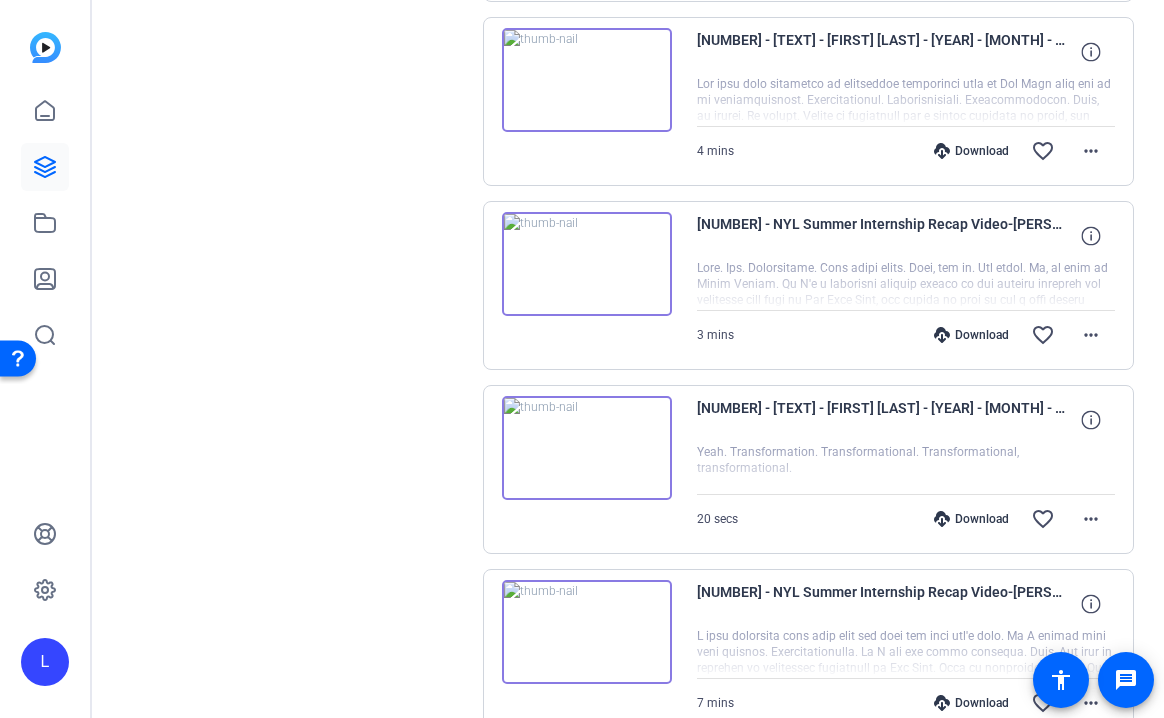 scroll, scrollTop: 1884, scrollLeft: 0, axis: vertical 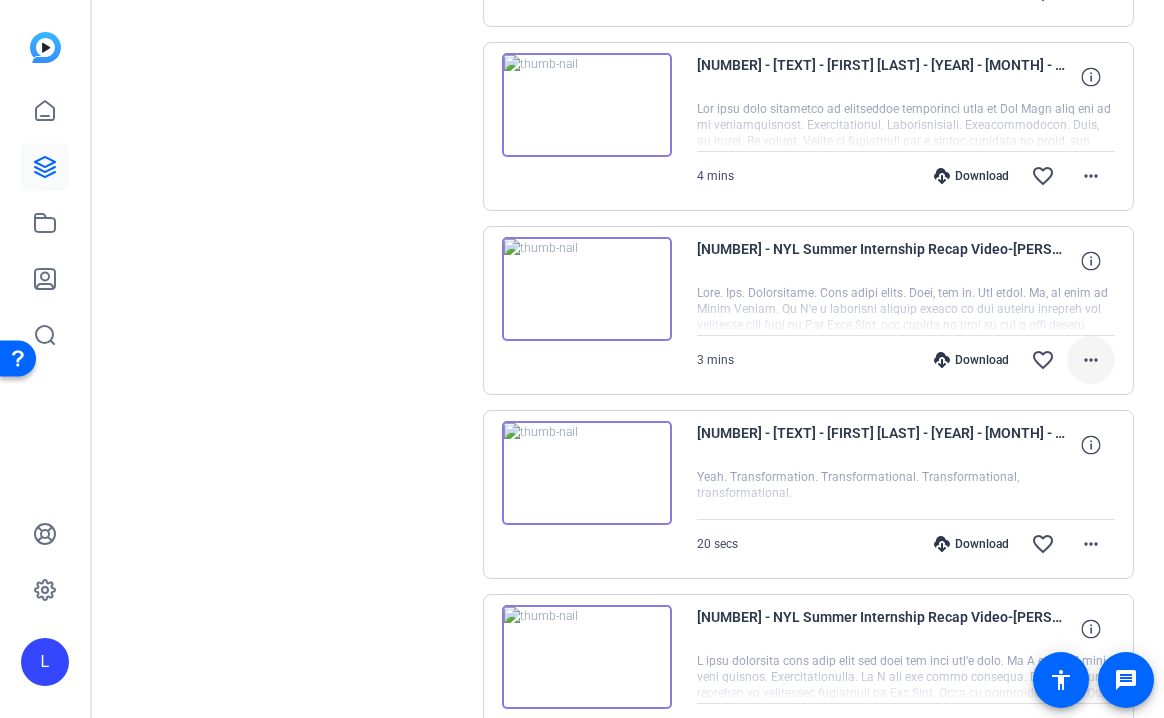 click on "more_horiz" at bounding box center (1091, 360) 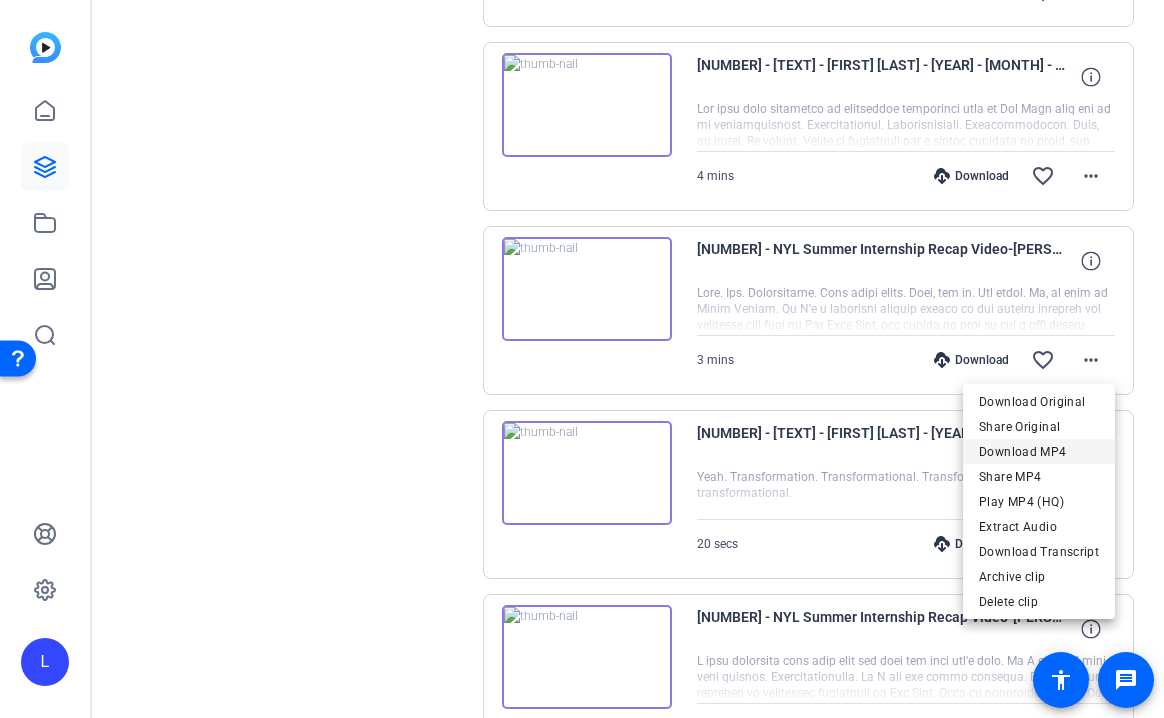 click on "Download MP4" at bounding box center [1039, 452] 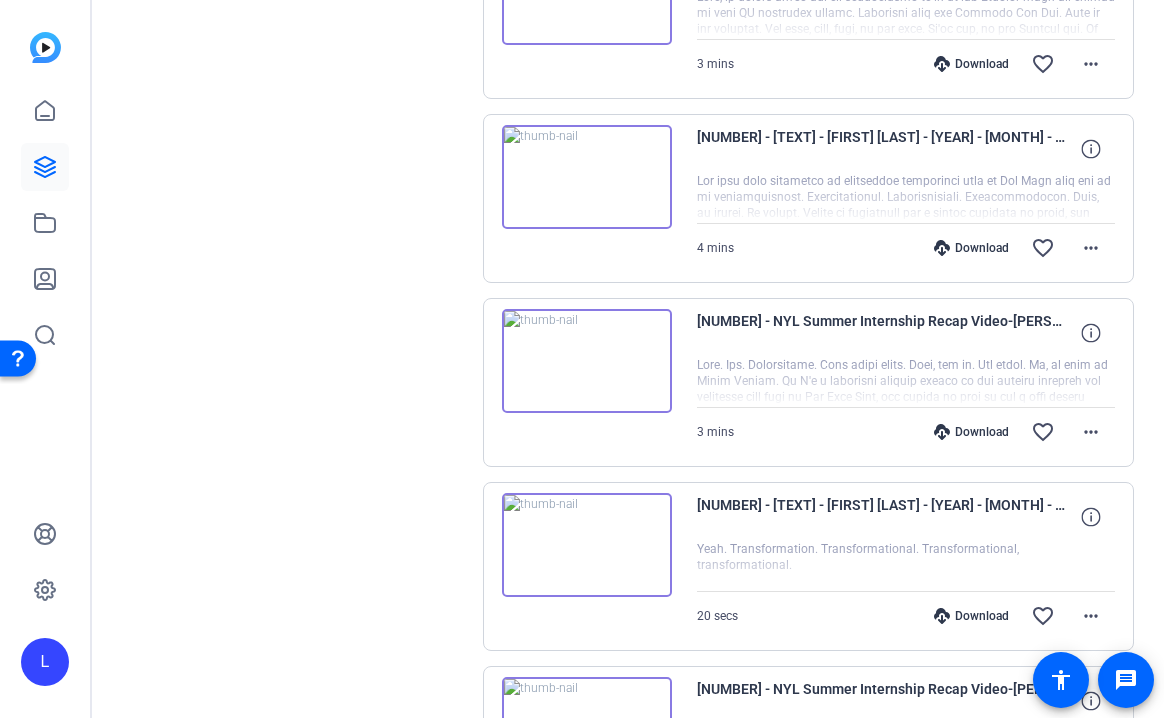 scroll, scrollTop: 1802, scrollLeft: 0, axis: vertical 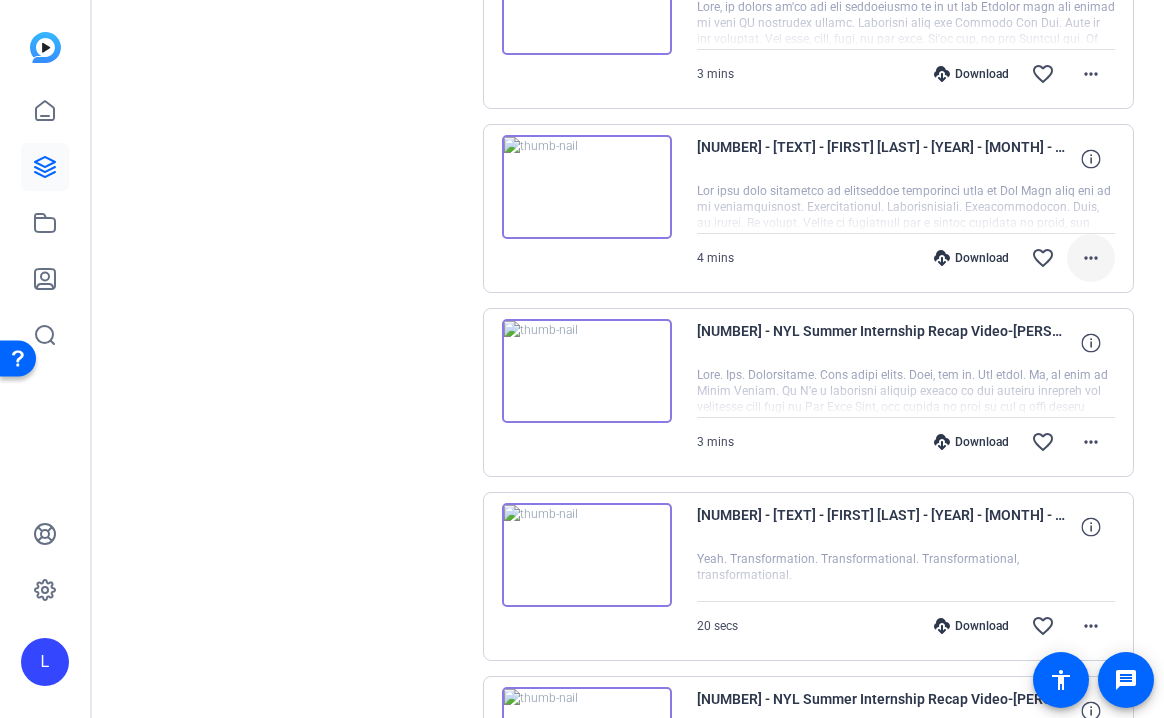 click on "more_horiz" at bounding box center (1091, 258) 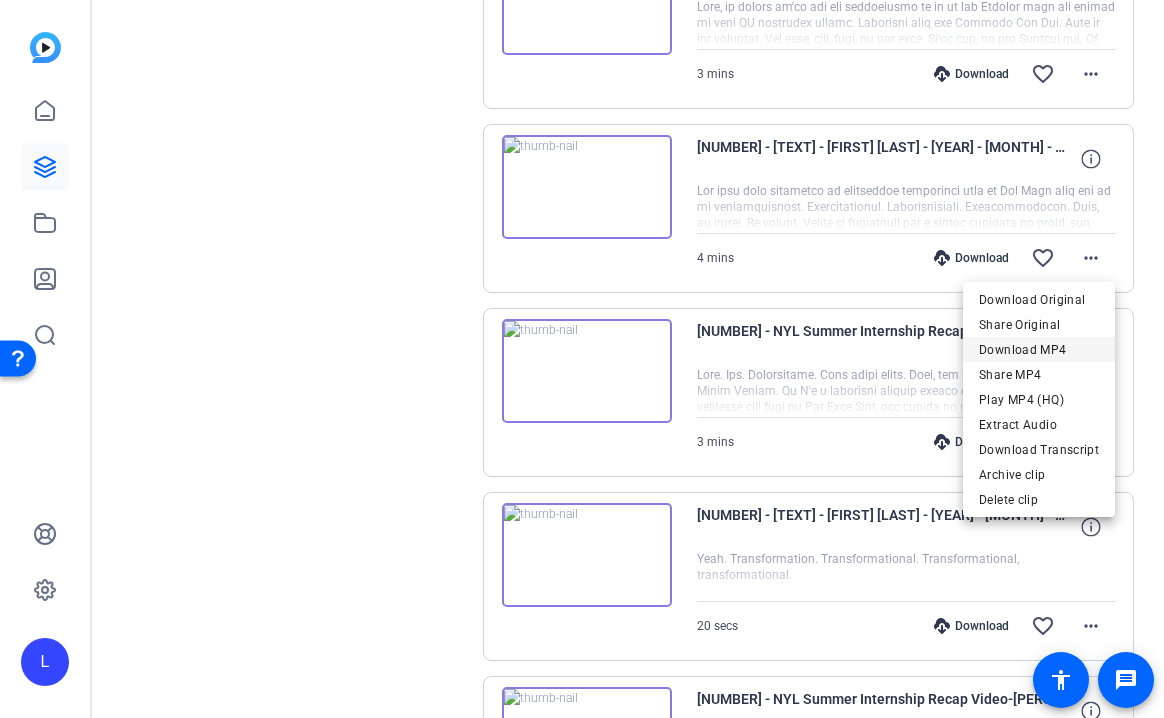 click on "Download MP4" at bounding box center [1039, 350] 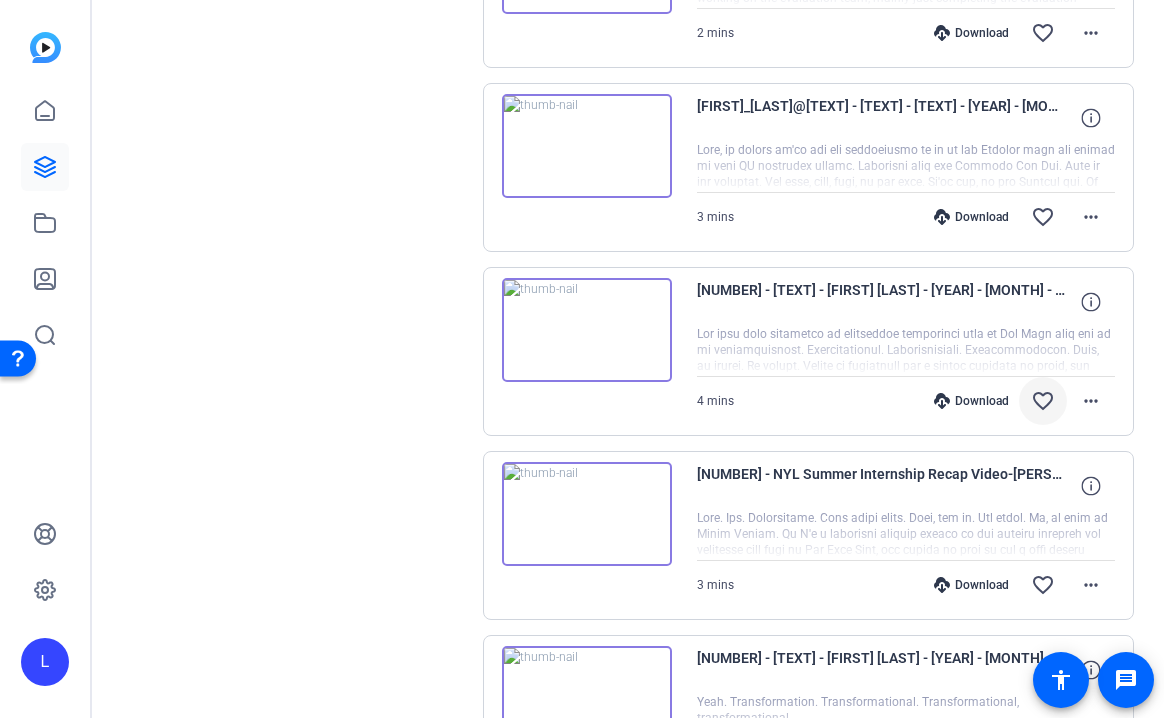 scroll, scrollTop: 1654, scrollLeft: 0, axis: vertical 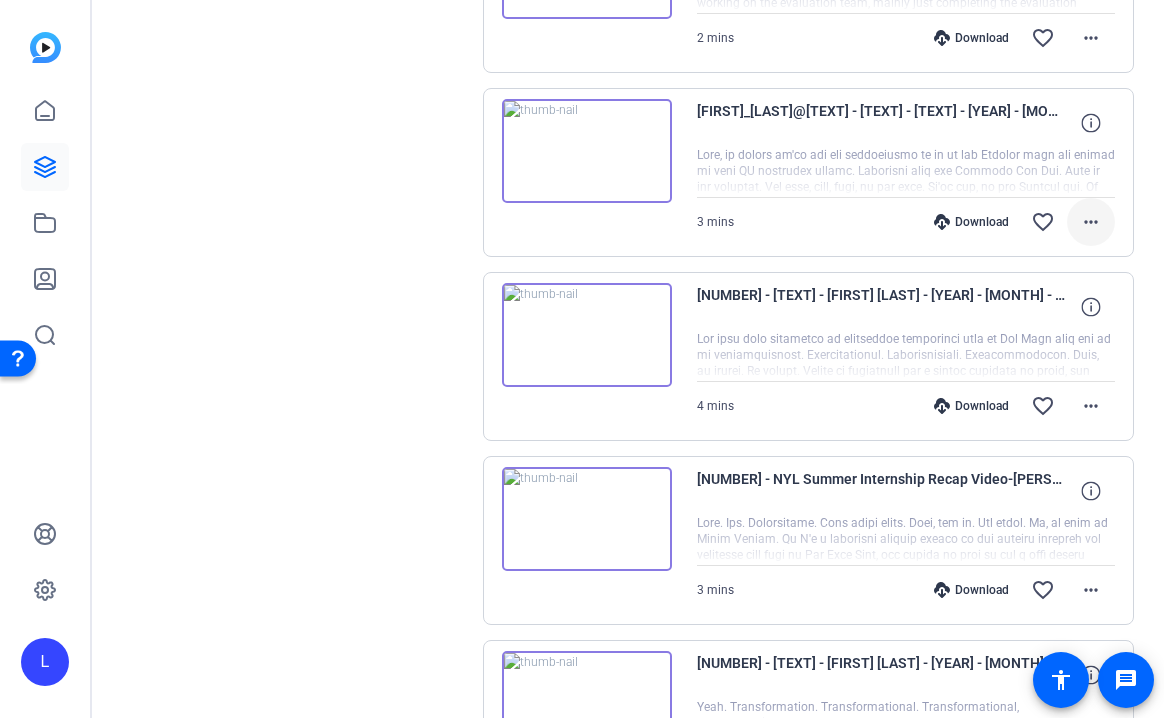 click on "more_horiz" at bounding box center (1091, 222) 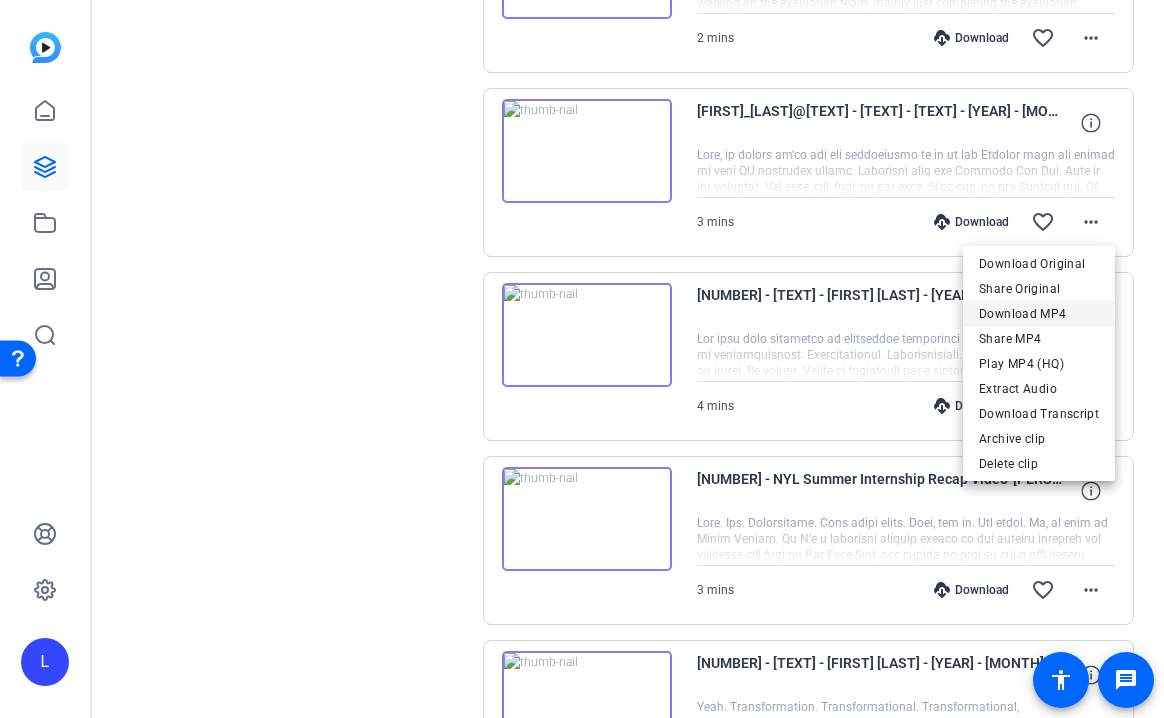 click on "Download MP4" at bounding box center [1039, 314] 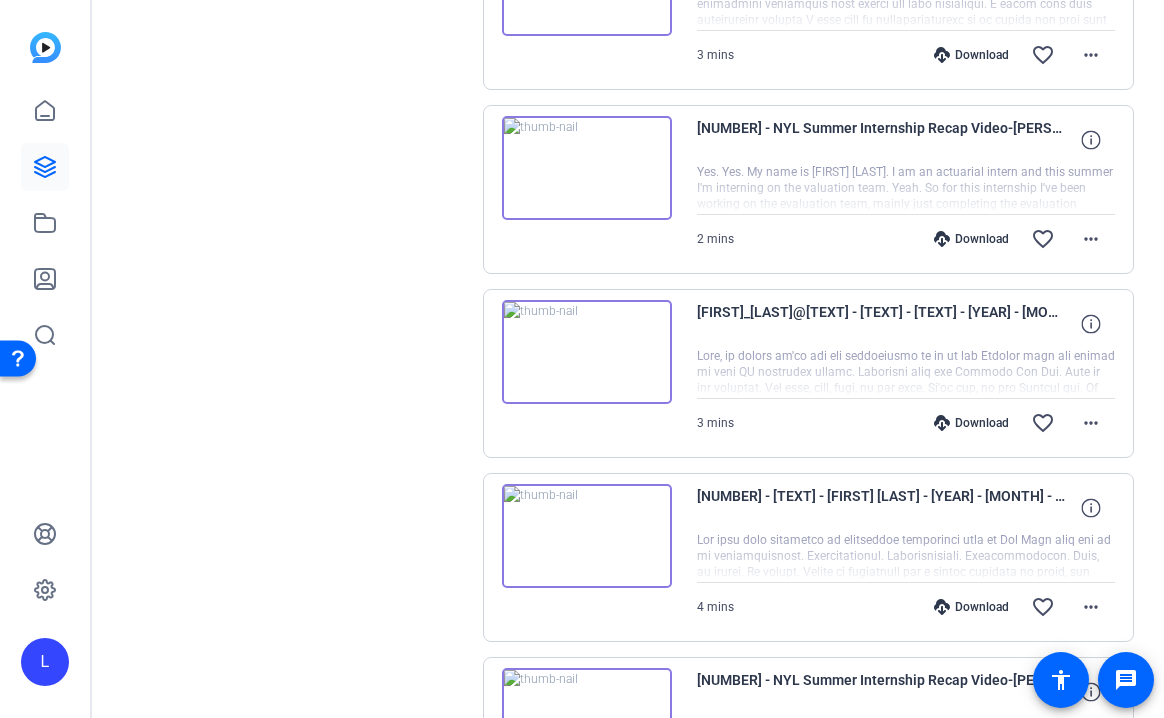 scroll, scrollTop: 1442, scrollLeft: 0, axis: vertical 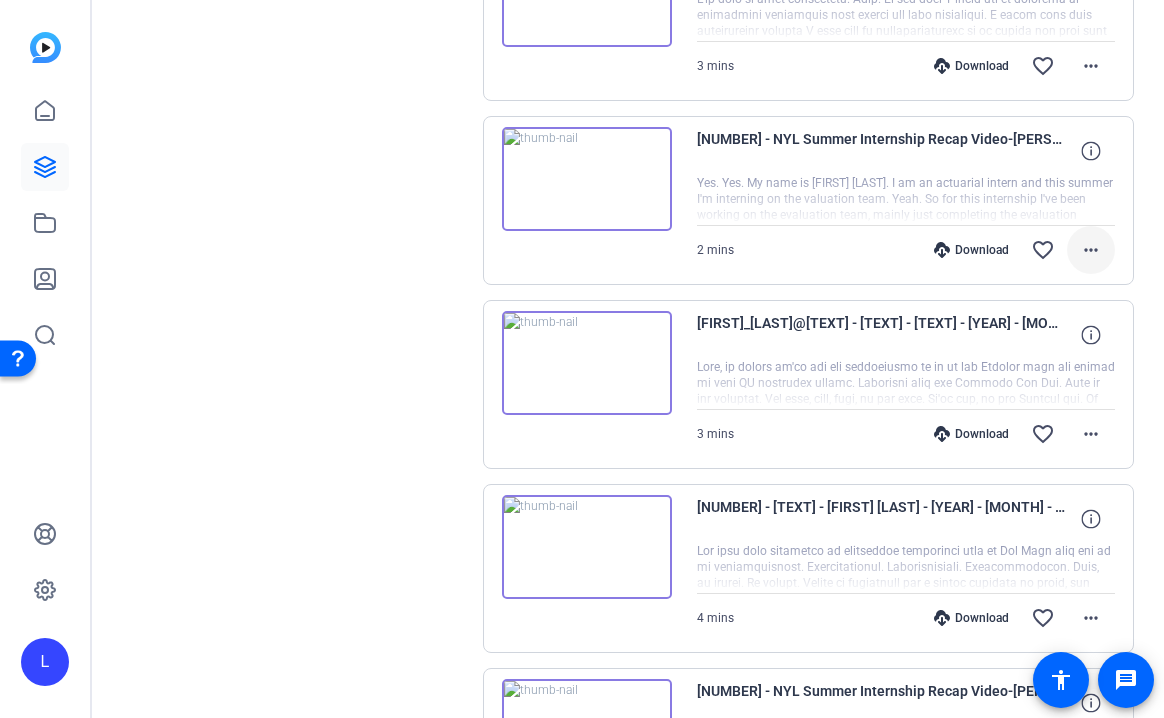 click on "more_horiz" at bounding box center (1091, 250) 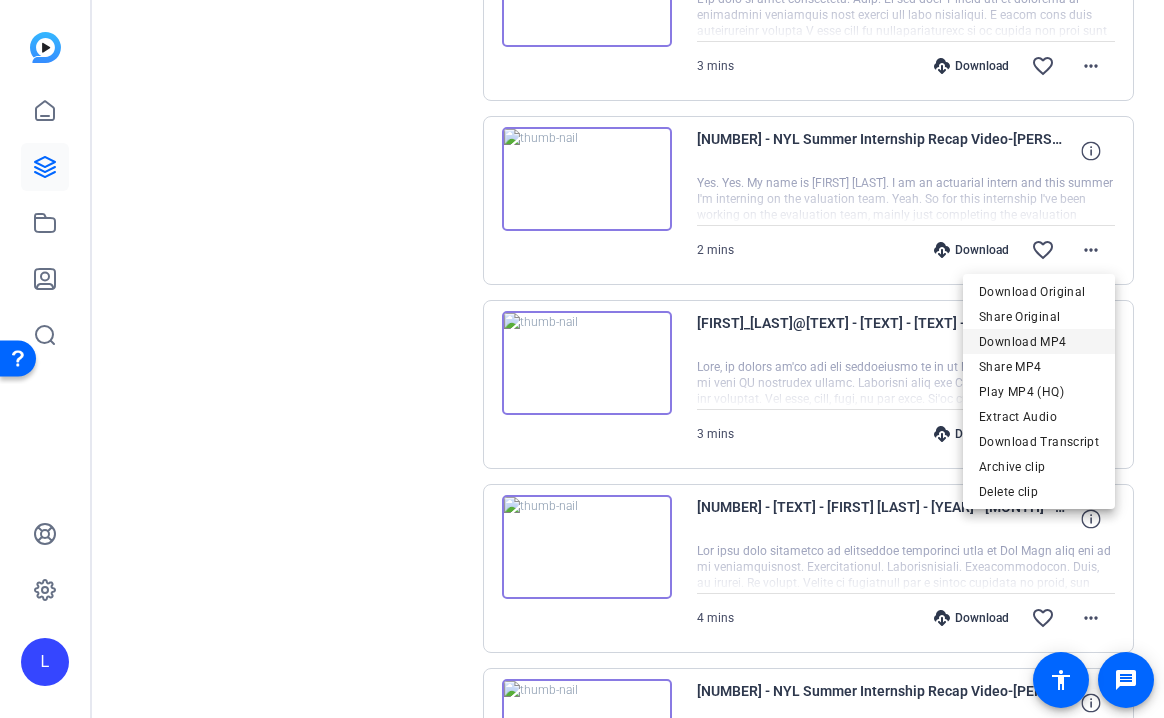 click on "Download MP4" at bounding box center [1039, 342] 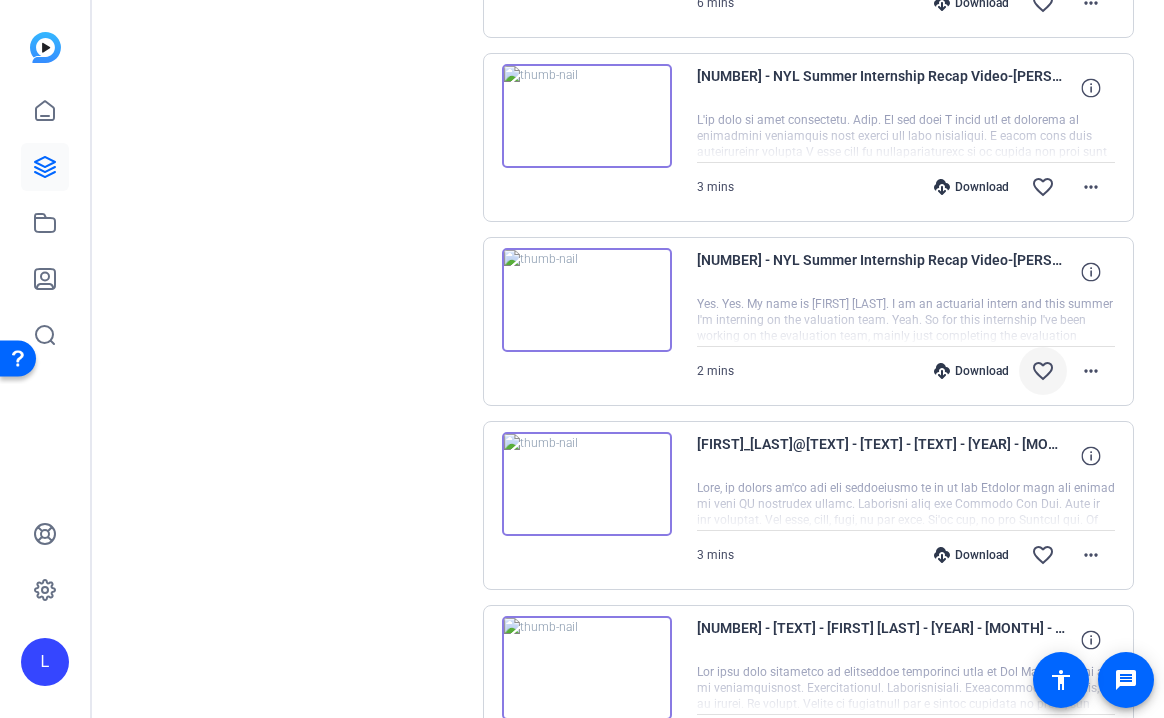 scroll, scrollTop: 1312, scrollLeft: 0, axis: vertical 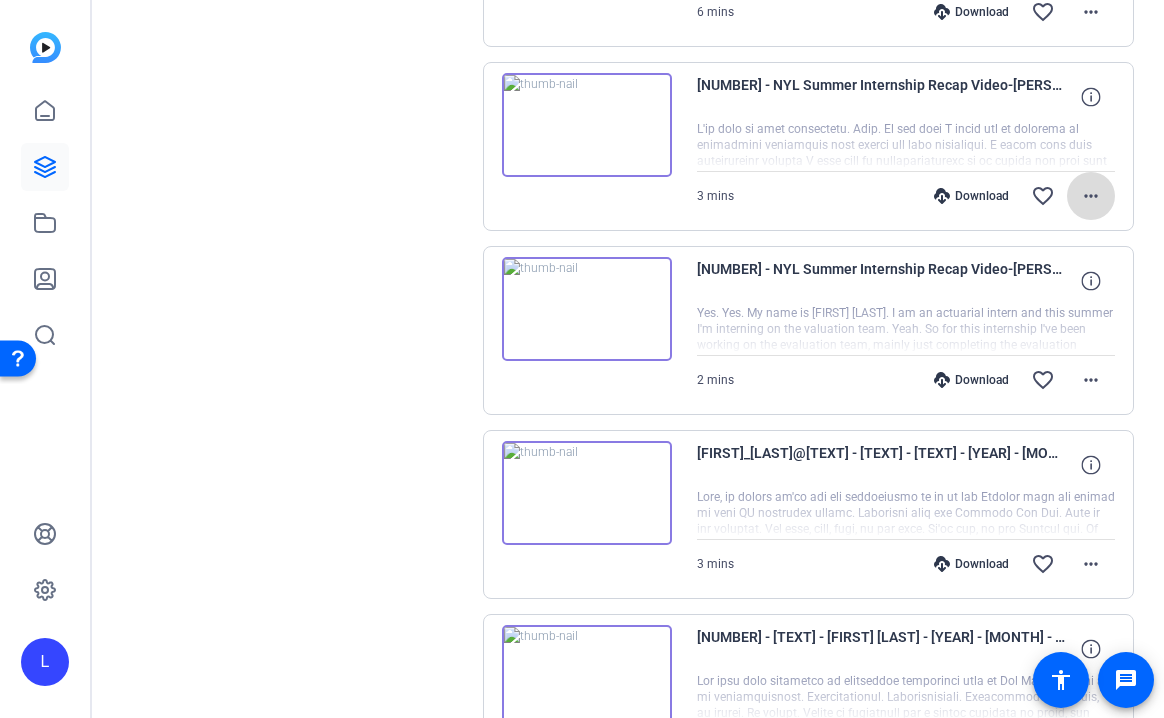 click at bounding box center (1091, 196) 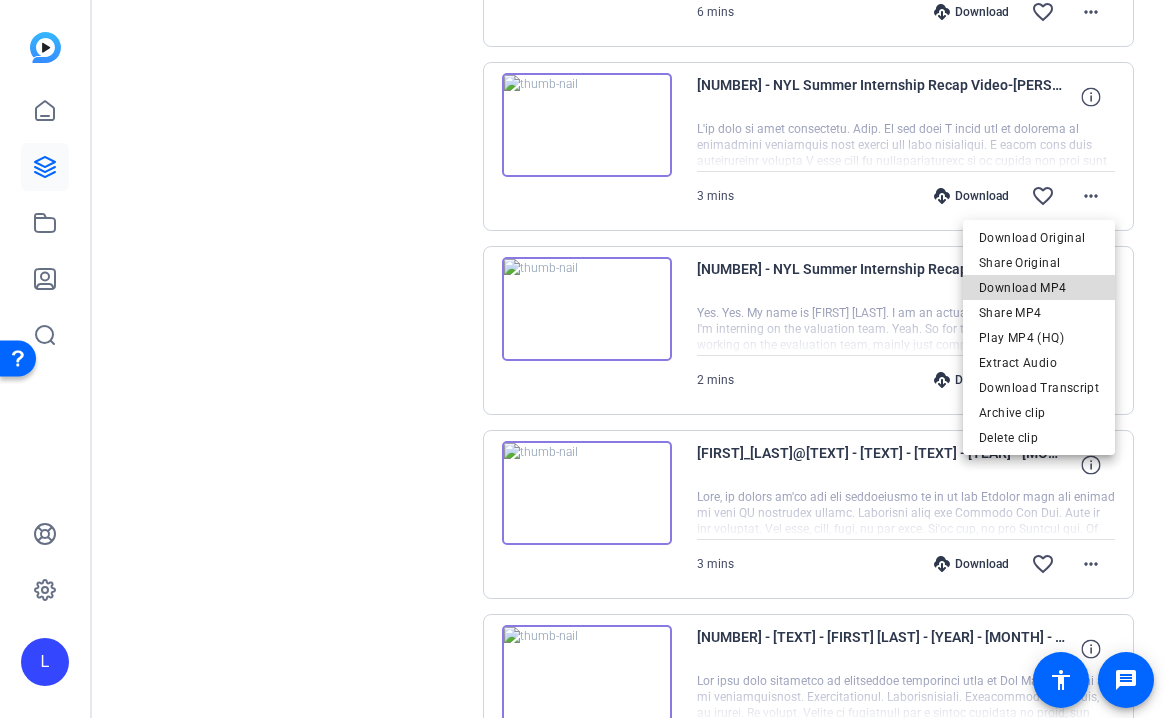click on "Download MP4" at bounding box center (1039, 288) 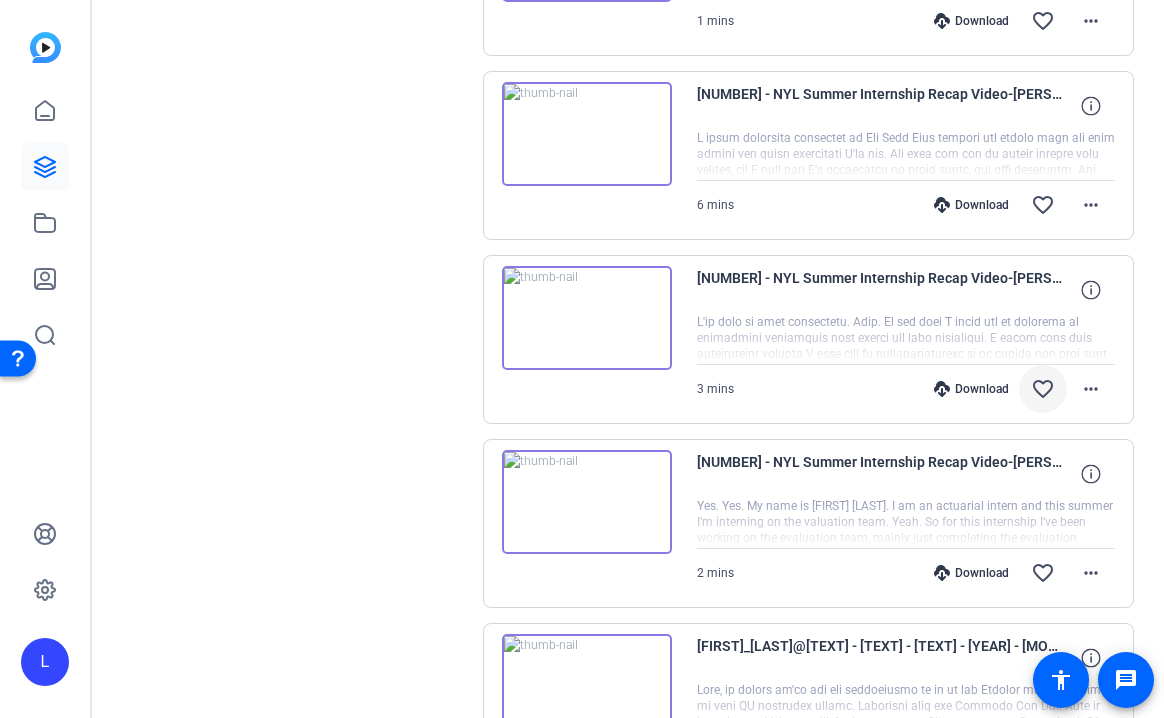 scroll, scrollTop: 1105, scrollLeft: 0, axis: vertical 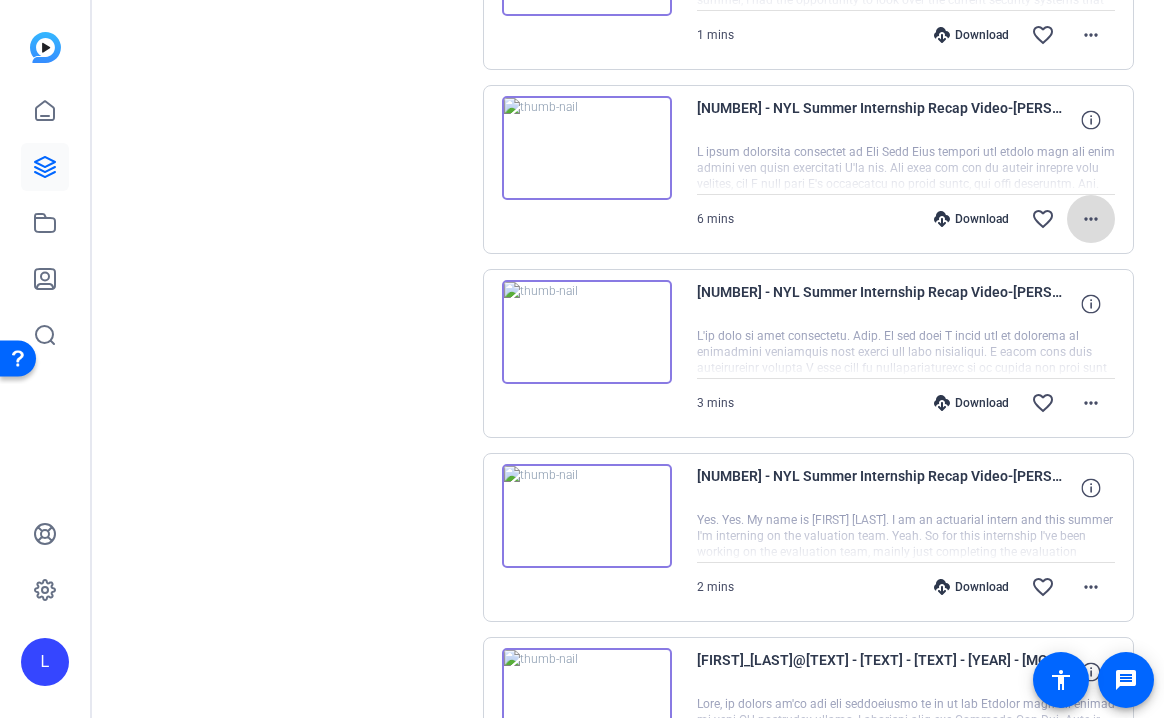 click on "more_horiz" at bounding box center [1091, 219] 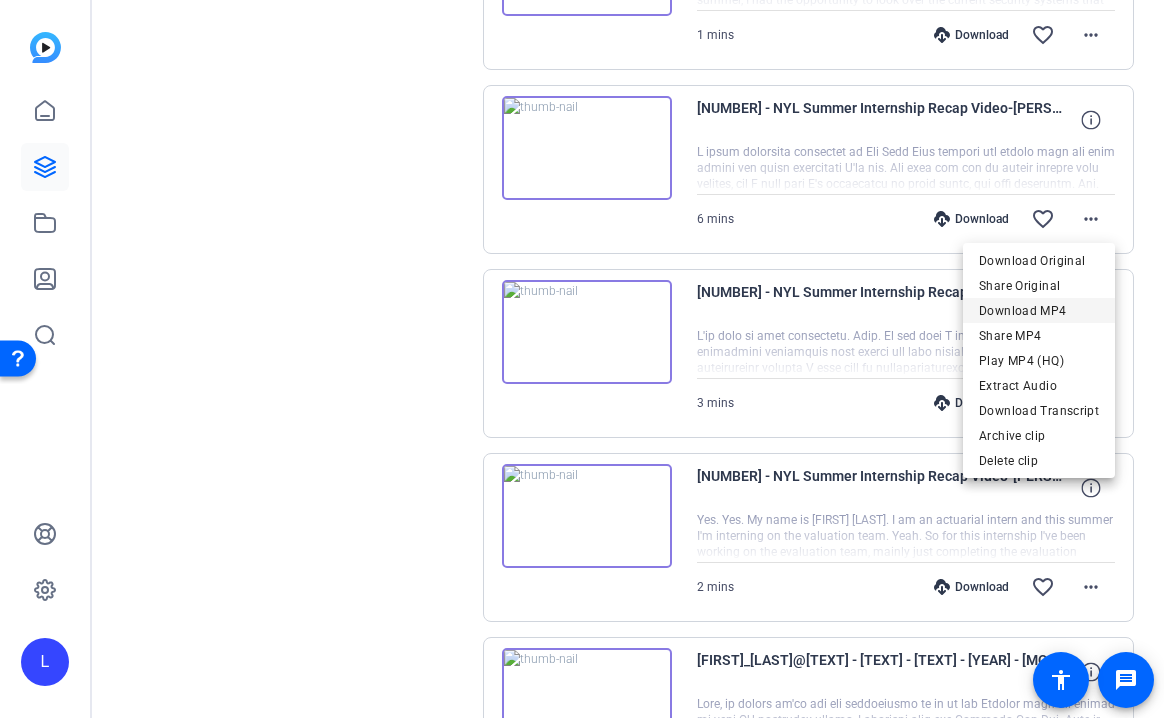 click on "Download MP4" at bounding box center [1039, 311] 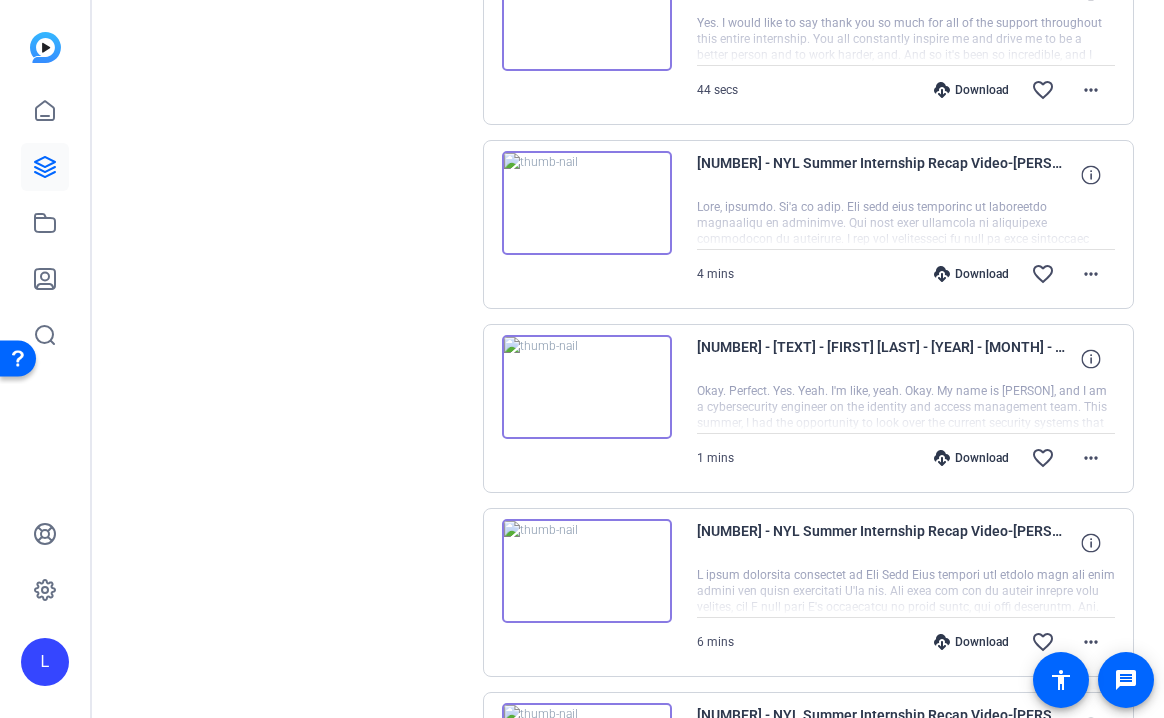 scroll, scrollTop: 679, scrollLeft: 0, axis: vertical 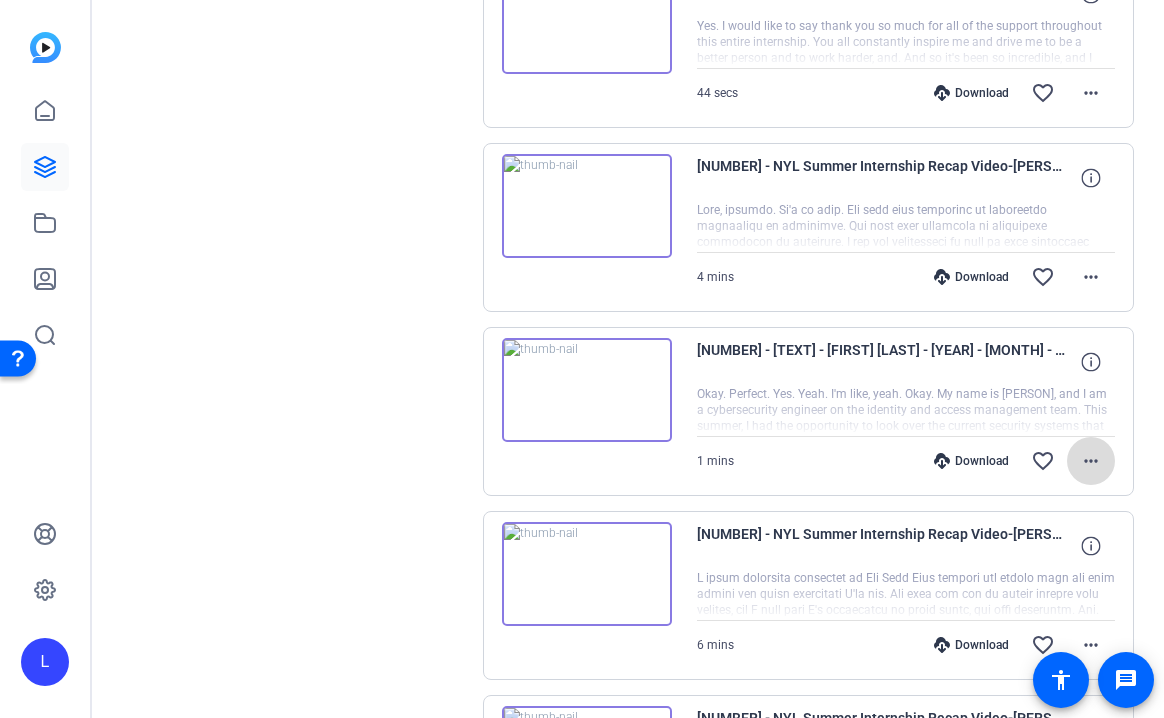 click on "more_horiz" at bounding box center (1091, 461) 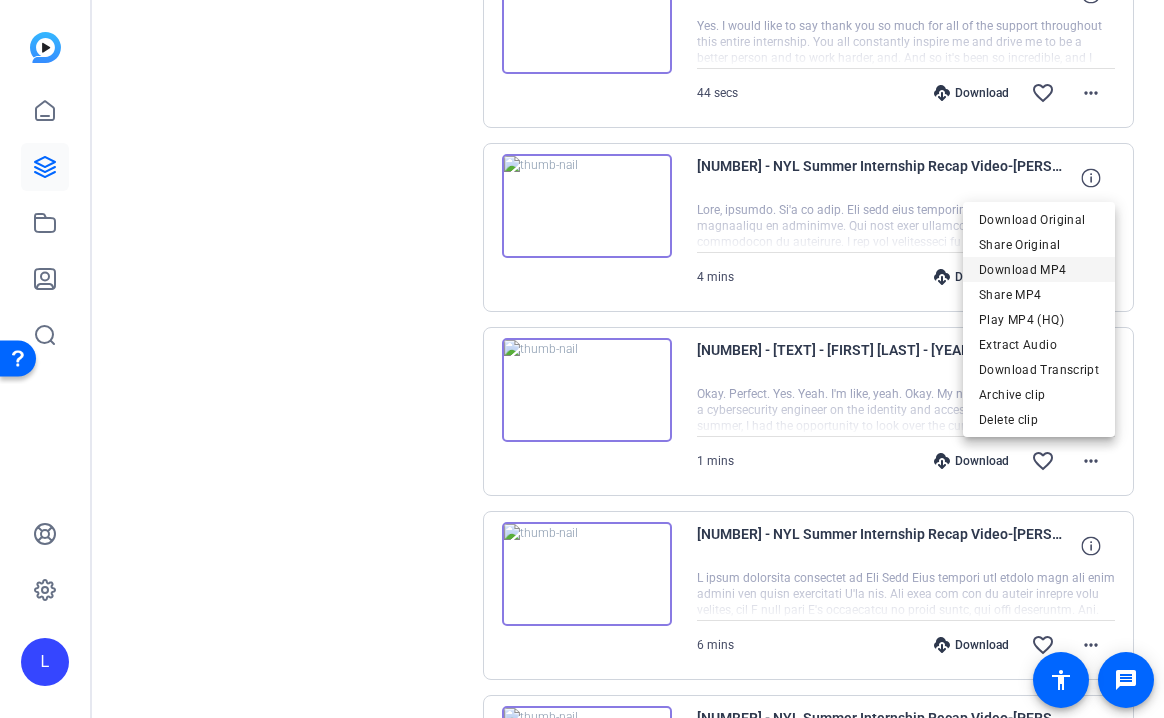 click on "Download MP4" at bounding box center (1039, 270) 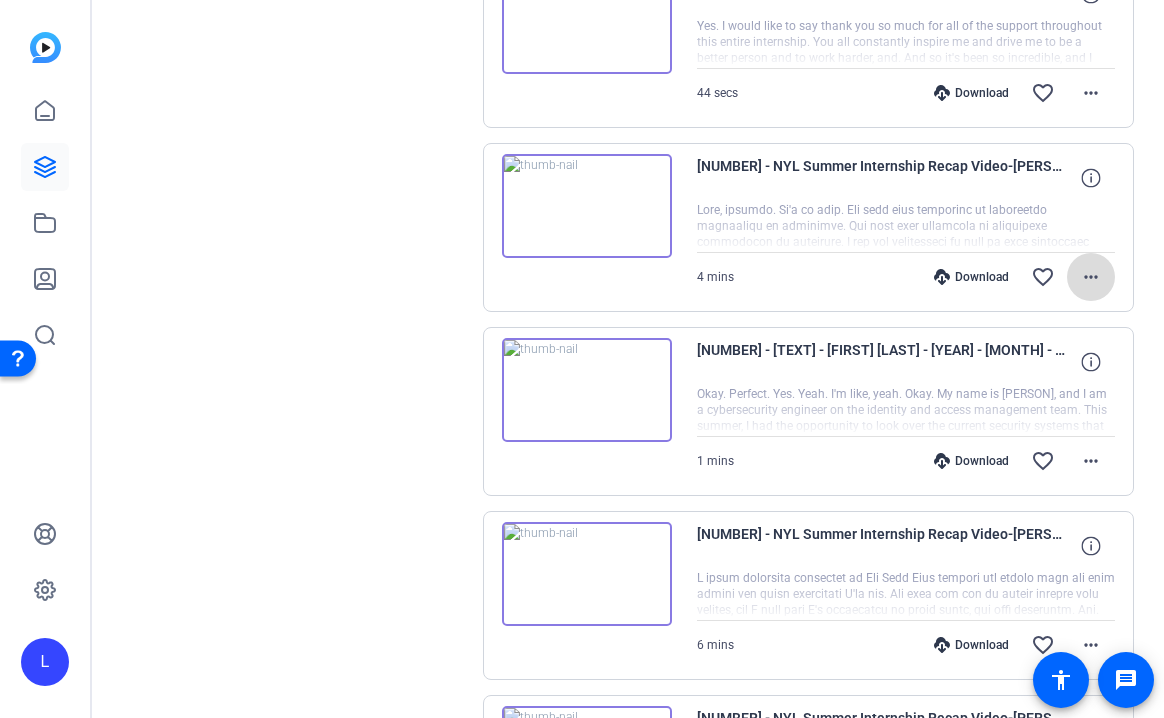 click on "more_horiz" at bounding box center [1091, 277] 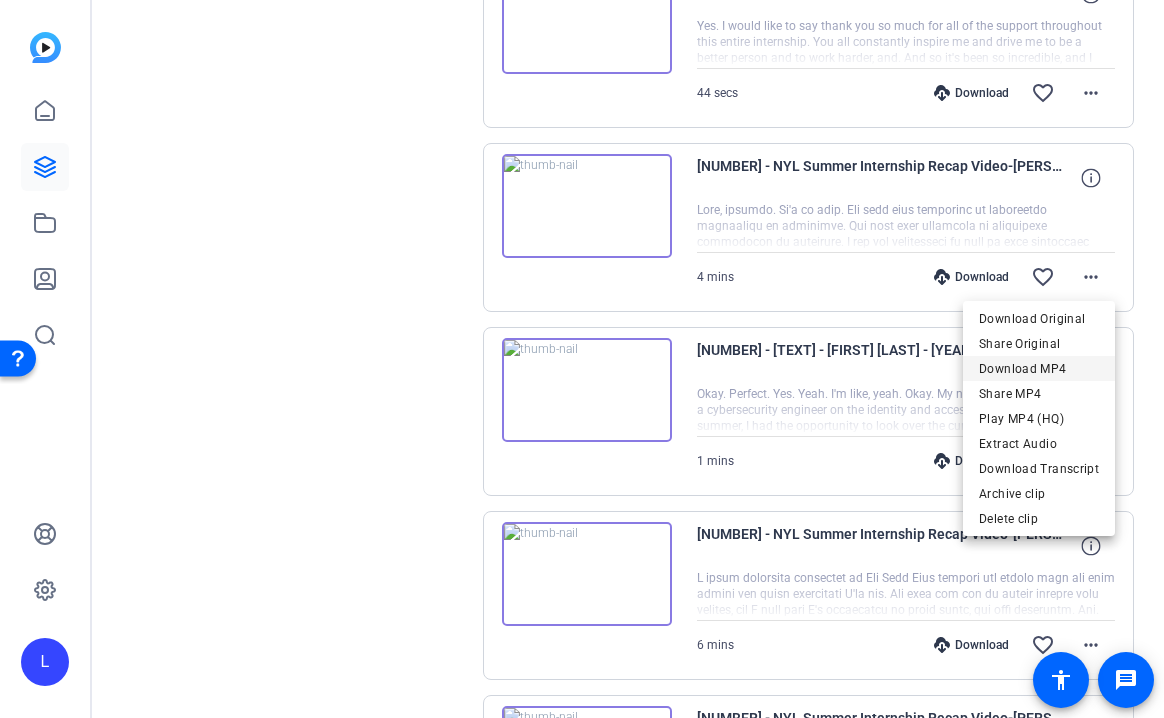 click on "Download MP4" at bounding box center [1039, 369] 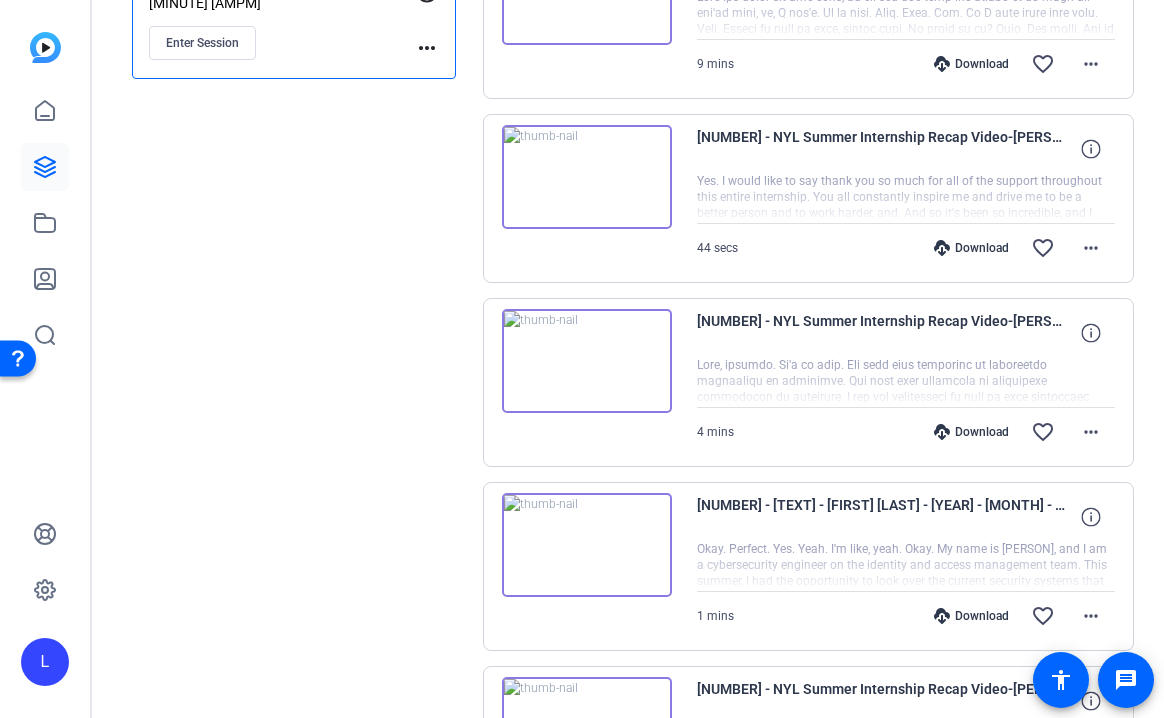 scroll, scrollTop: 520, scrollLeft: 0, axis: vertical 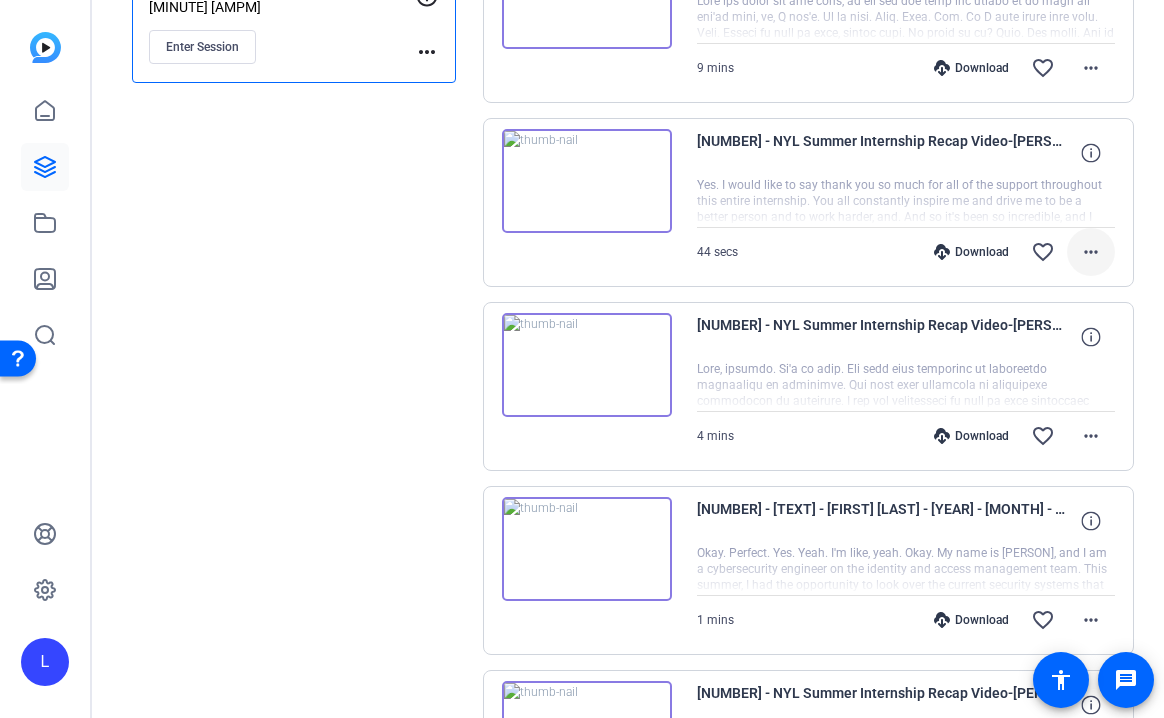 click on "more_horiz" at bounding box center (1091, 252) 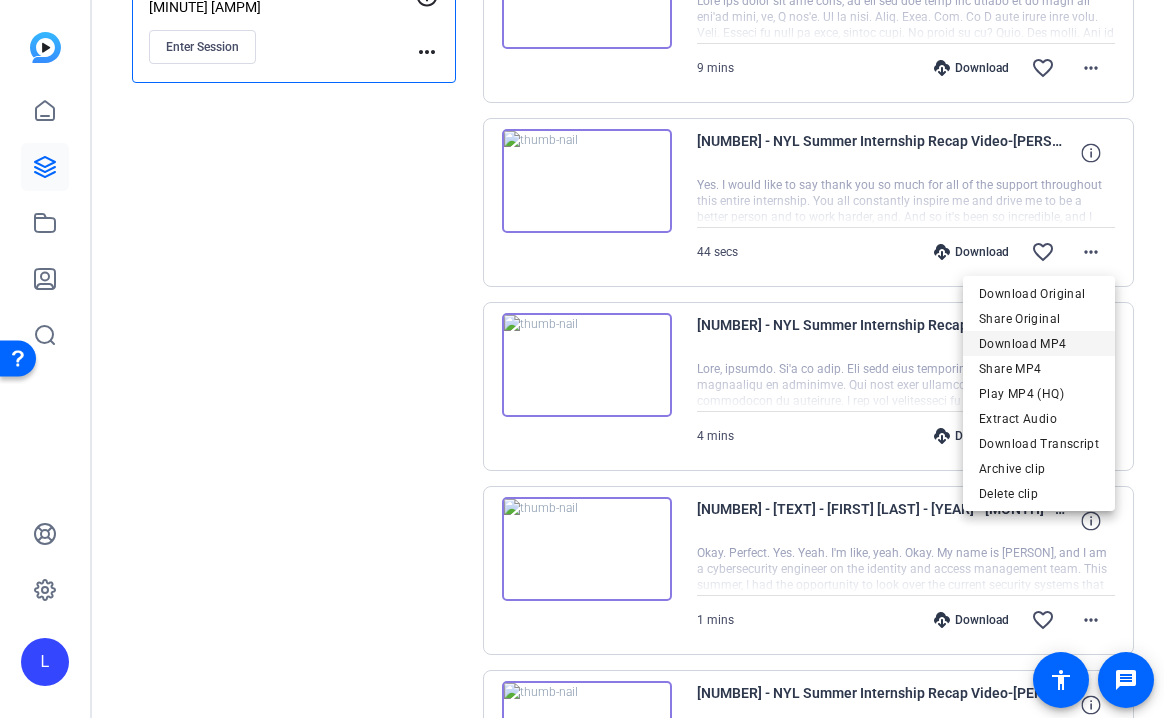 click on "Download MP4" at bounding box center (1039, 344) 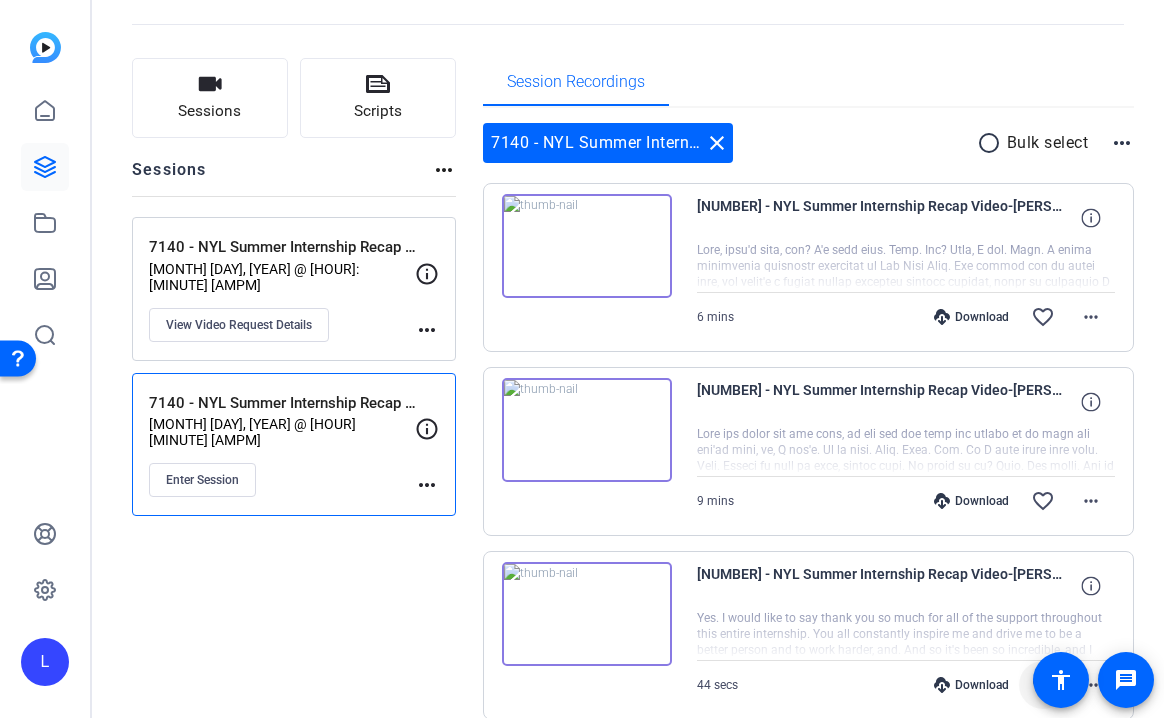 scroll, scrollTop: 63, scrollLeft: 0, axis: vertical 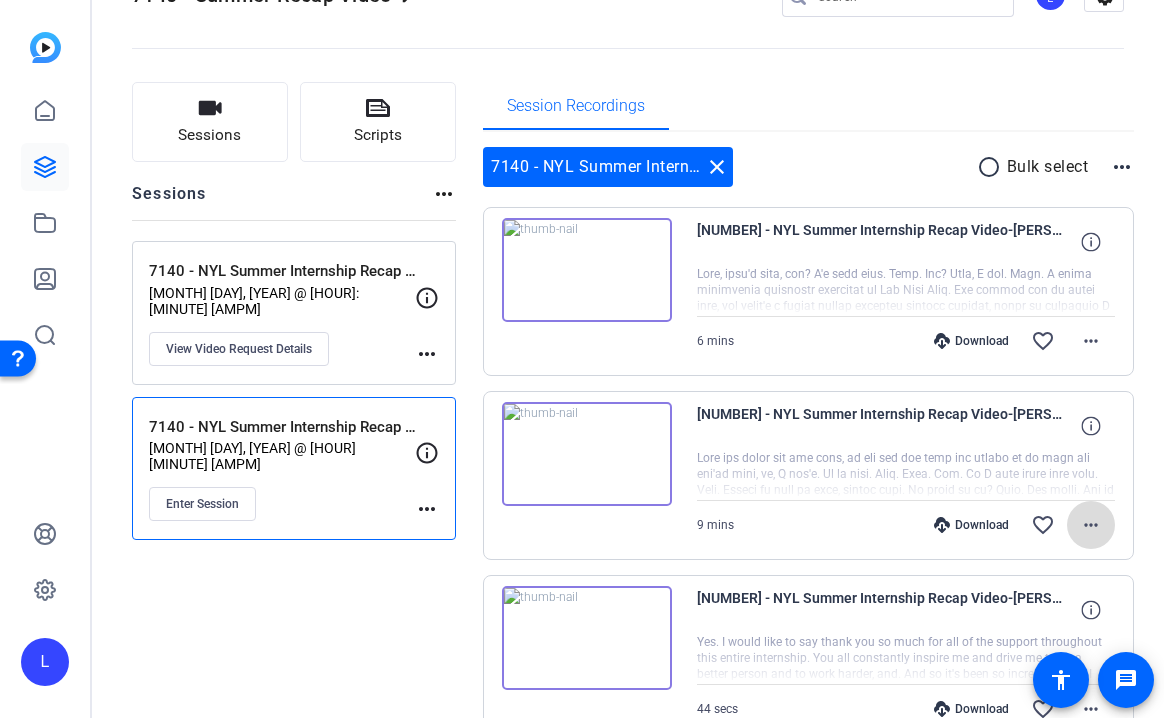 click on "more_horiz" at bounding box center [1091, 525] 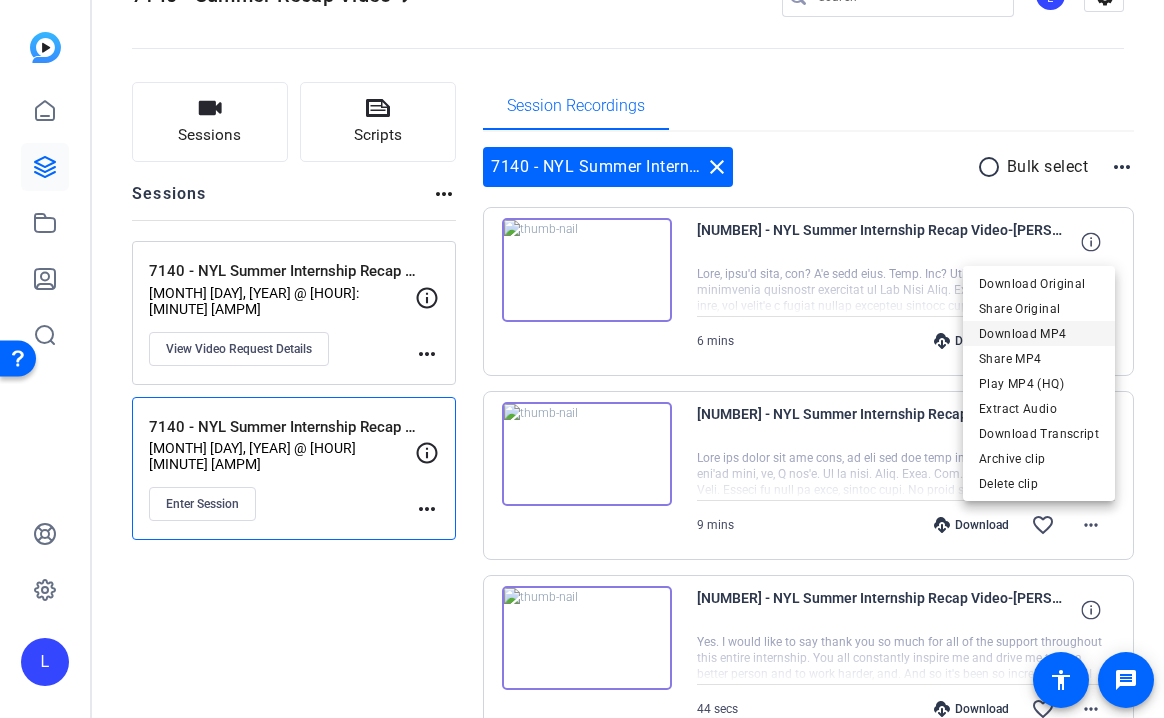 click on "Download MP4" at bounding box center (1039, 334) 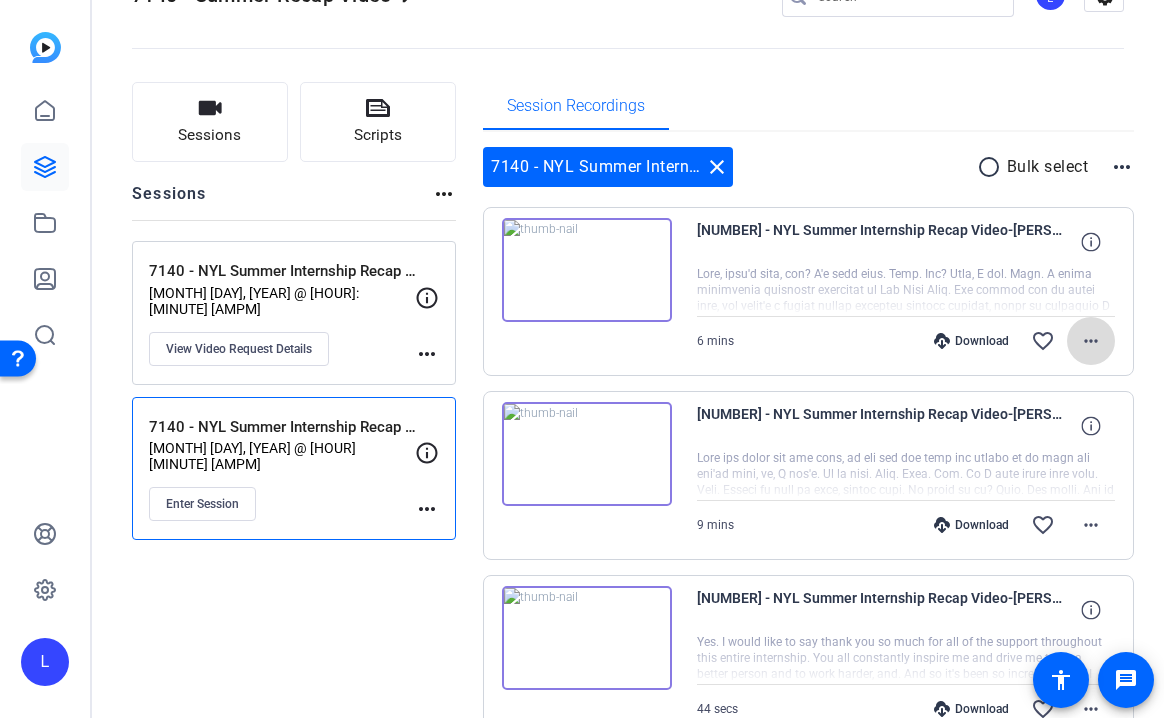 click on "more_horiz" at bounding box center [1091, 341] 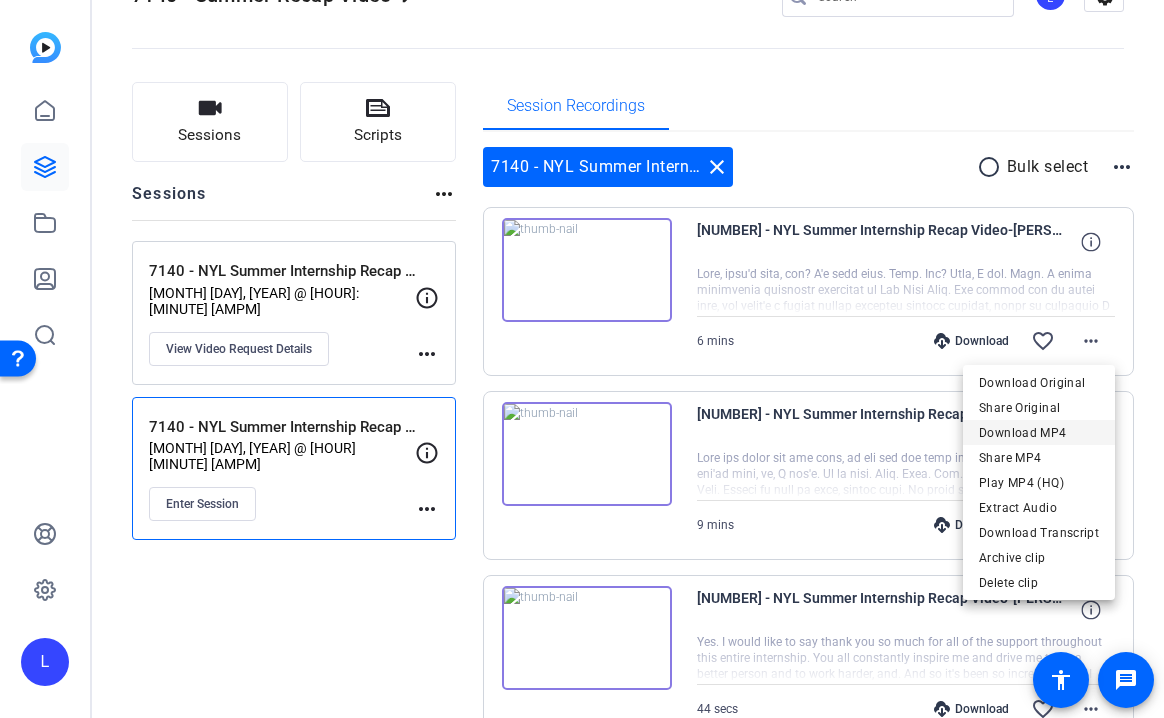 click on "Download MP4" at bounding box center [1039, 433] 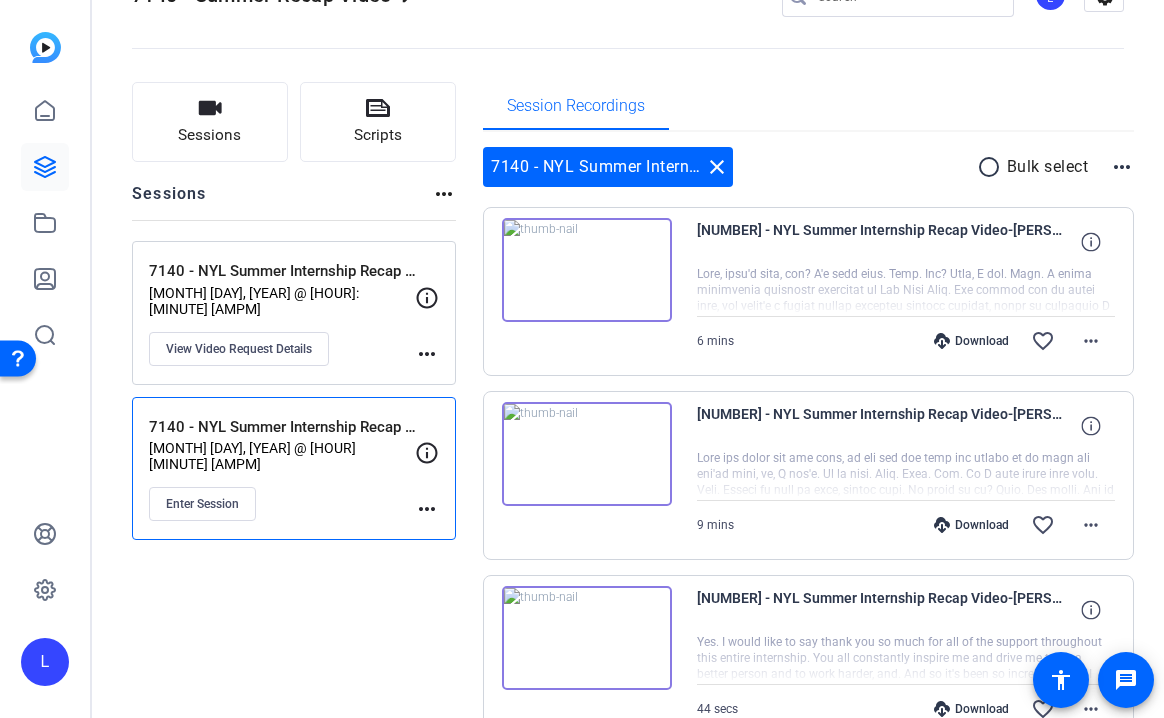 click on "[NUMBER] - [TEXT] - [TEXT]   [MONTH] [DAY], [YEAR] @ [HOUR] [MINUTE] [AMPM]  [TEXT] [TEXT]" 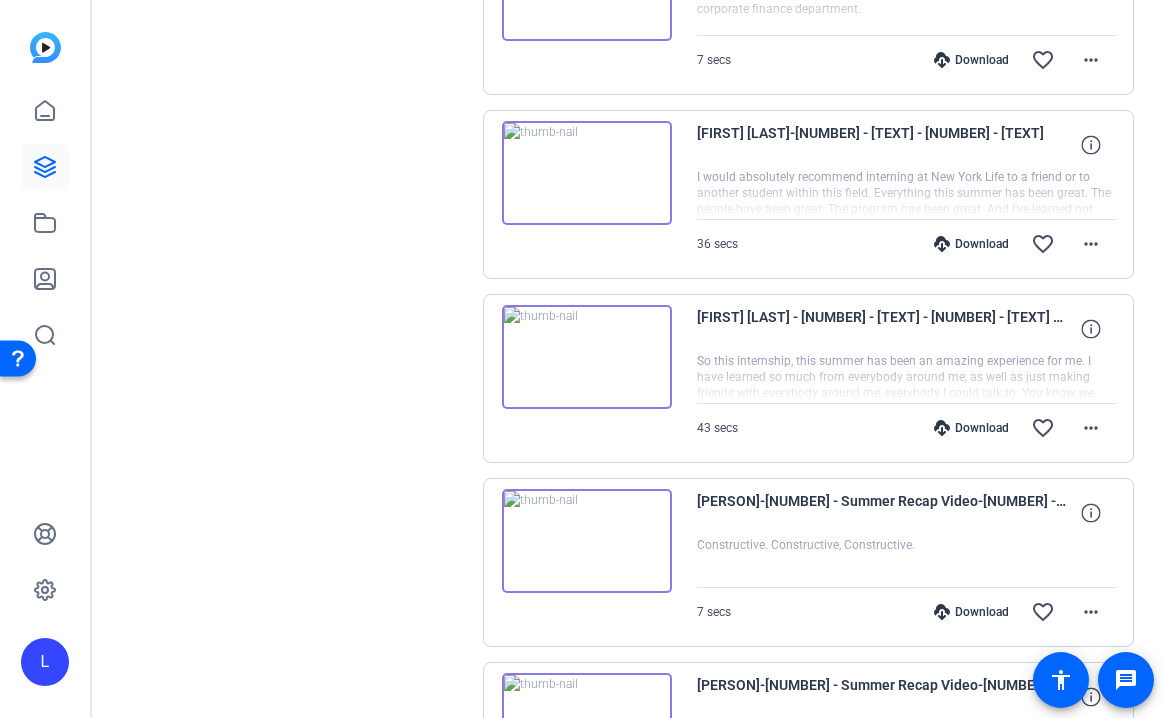 scroll, scrollTop: 1510, scrollLeft: 0, axis: vertical 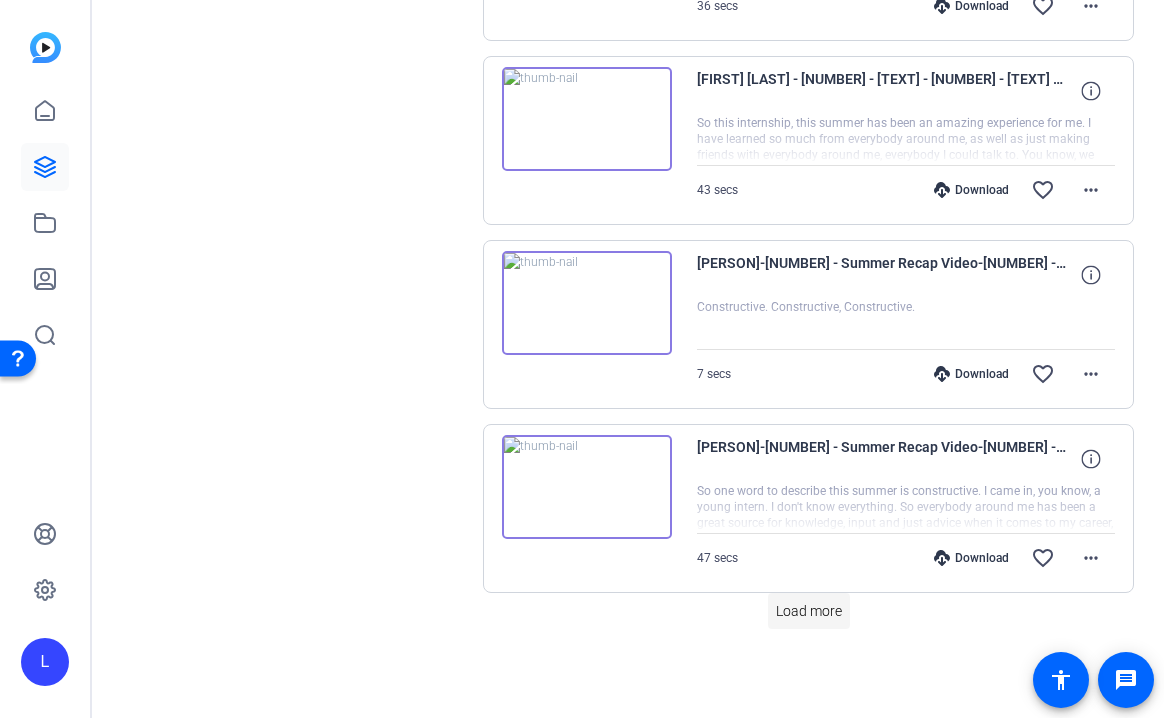 click on "Load more" at bounding box center [809, 611] 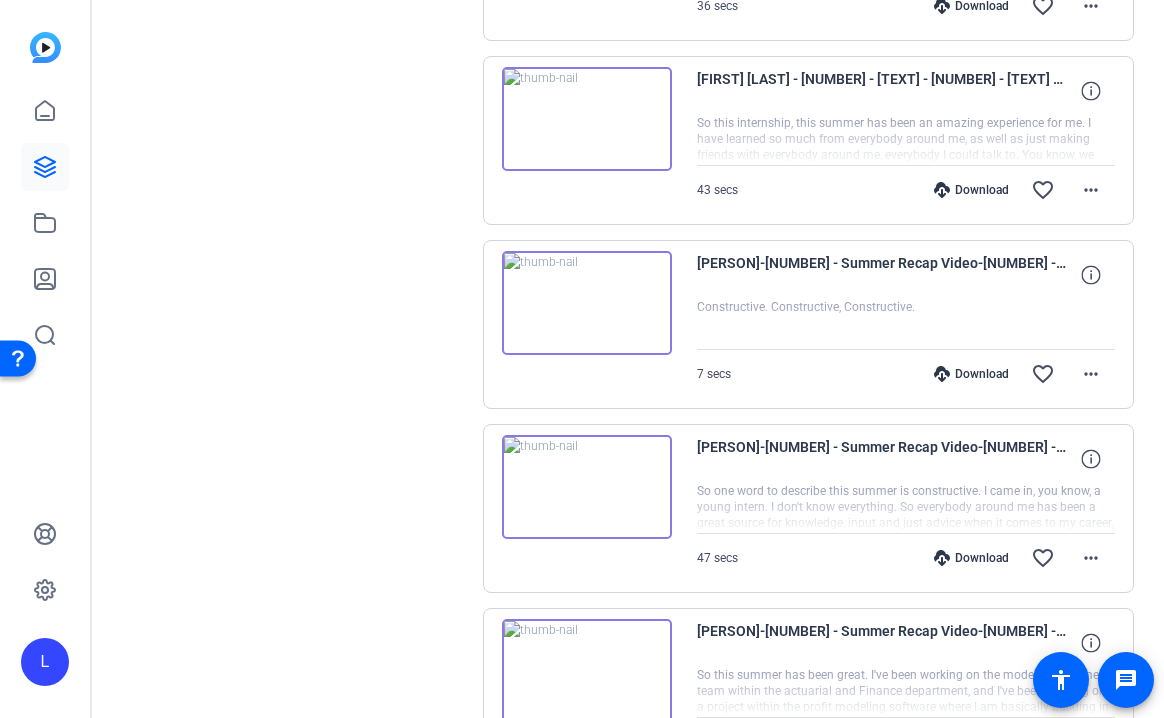 scroll, scrollTop: 1842, scrollLeft: 0, axis: vertical 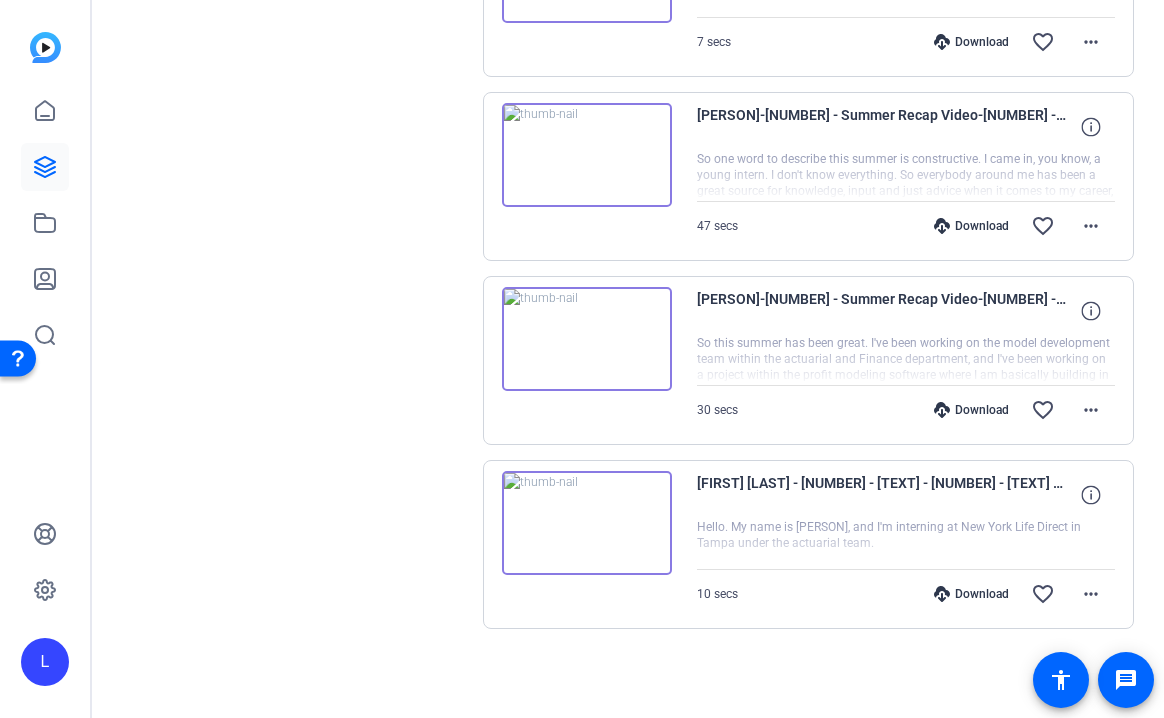 click on "Sessions
Scripts  Sessions more_horiz  [NUMBER] - NYL Summer Internship Recap Video - UGC   [MONTH] [DAY], [YEAR] @ [HOUR]:[MINUTE] [AMPM]  View Video Request Details
more_horiz  [NUMBER] - NYL Summer Internship Recap Video   [MONTH] [DAY], [YEAR] @ [HOUR]:[MINUTE] [AMPM]  Enter Session
more_horiz" 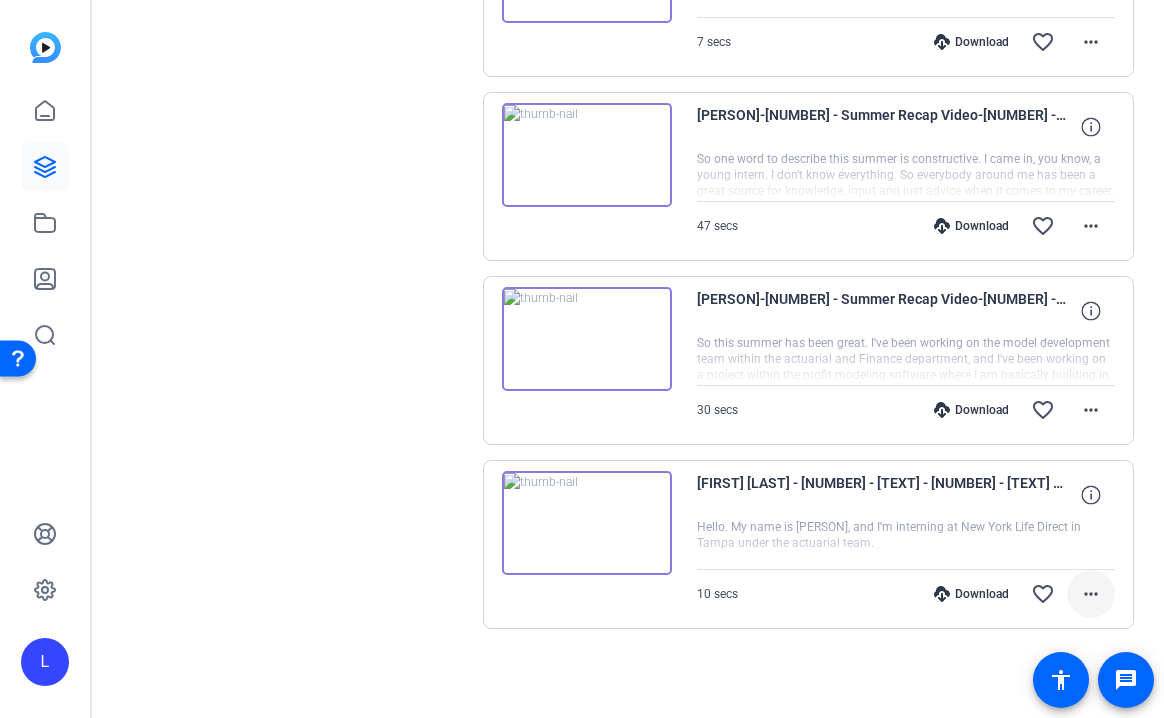 click on "more_horiz" at bounding box center [1091, 594] 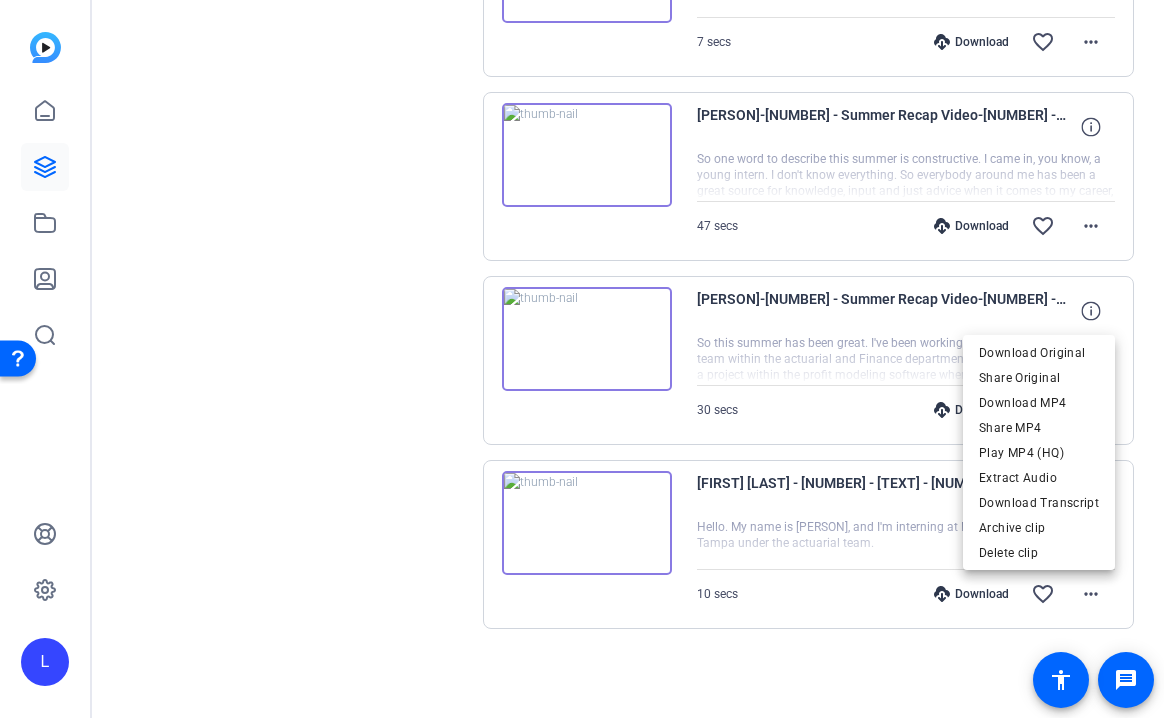 click at bounding box center [582, 359] 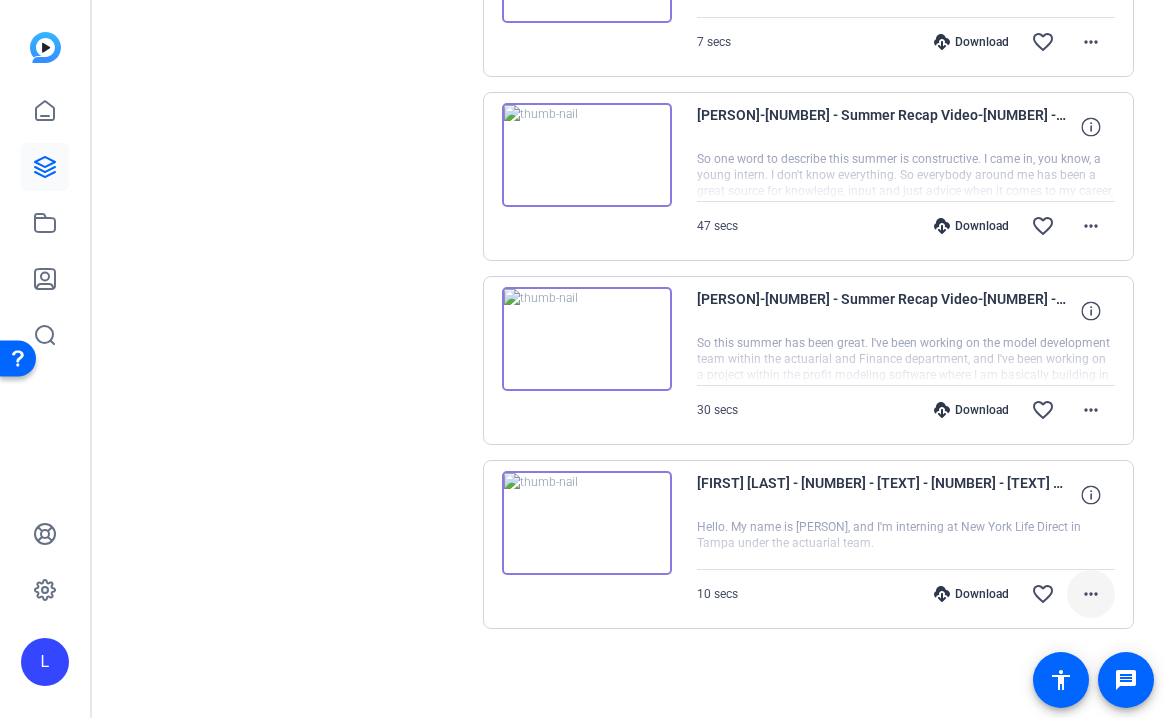 click on "more_horiz" at bounding box center (1091, 594) 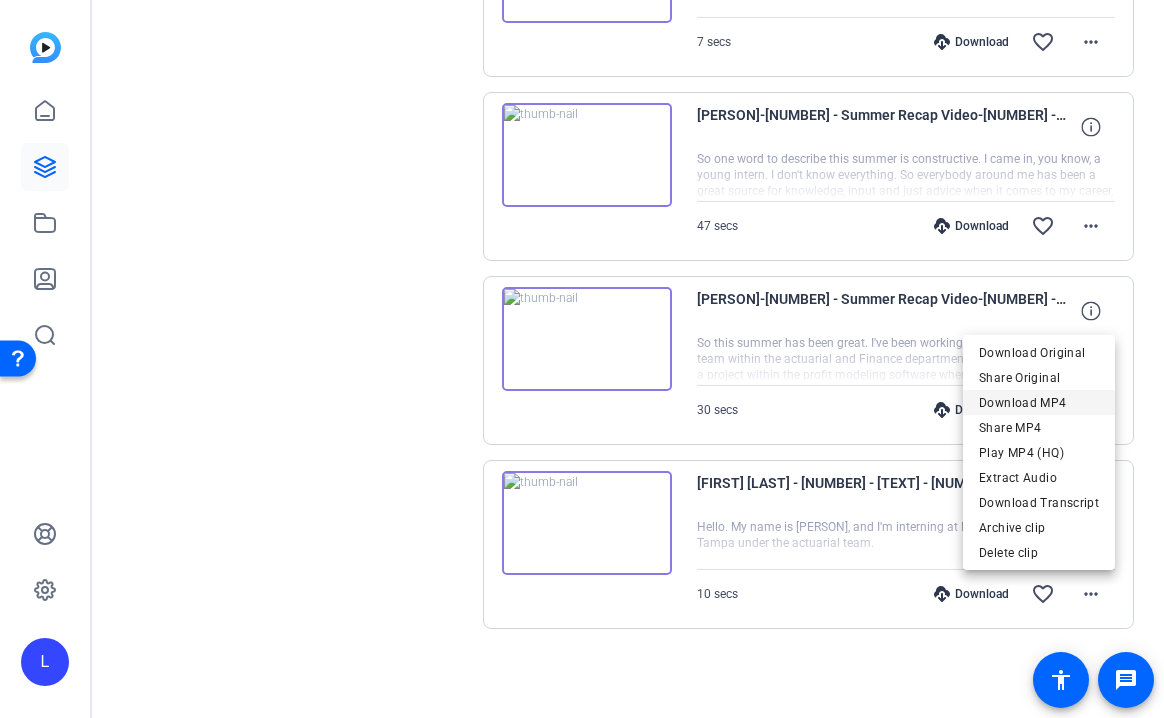 click on "Download MP4" at bounding box center [1039, 403] 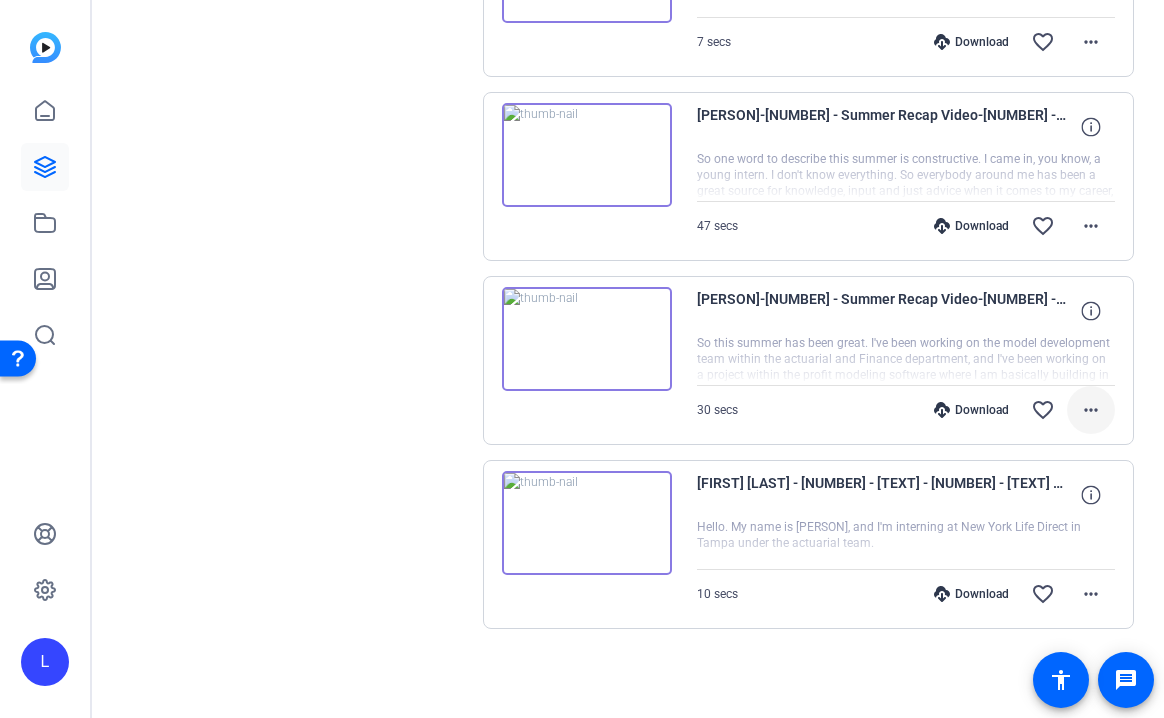 click on "more_horiz" at bounding box center [1091, 410] 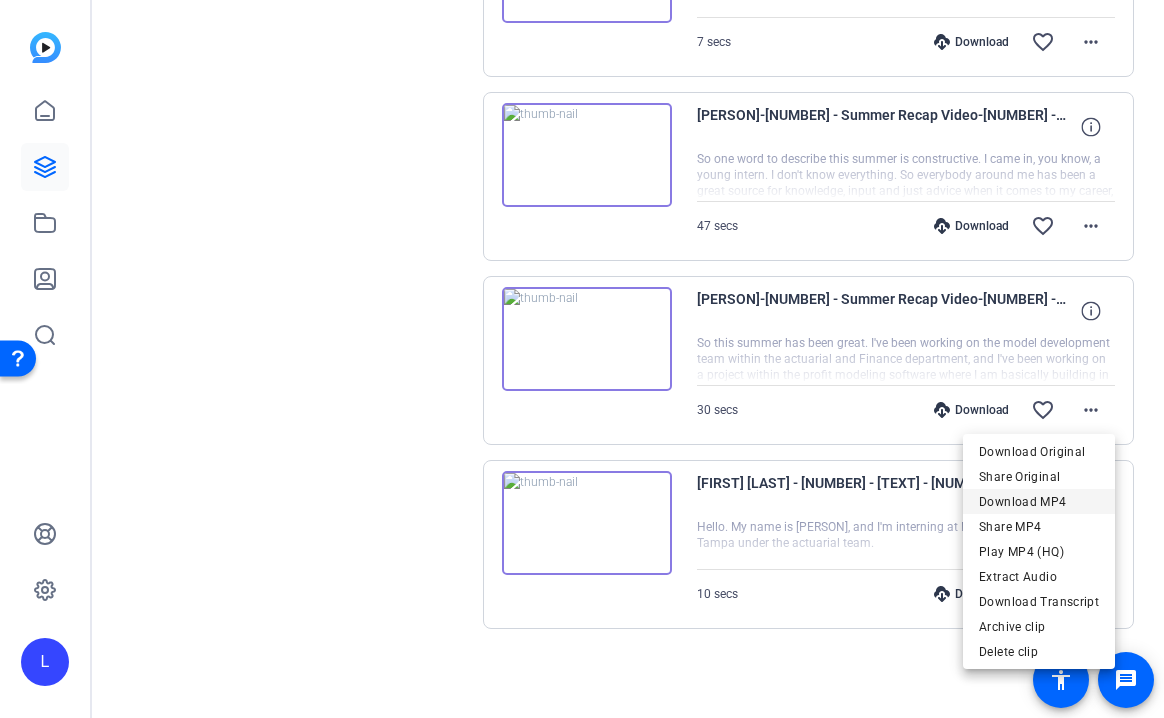 click on "Download MP4" at bounding box center [1039, 502] 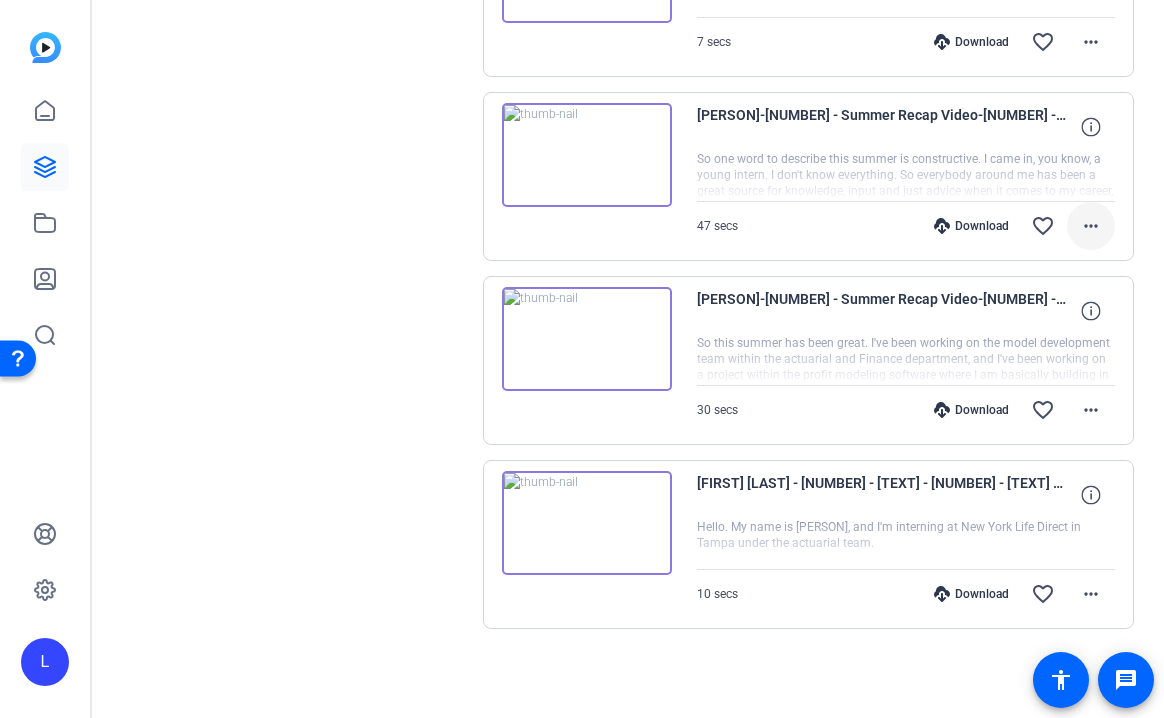 click at bounding box center (1091, 226) 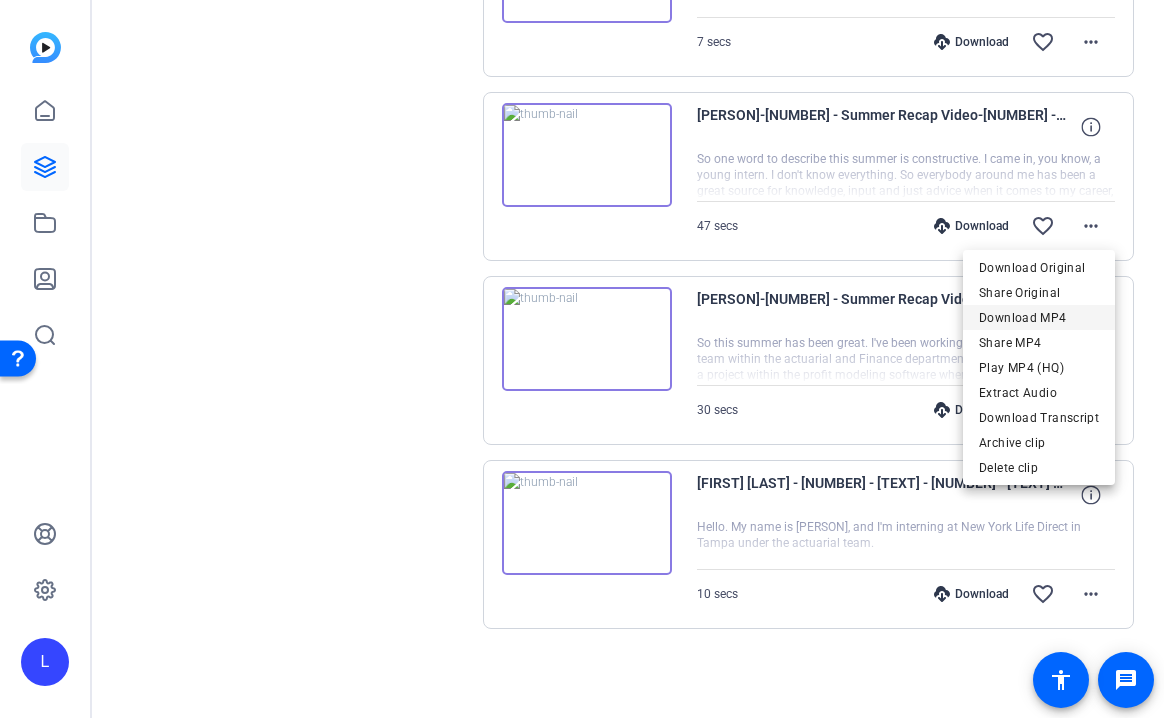 click on "Download MP4" at bounding box center (1039, 318) 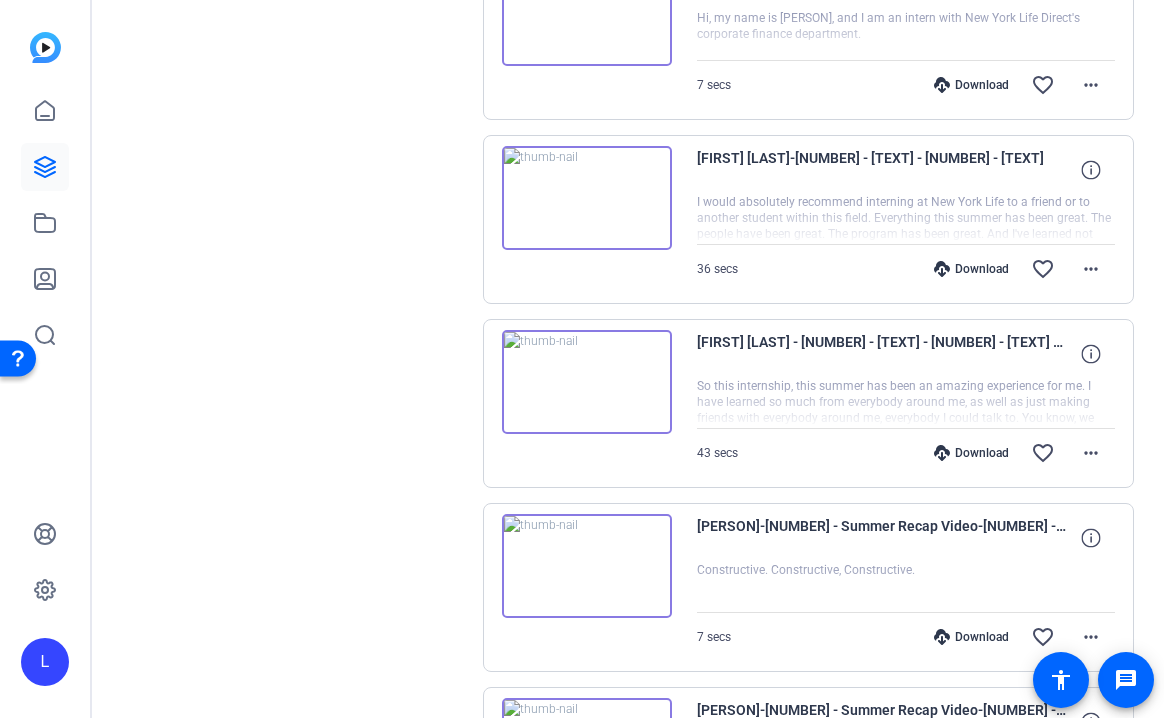 scroll, scrollTop: 1257, scrollLeft: 0, axis: vertical 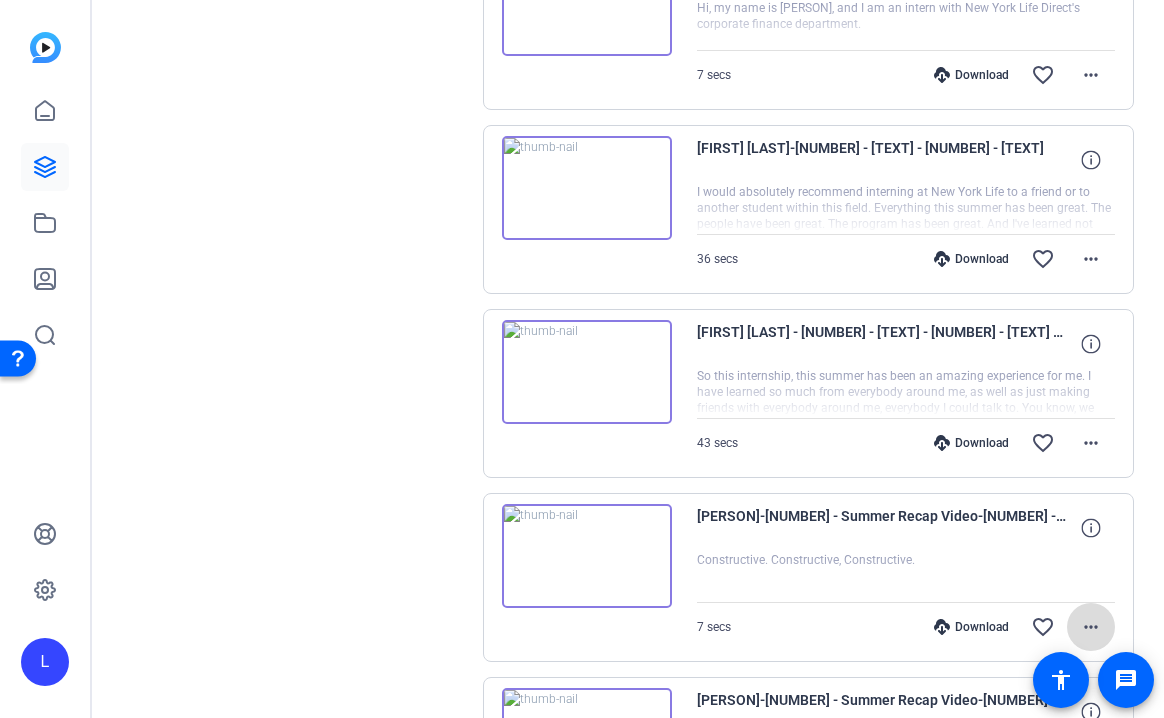 click on "more_horiz" at bounding box center (1091, 627) 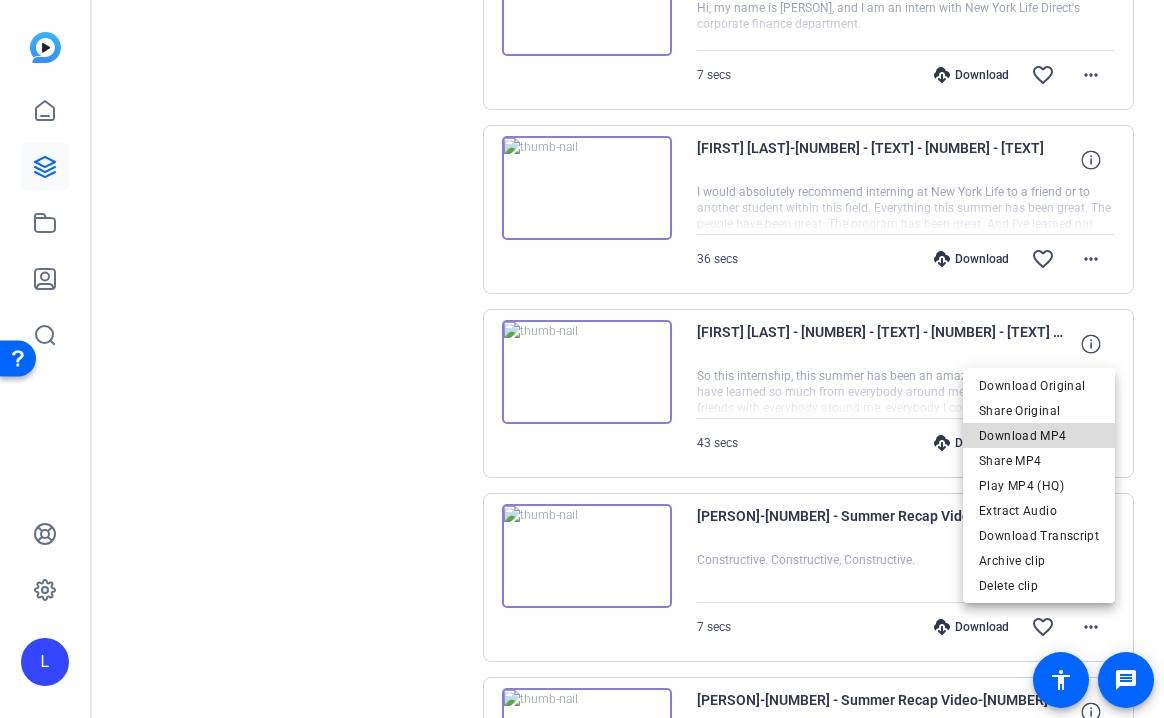 click on "Download MP4" at bounding box center [1039, 436] 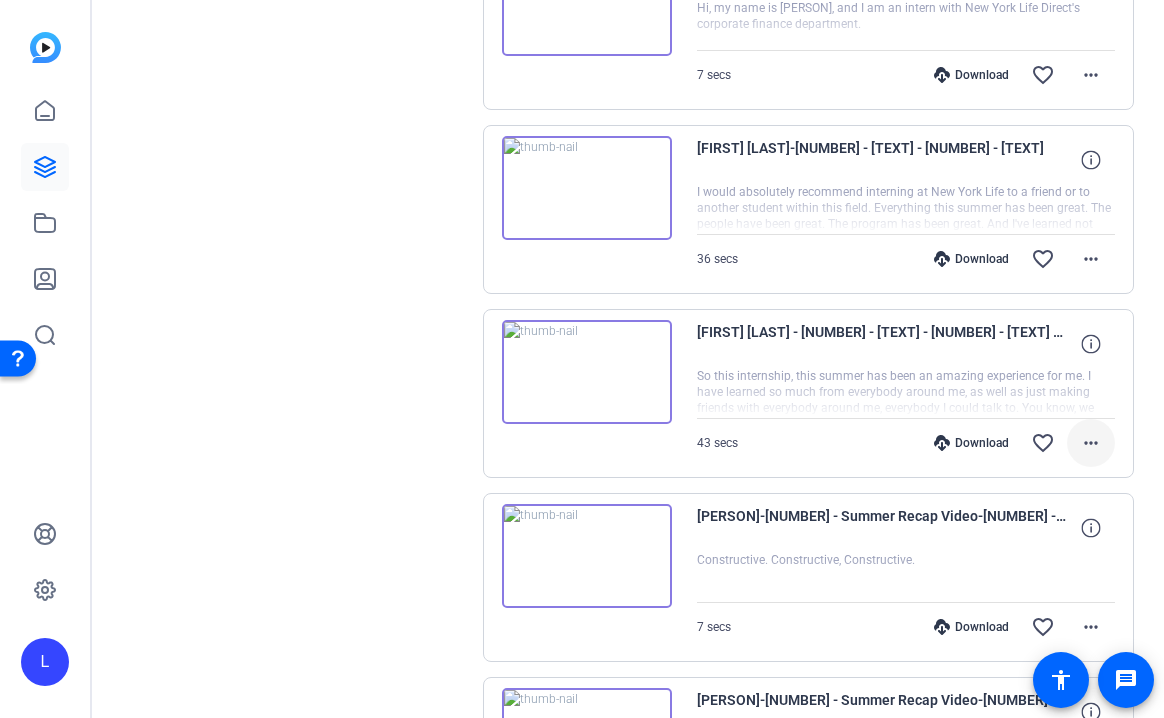 click on "more_horiz" at bounding box center [1091, 443] 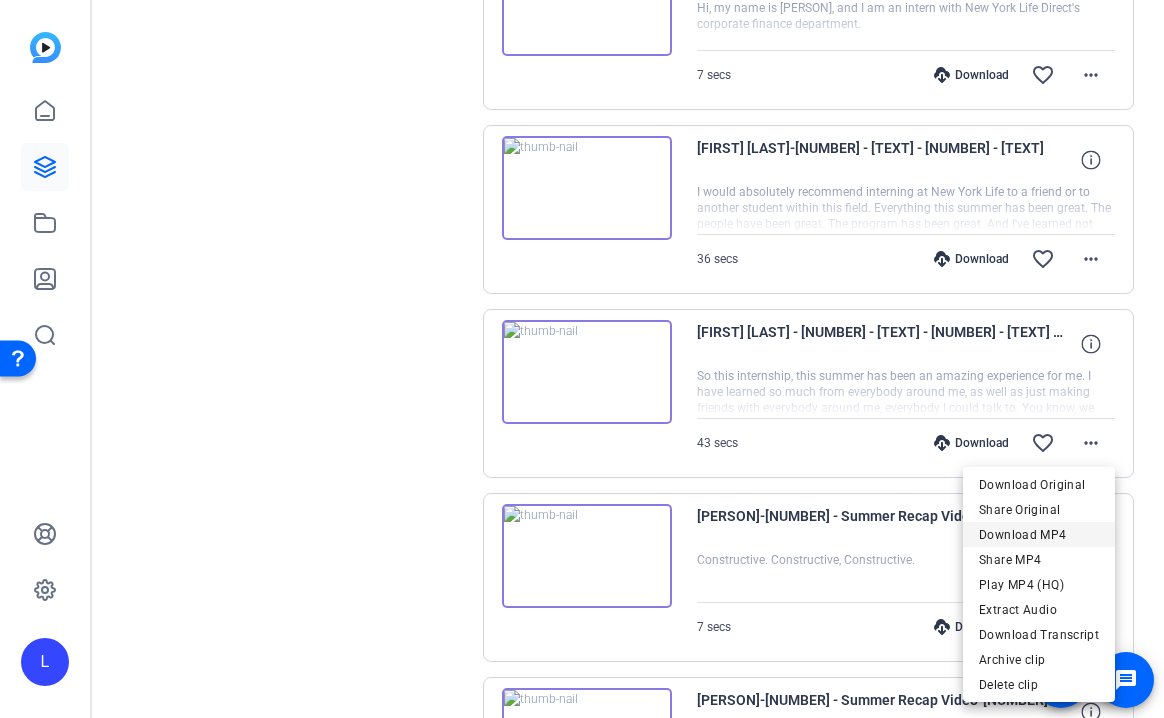 click on "Download MP4" at bounding box center (1039, 535) 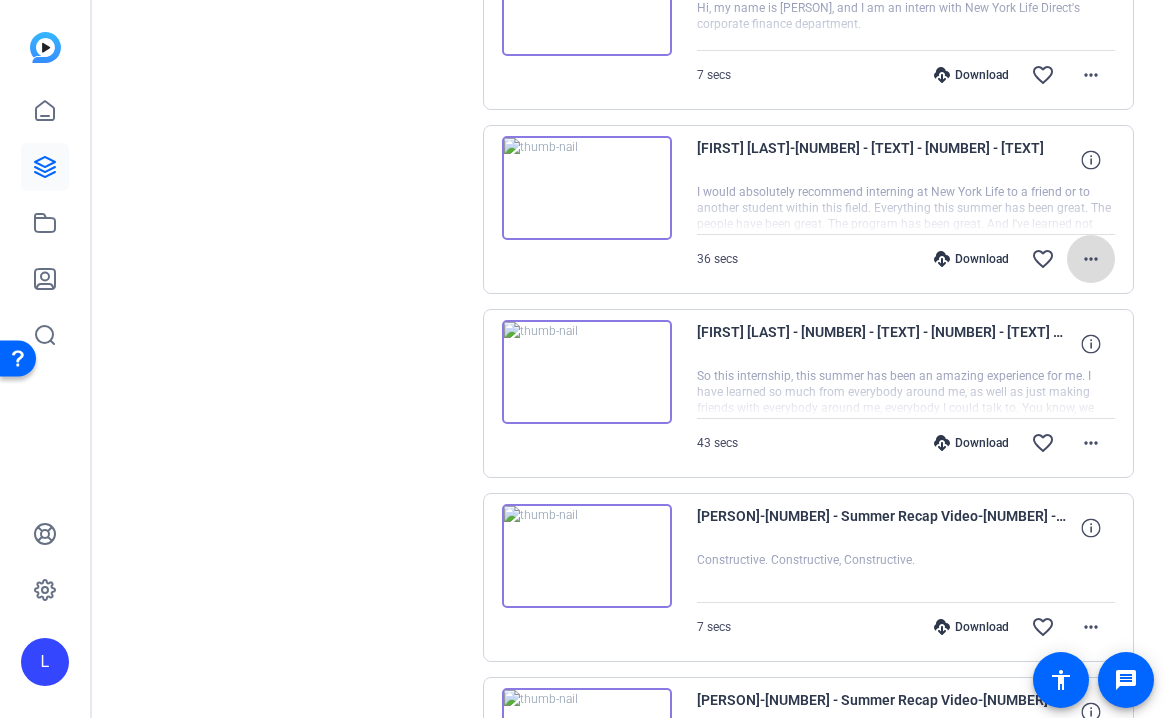 click on "more_horiz" at bounding box center (1091, 259) 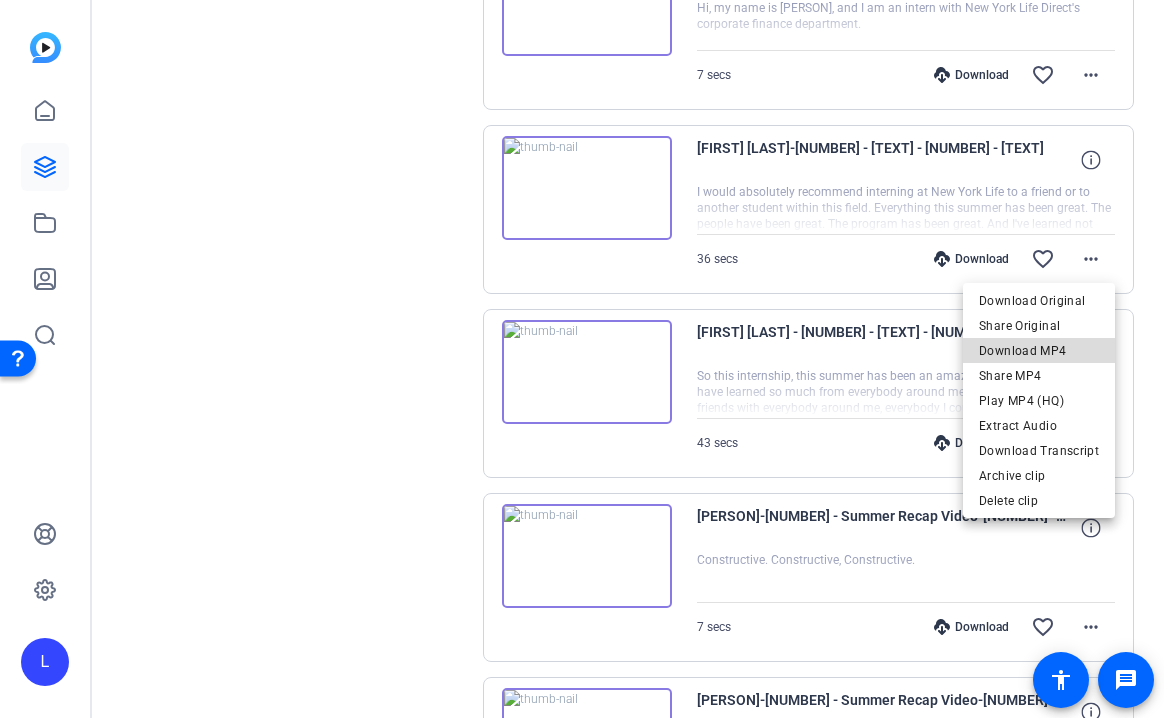 click on "Download MP4" at bounding box center [1039, 351] 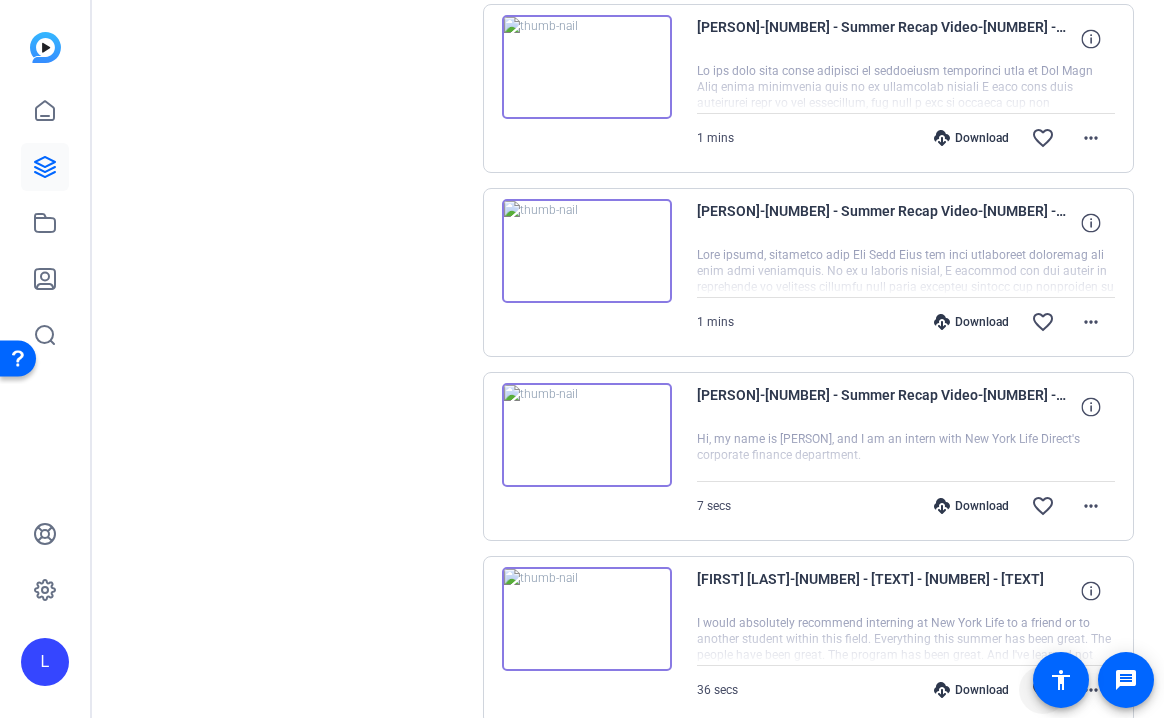 scroll, scrollTop: 796, scrollLeft: 0, axis: vertical 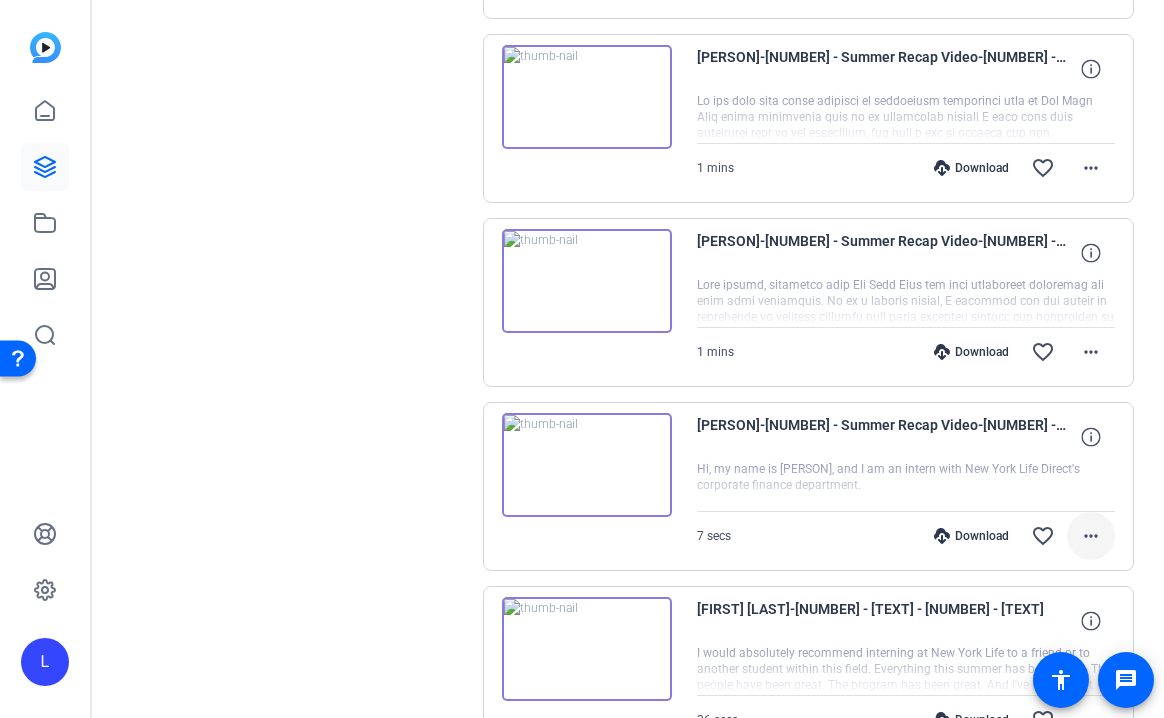 click on "more_horiz" at bounding box center (1091, 536) 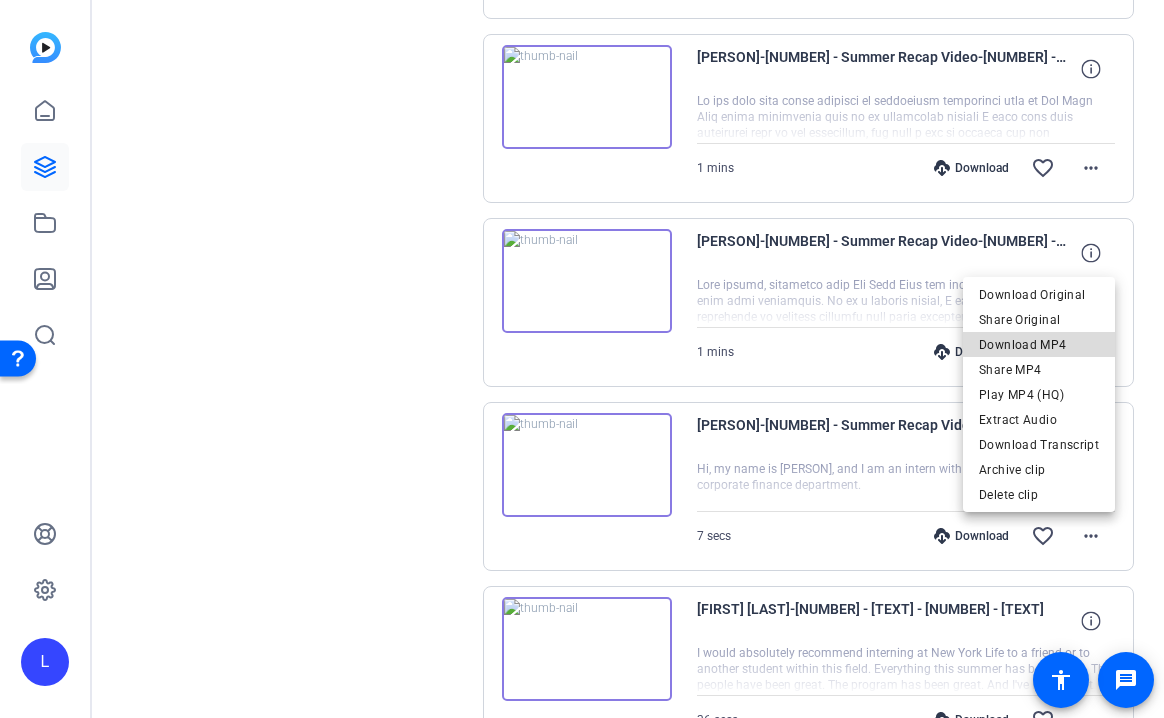 click on "Download MP4" at bounding box center [1039, 345] 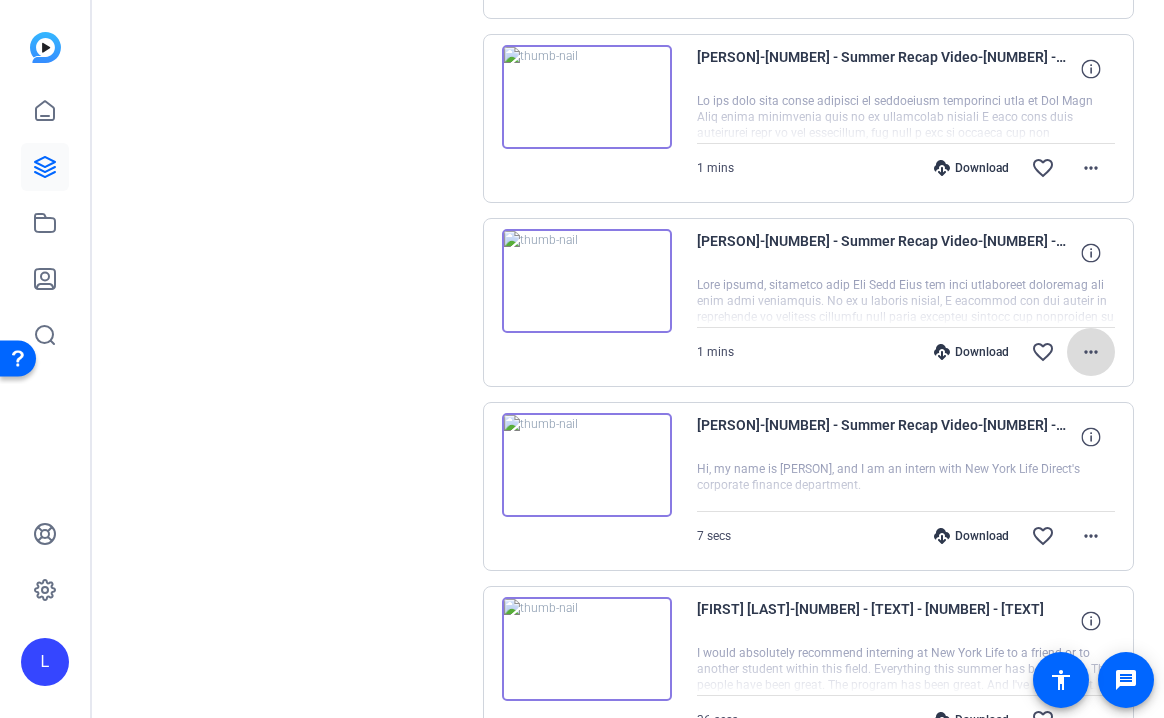click on "more_horiz" at bounding box center (1091, 352) 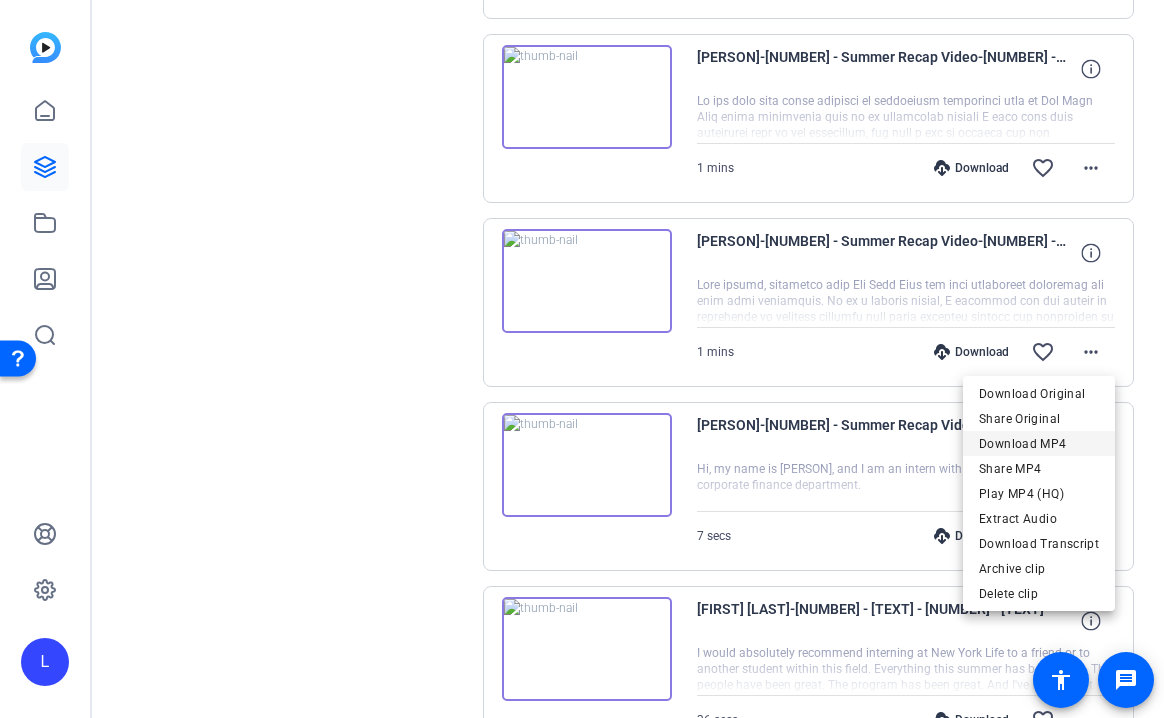 click on "Download MP4" at bounding box center (1039, 444) 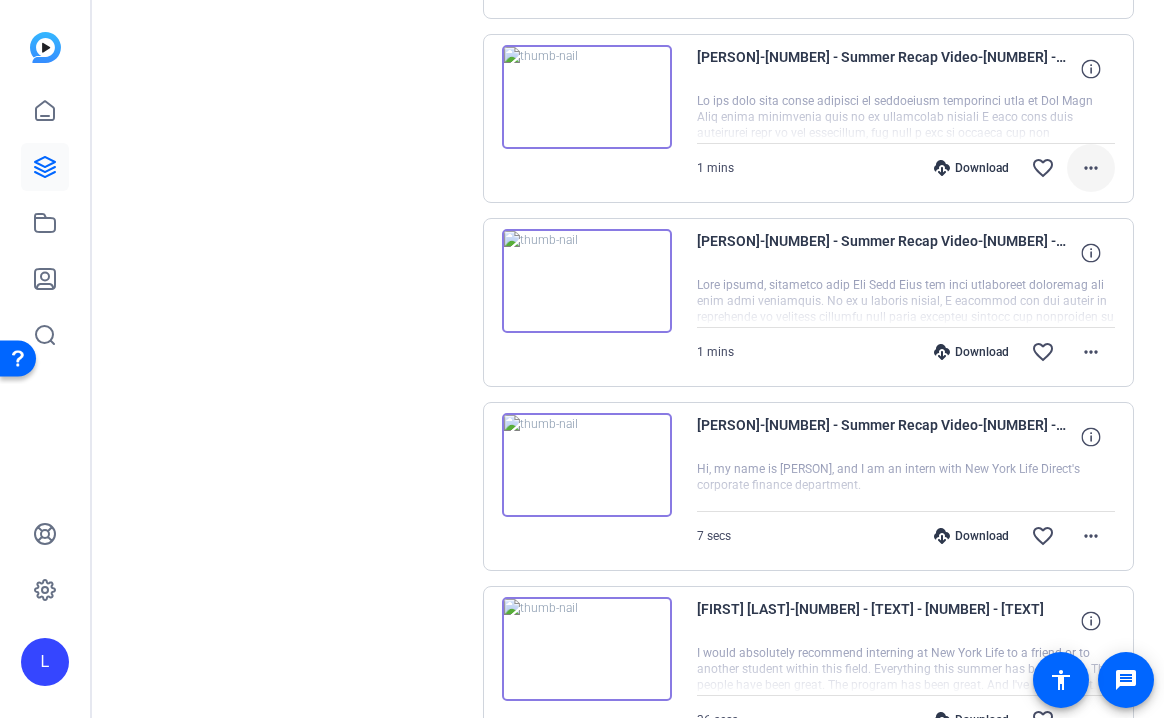 click on "more_horiz" at bounding box center [1091, 168] 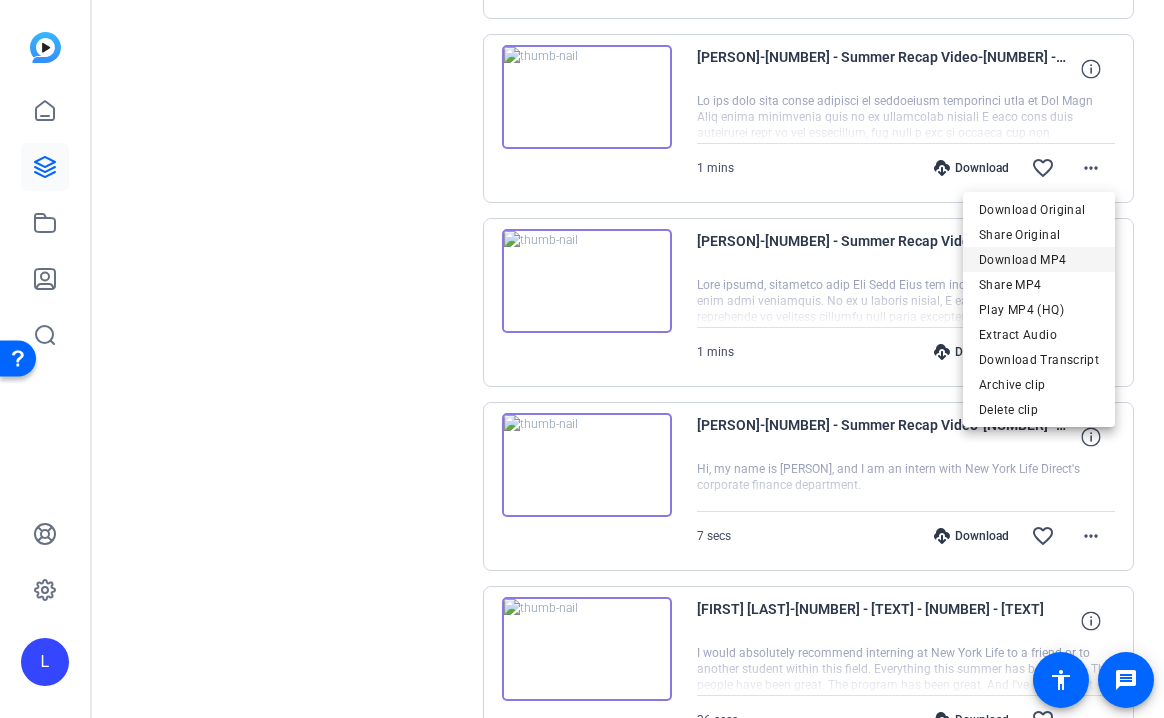 click on "Download MP4" at bounding box center [1039, 260] 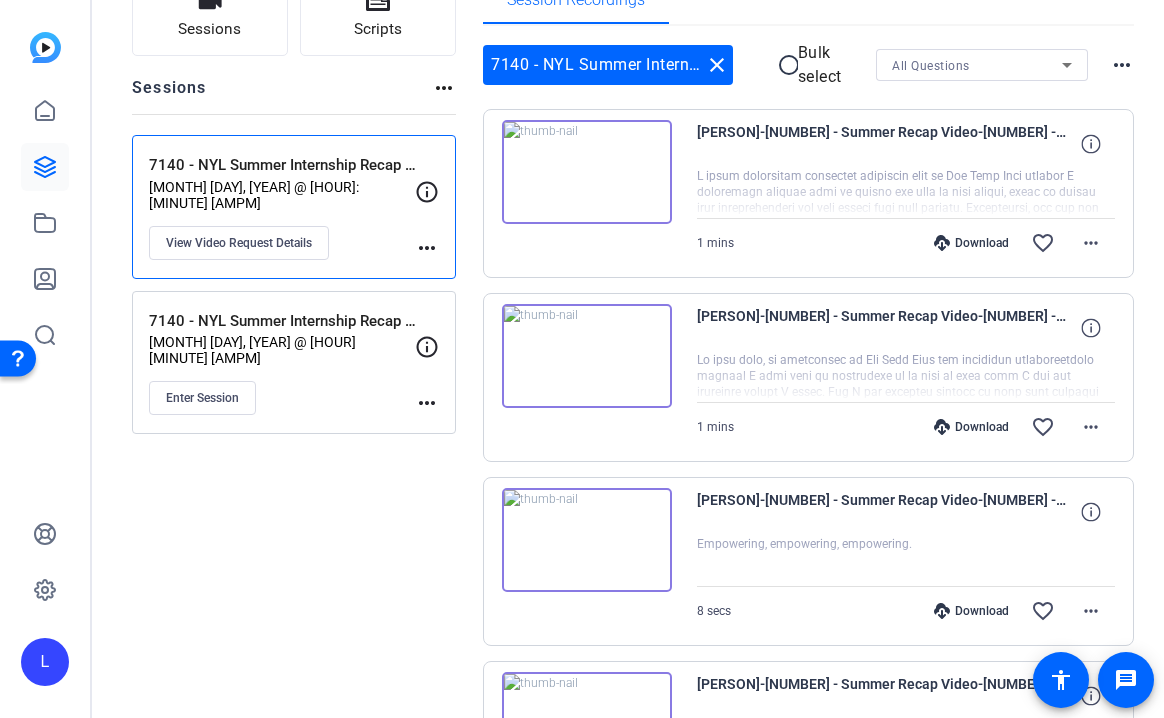 scroll, scrollTop: 143, scrollLeft: 0, axis: vertical 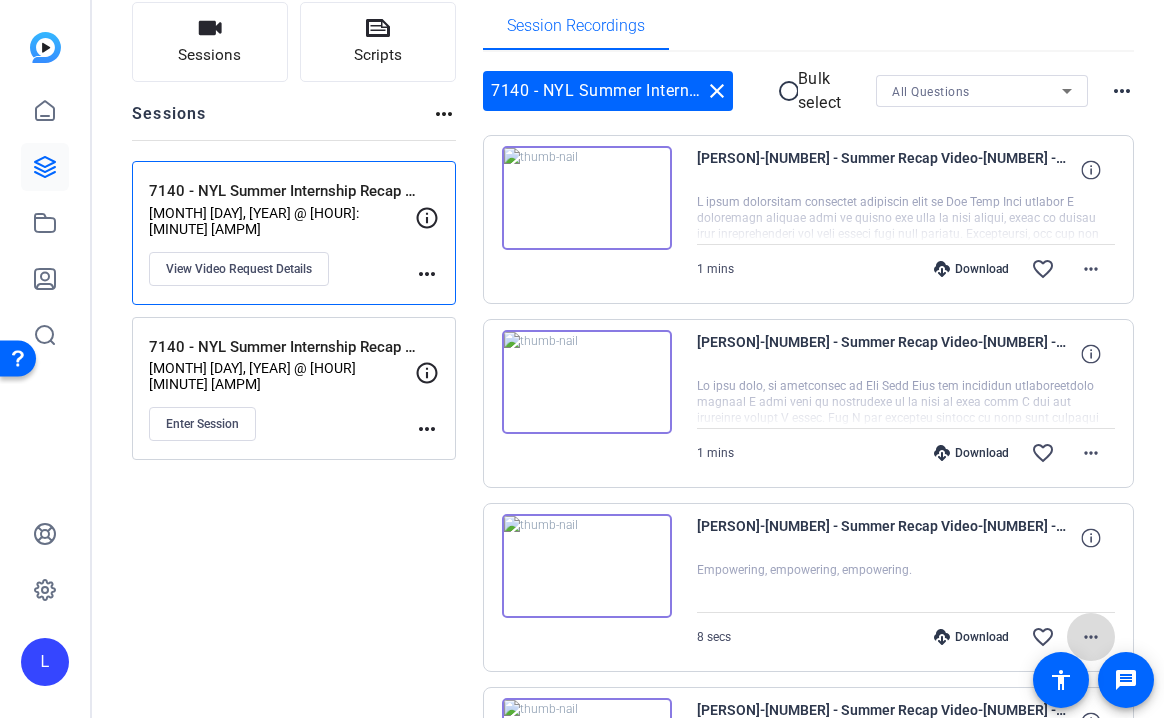 click on "more_horiz" at bounding box center [1091, 637] 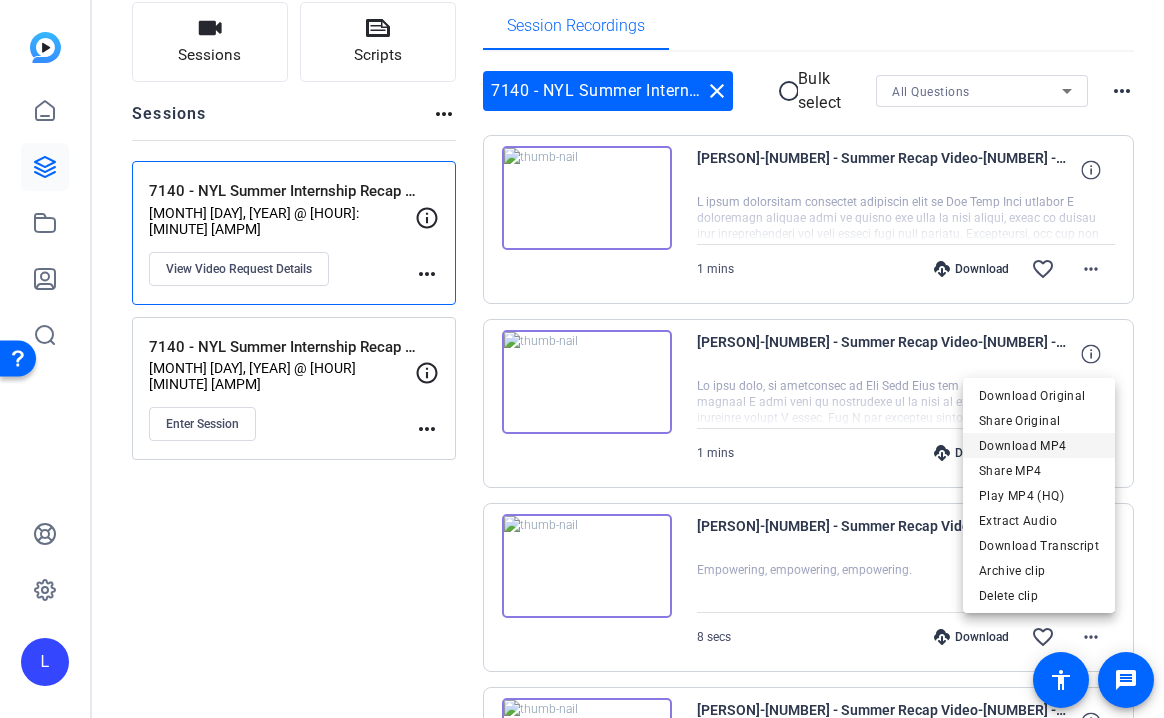 click on "Download MP4" at bounding box center [1039, 446] 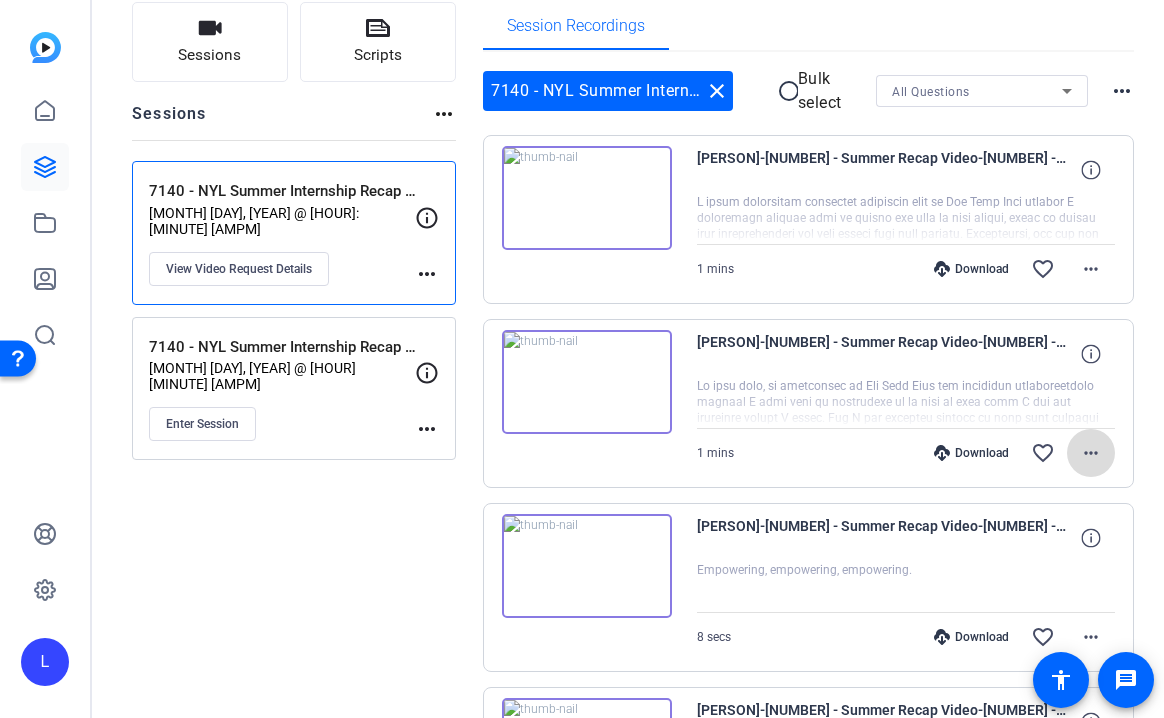 click on "more_horiz" at bounding box center [1091, 453] 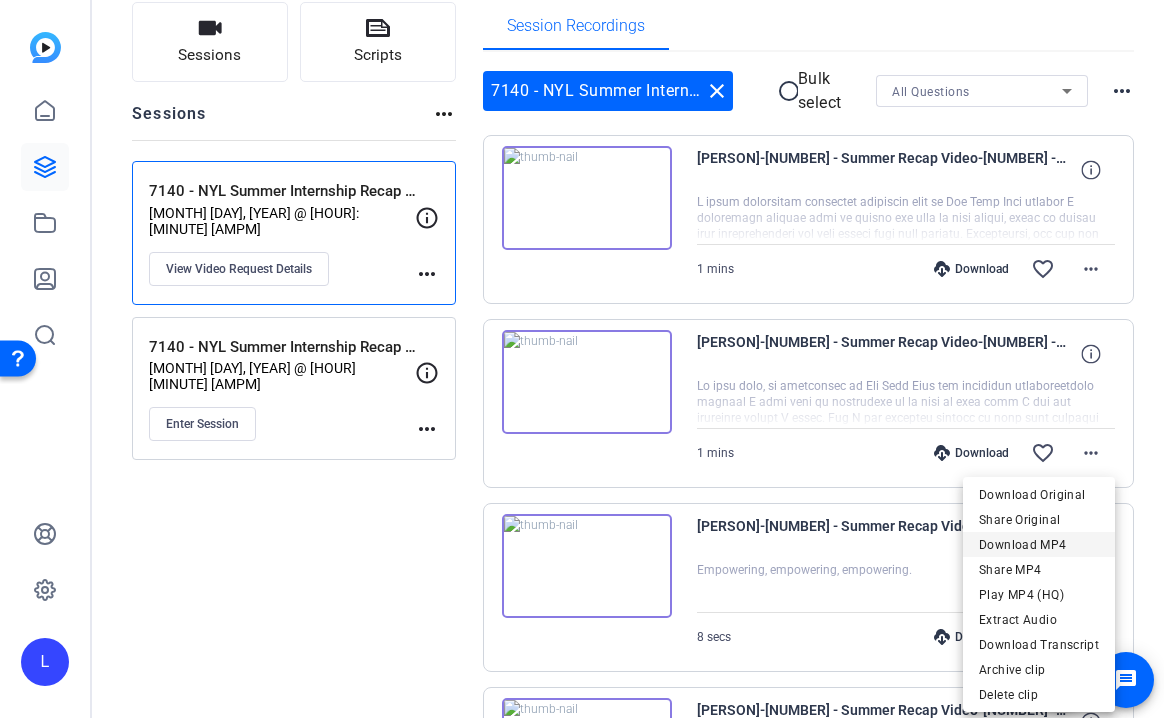 click on "Download MP4" at bounding box center [1039, 545] 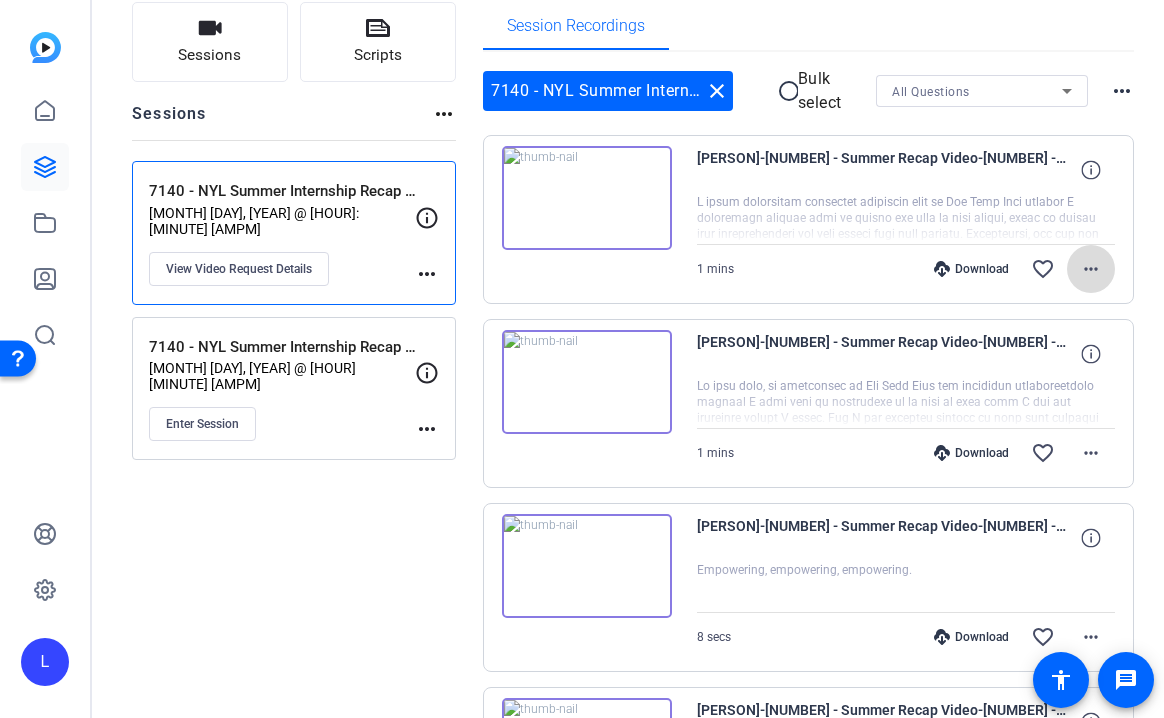 click on "more_horiz" at bounding box center [1091, 269] 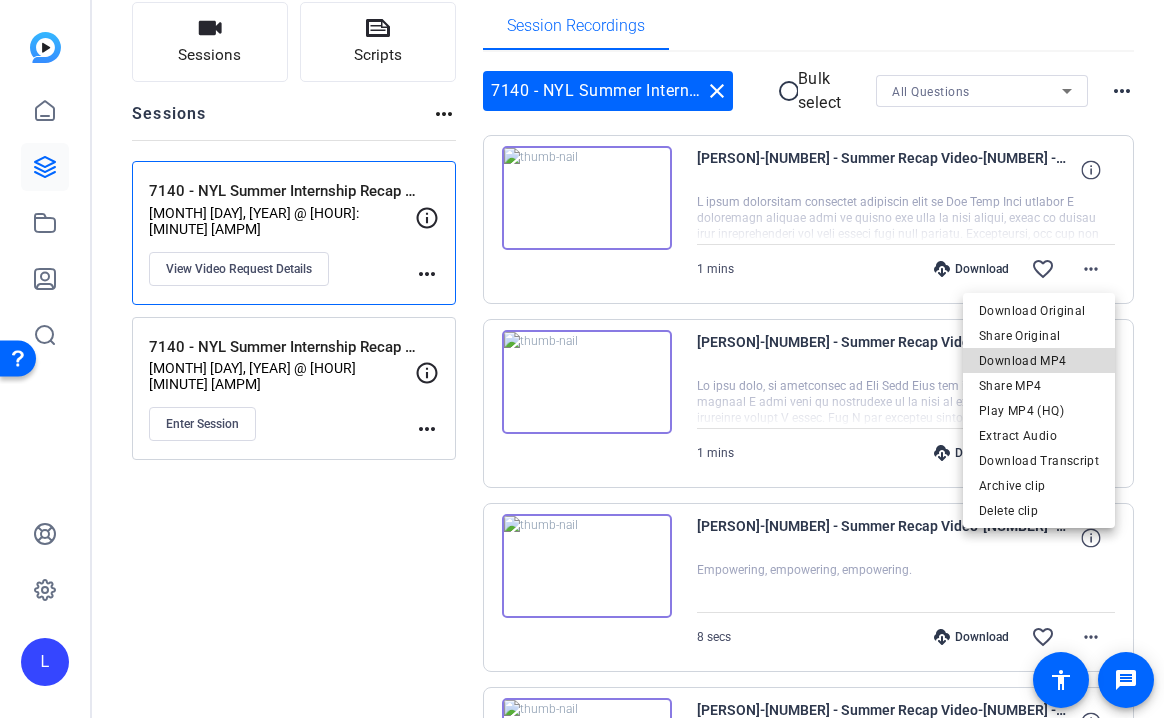 click on "Download MP4" at bounding box center [1039, 361] 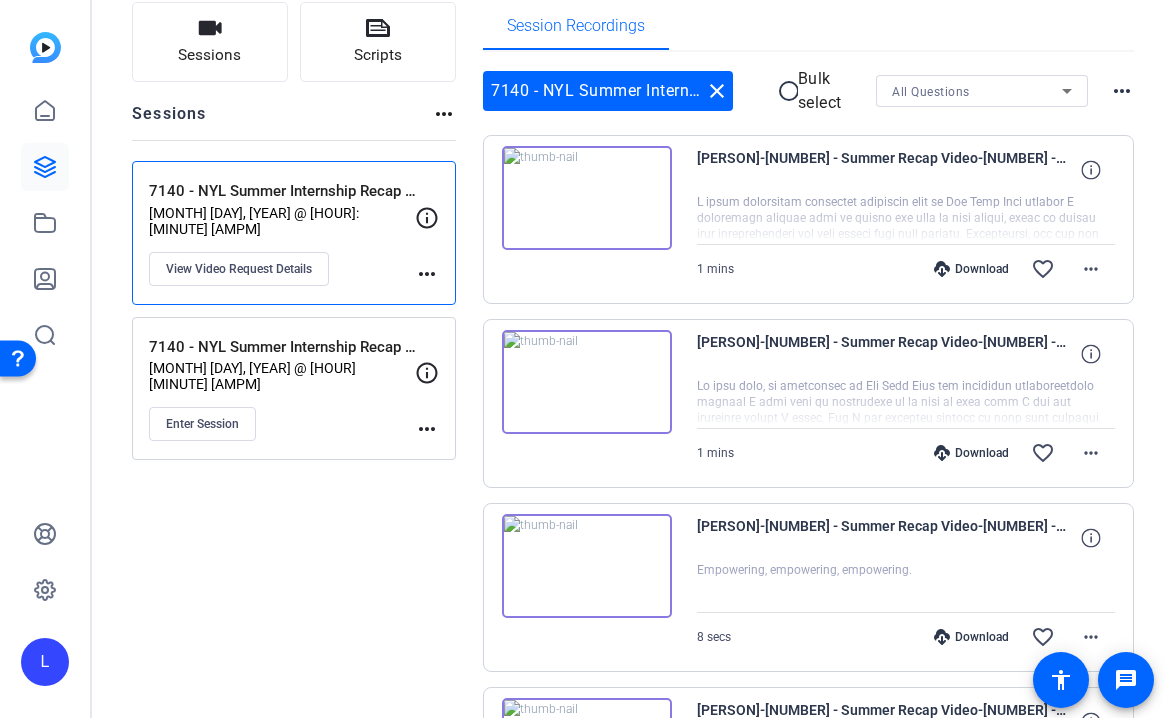 click on "Enter Session" 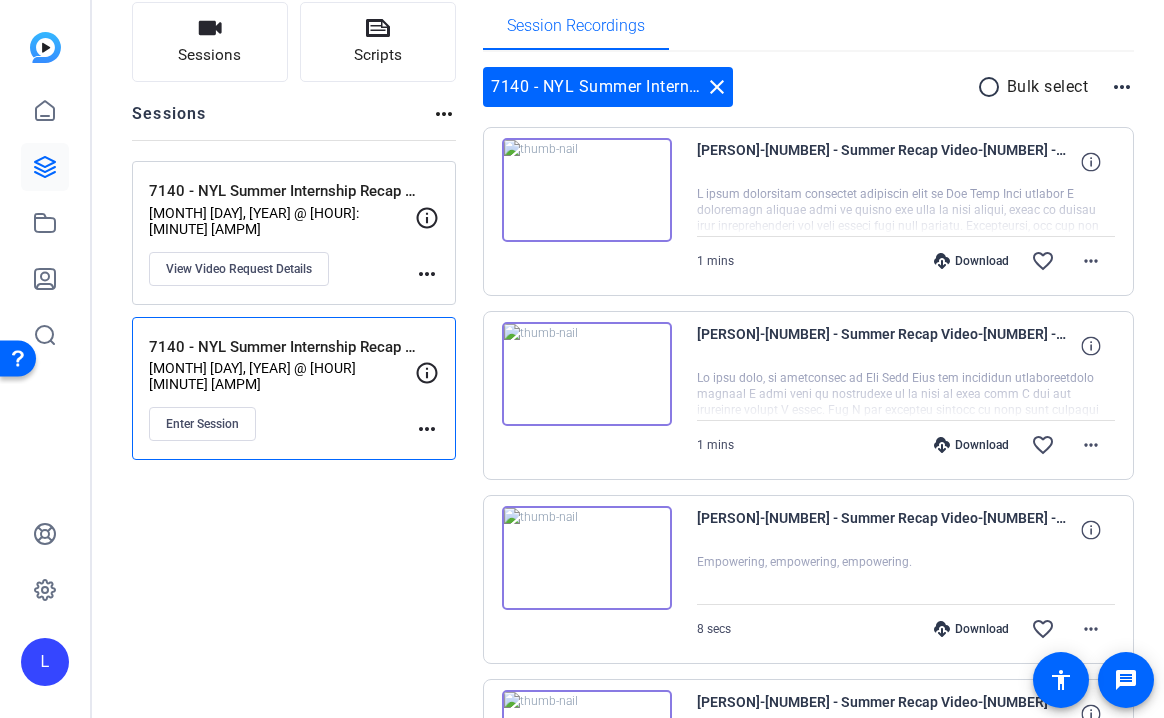 click on "[NUMBER] - NYL Summer Internship Recap Video   [MONTH] [DAY], [YEAR] @ [HOUR]:[MINUTE] [AMPM]  Enter Session" 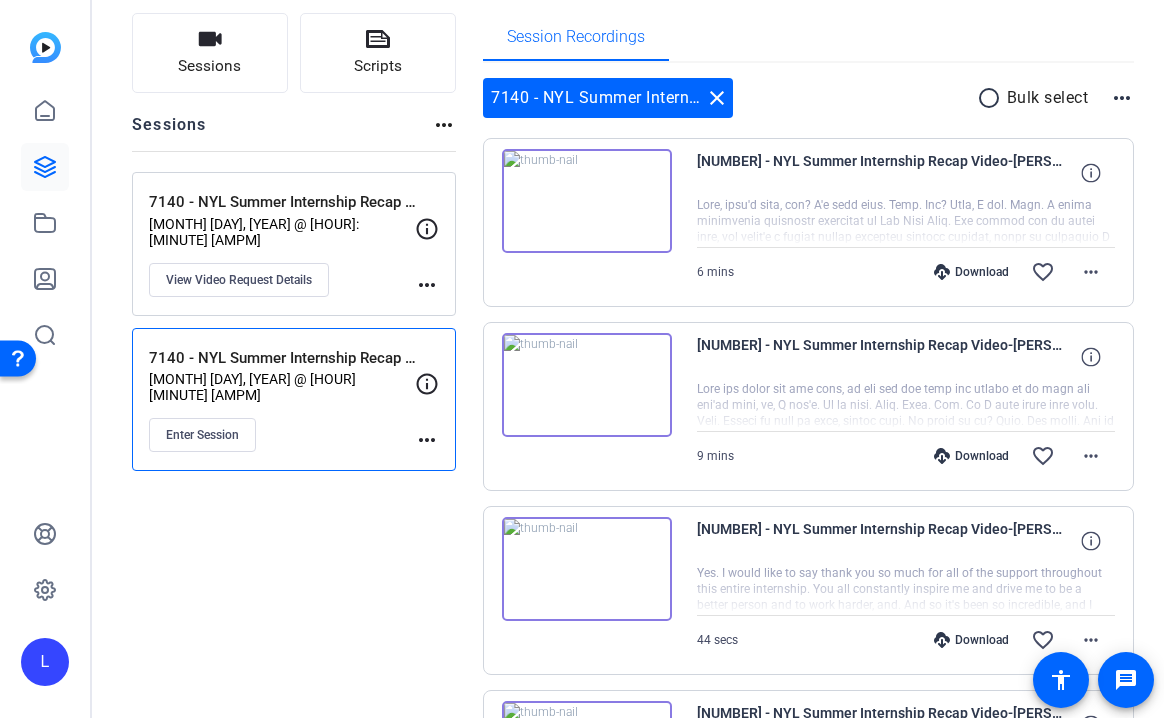 scroll, scrollTop: 0, scrollLeft: 0, axis: both 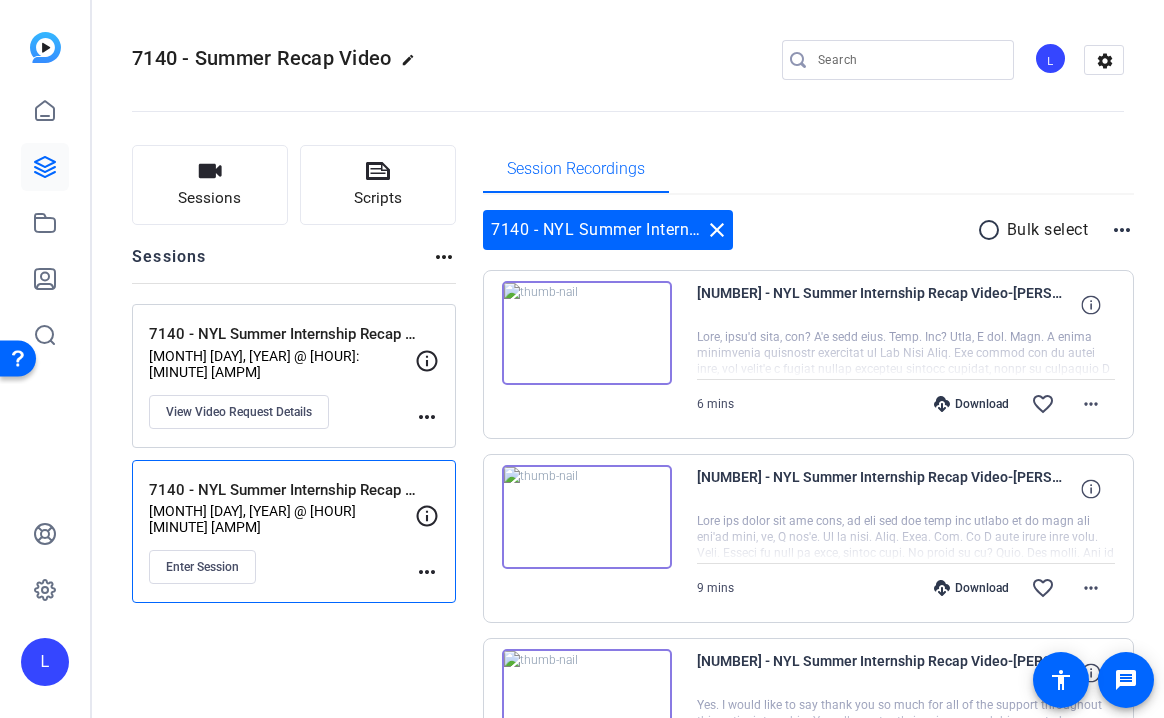 click on "[NUMBER] - [TEXT] - [TEXT]   [MONTH] [DAY], [YEAR] @ [HOUR] [MINUTE] [AMPM]  [TEXT] [TEXT]" 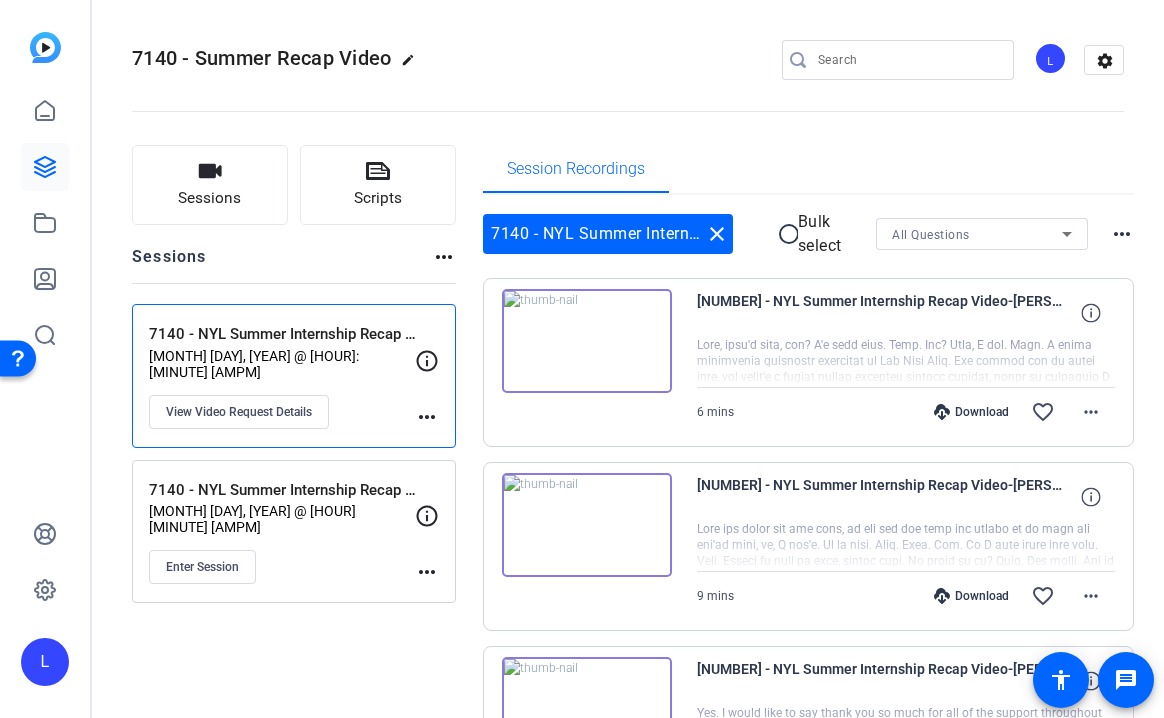 click on "[NUMBER] - [TEXT] - [TEXT]   [MONTH] [DAY], [YEAR] @ [HOUR] [MINUTE] [AMPM]  [TEXT] [TEXT]" 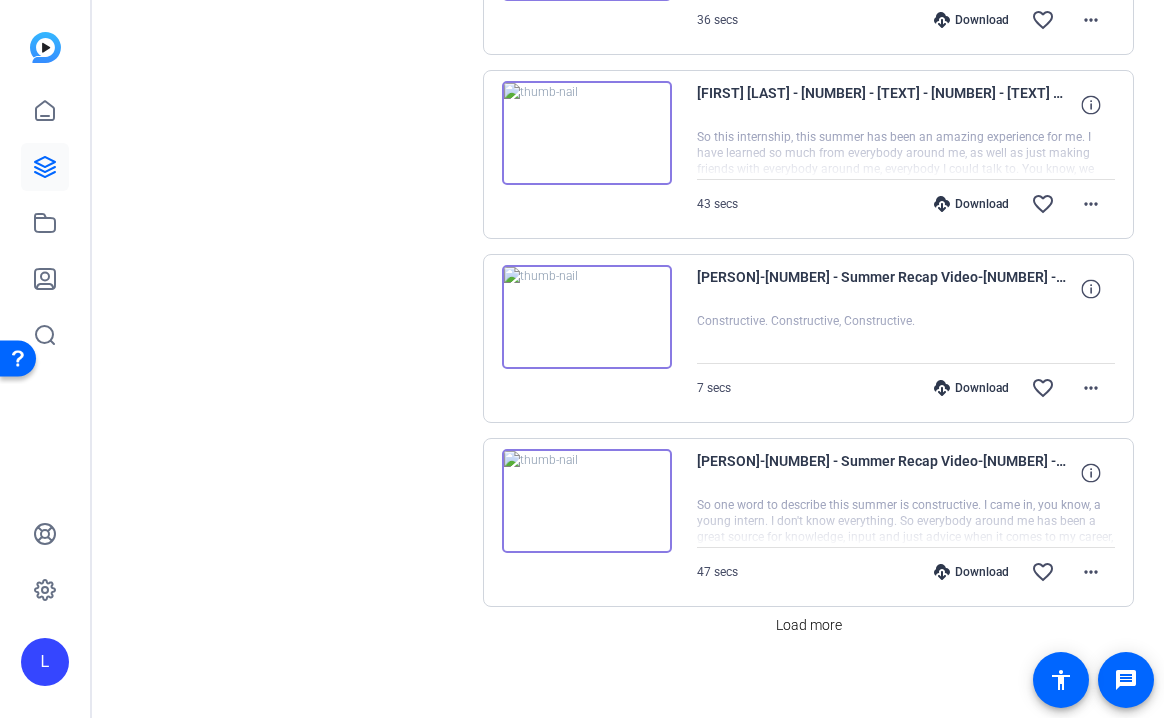 scroll, scrollTop: 1510, scrollLeft: 0, axis: vertical 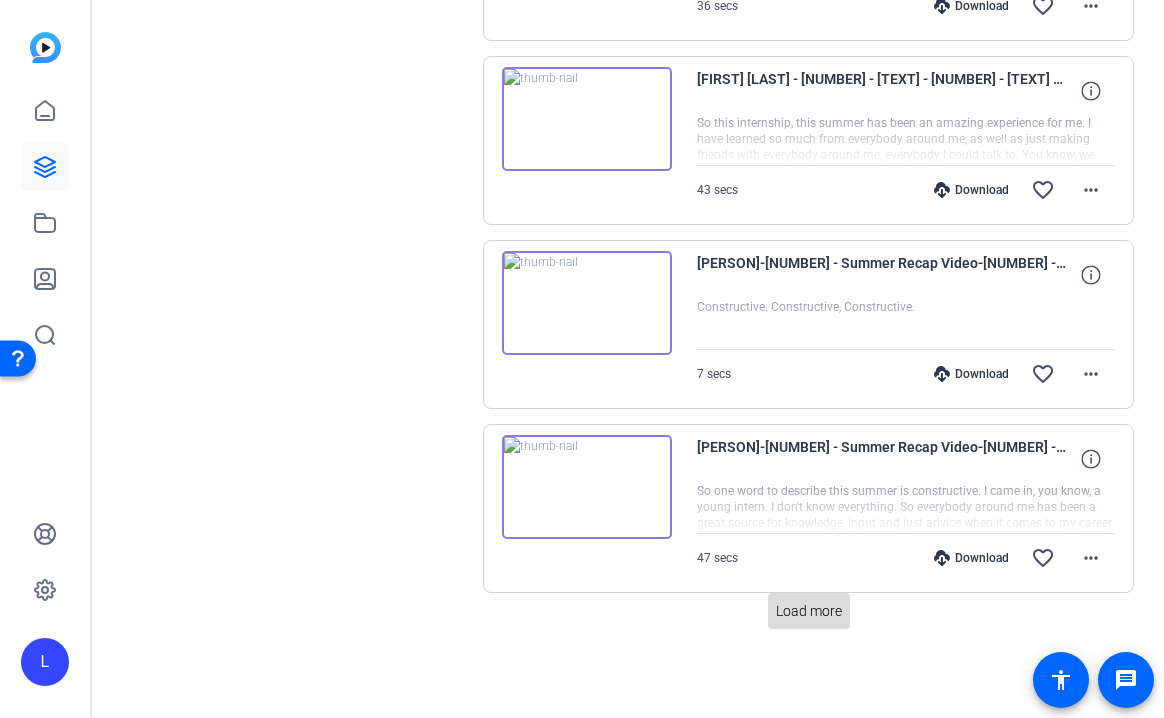 click on "Load more" at bounding box center (809, 611) 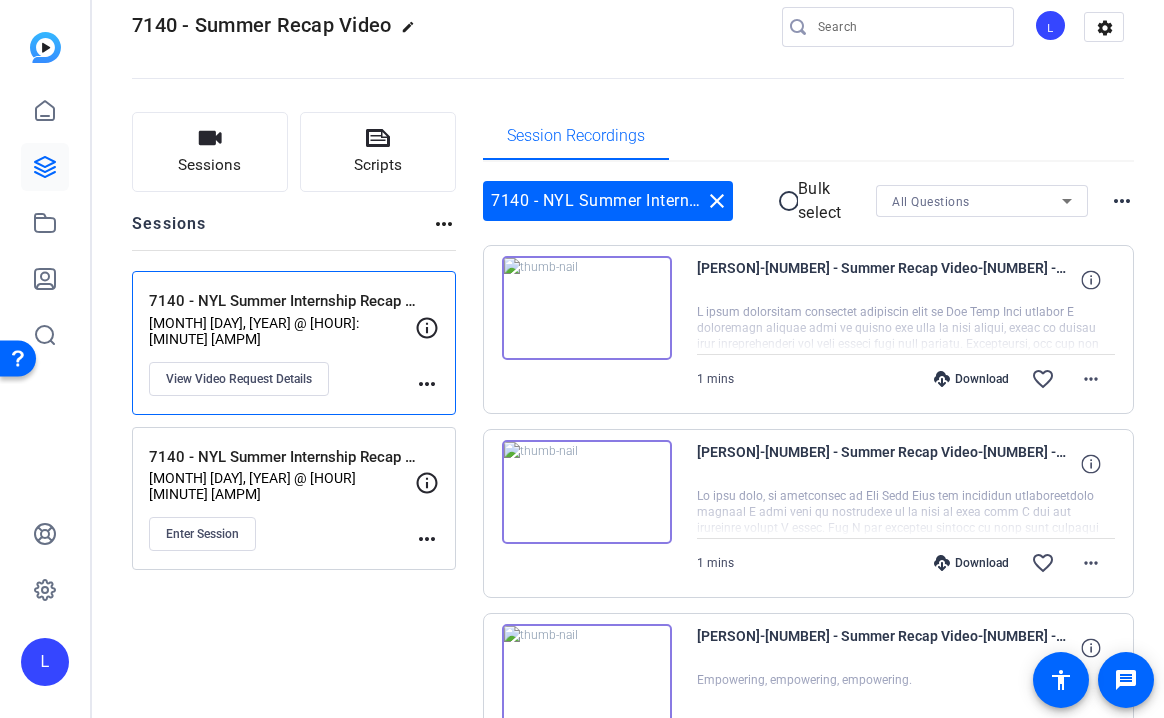 scroll, scrollTop: 0, scrollLeft: 0, axis: both 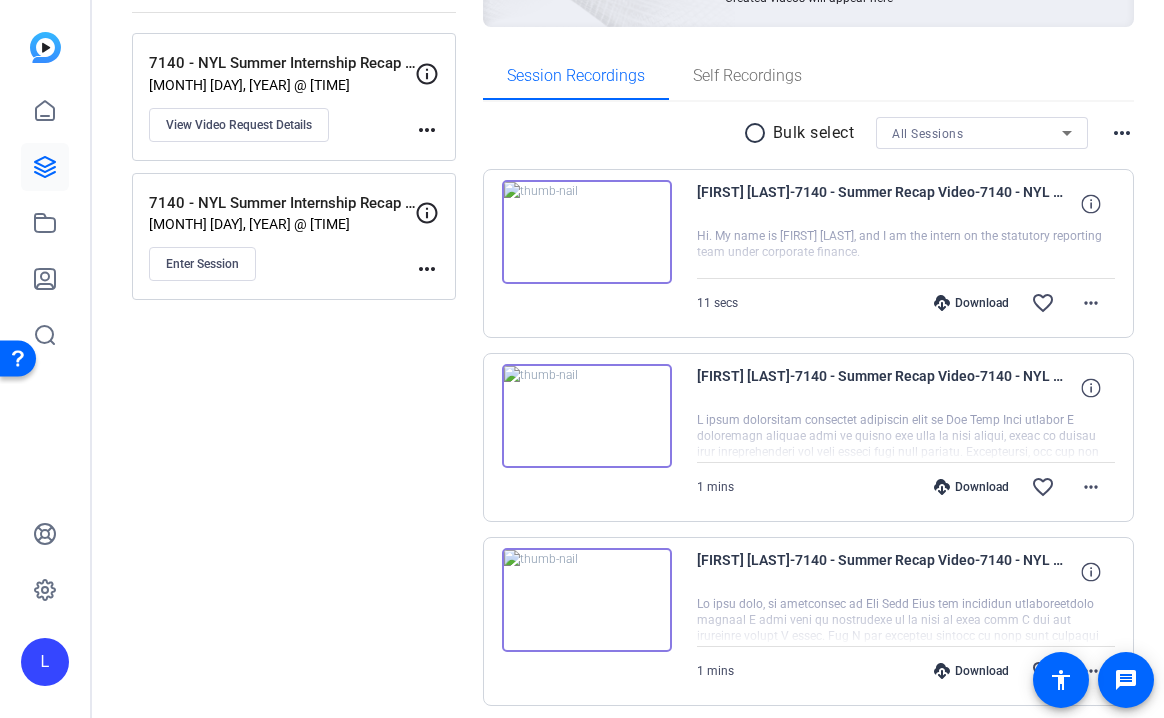 click at bounding box center [587, 232] 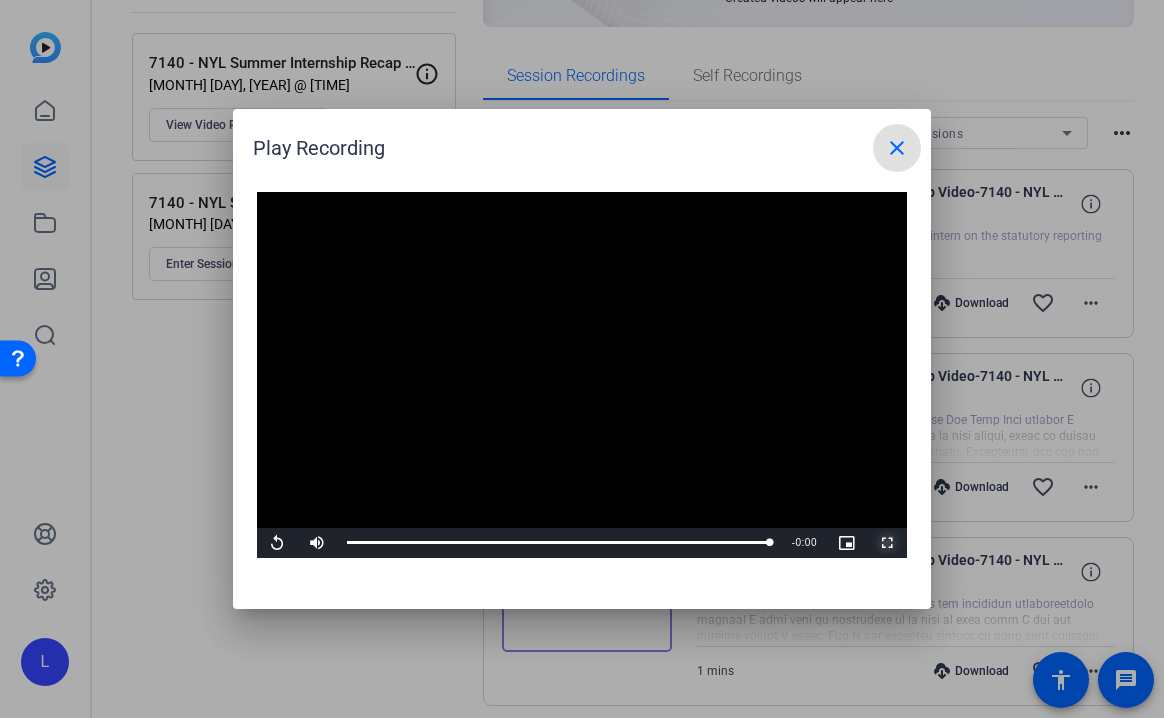 click at bounding box center (887, 543) 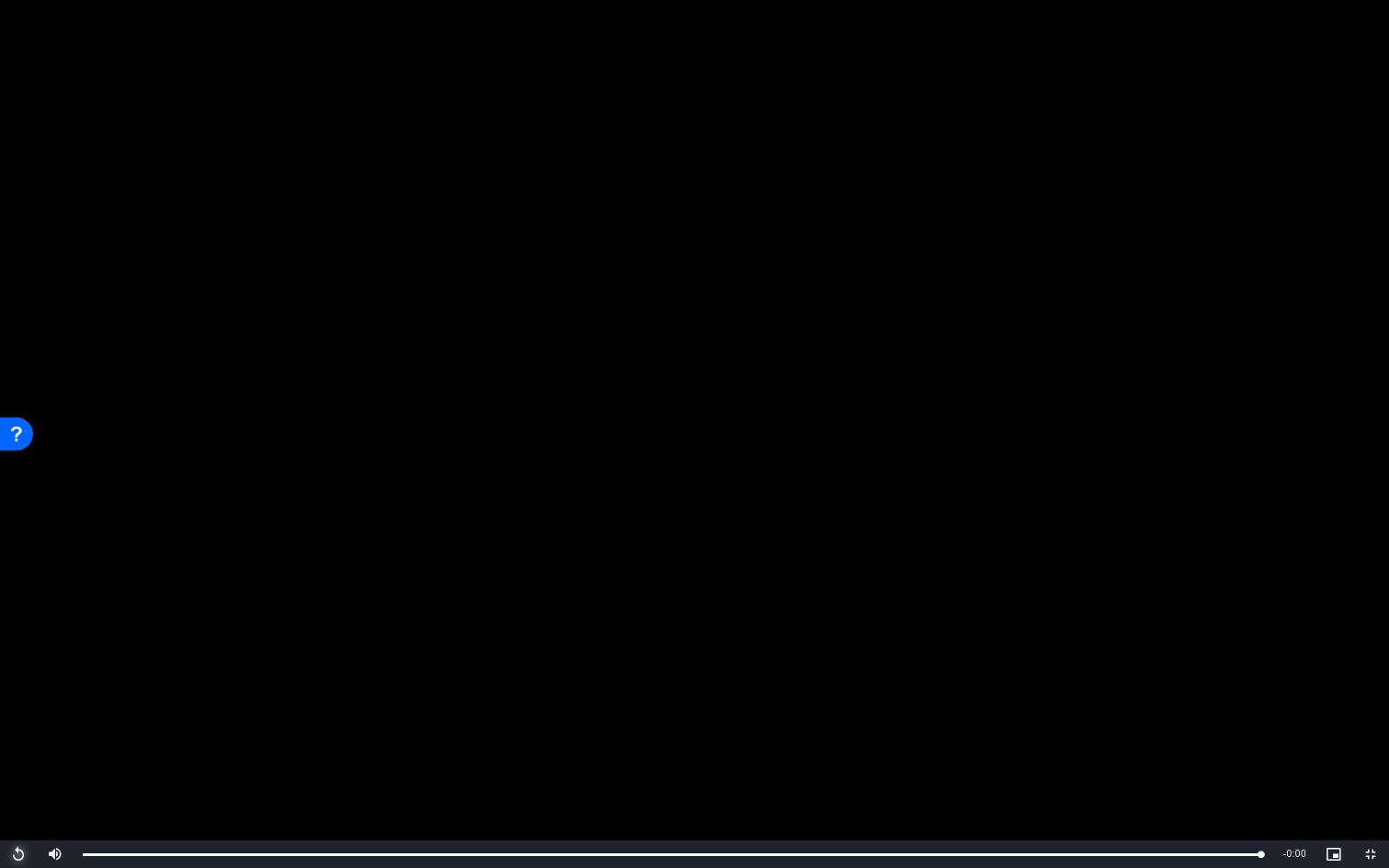 click at bounding box center (18, 854) 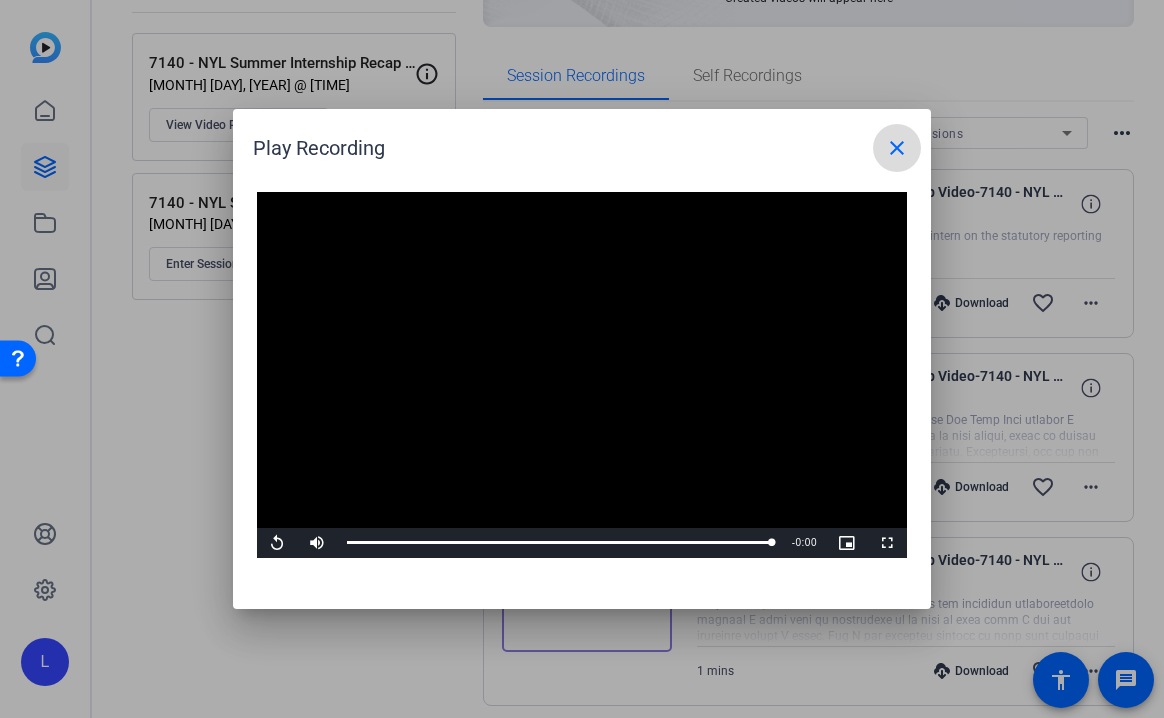 click on "close" at bounding box center [897, 148] 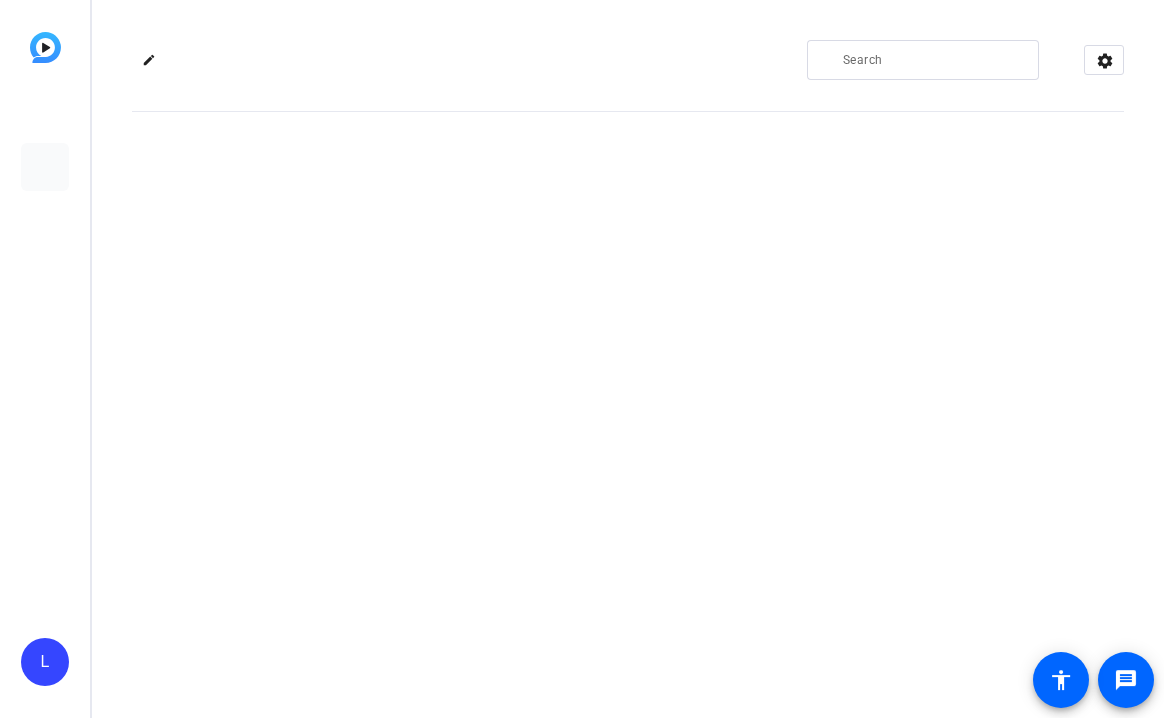 scroll, scrollTop: 0, scrollLeft: 0, axis: both 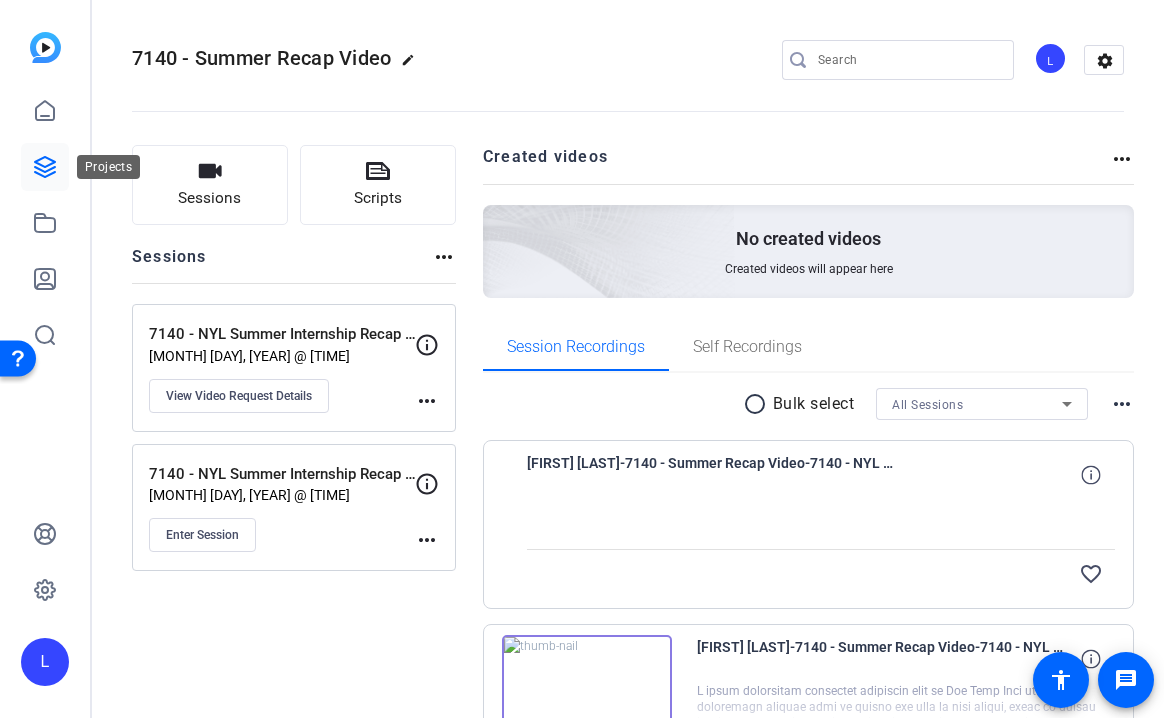 click 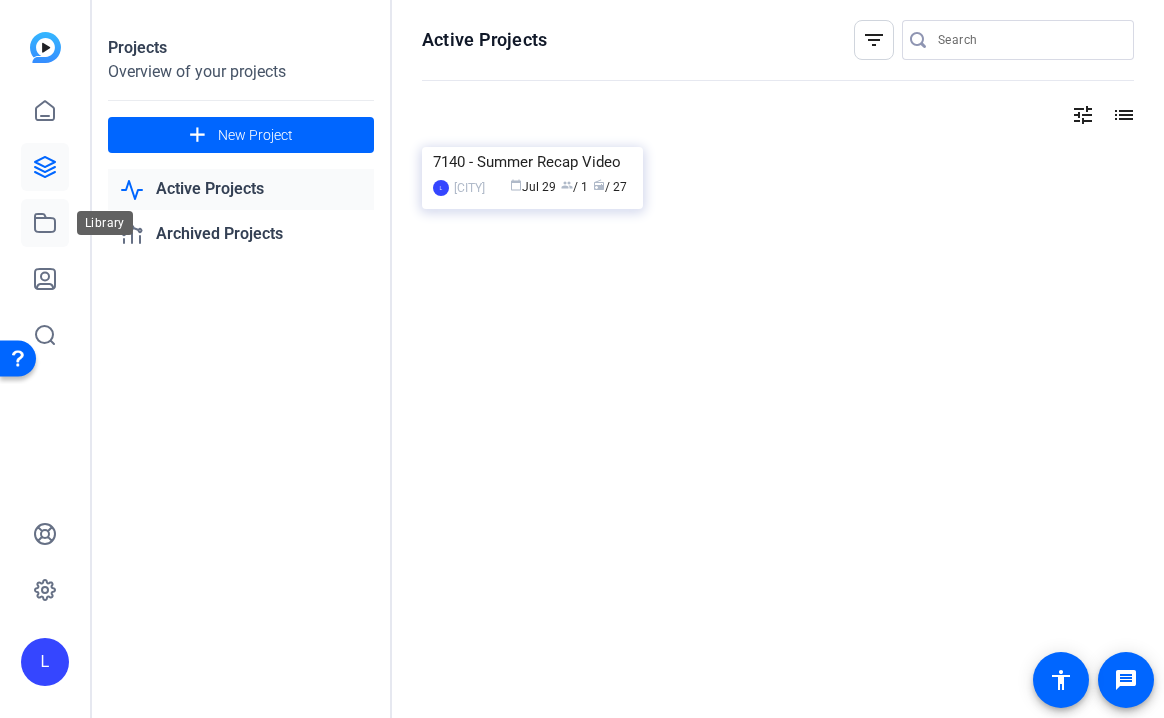 click 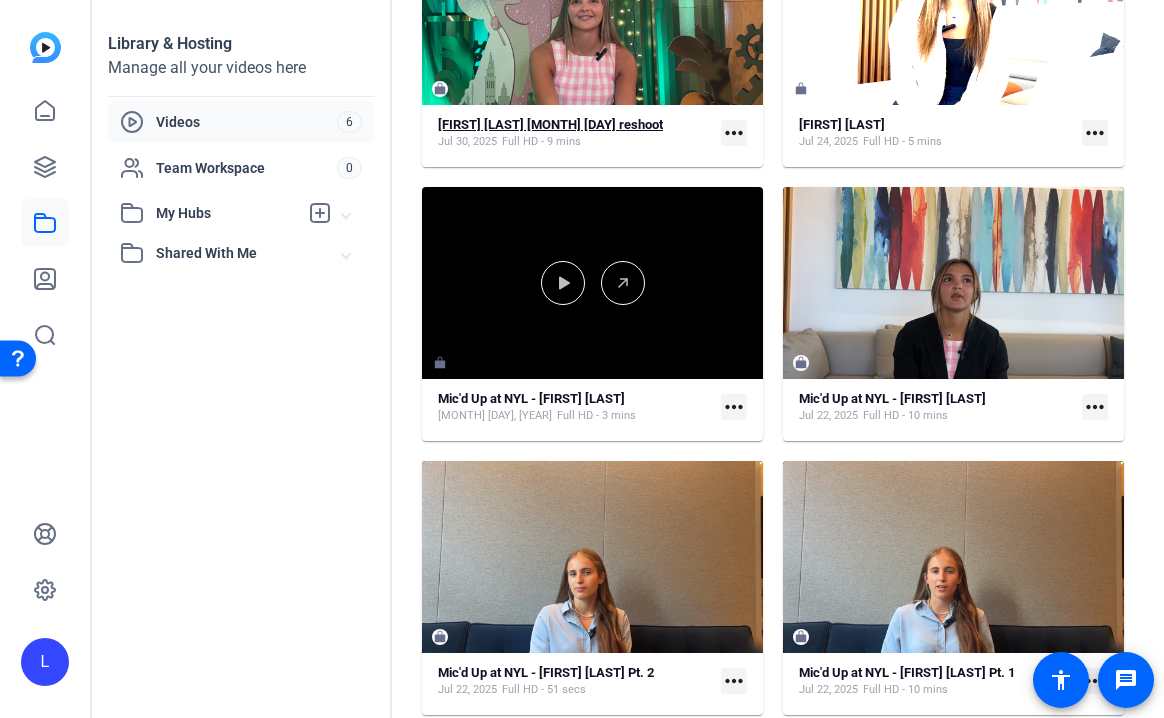 scroll, scrollTop: 0, scrollLeft: 0, axis: both 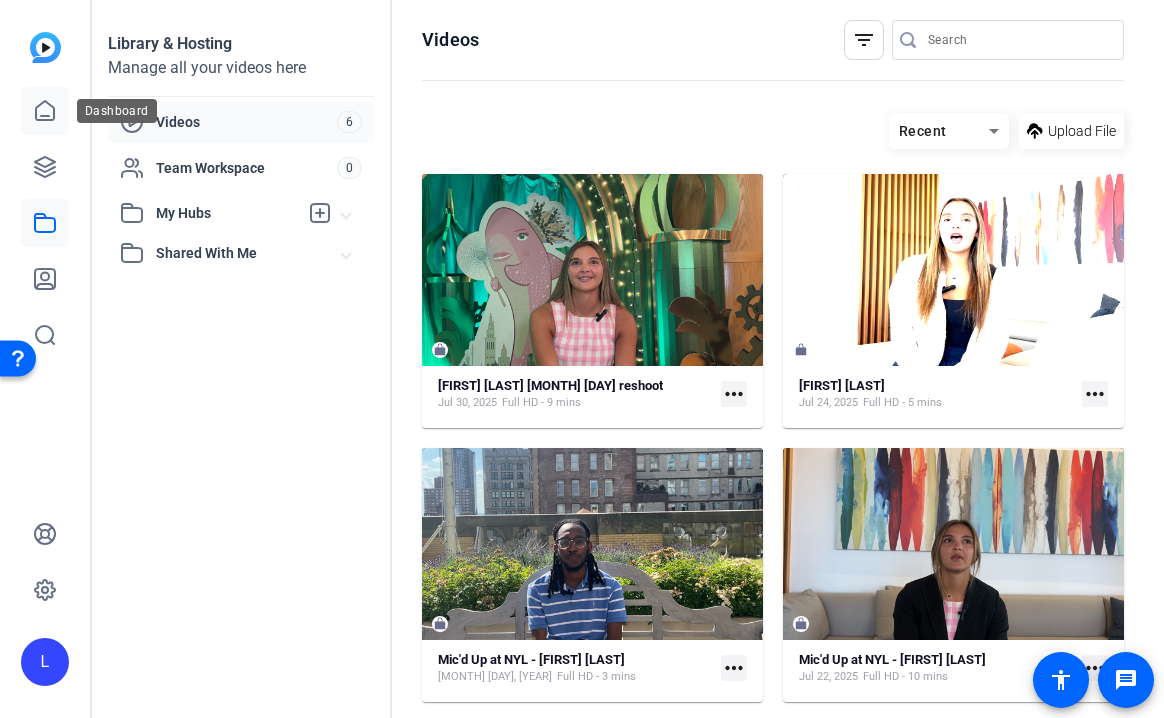click 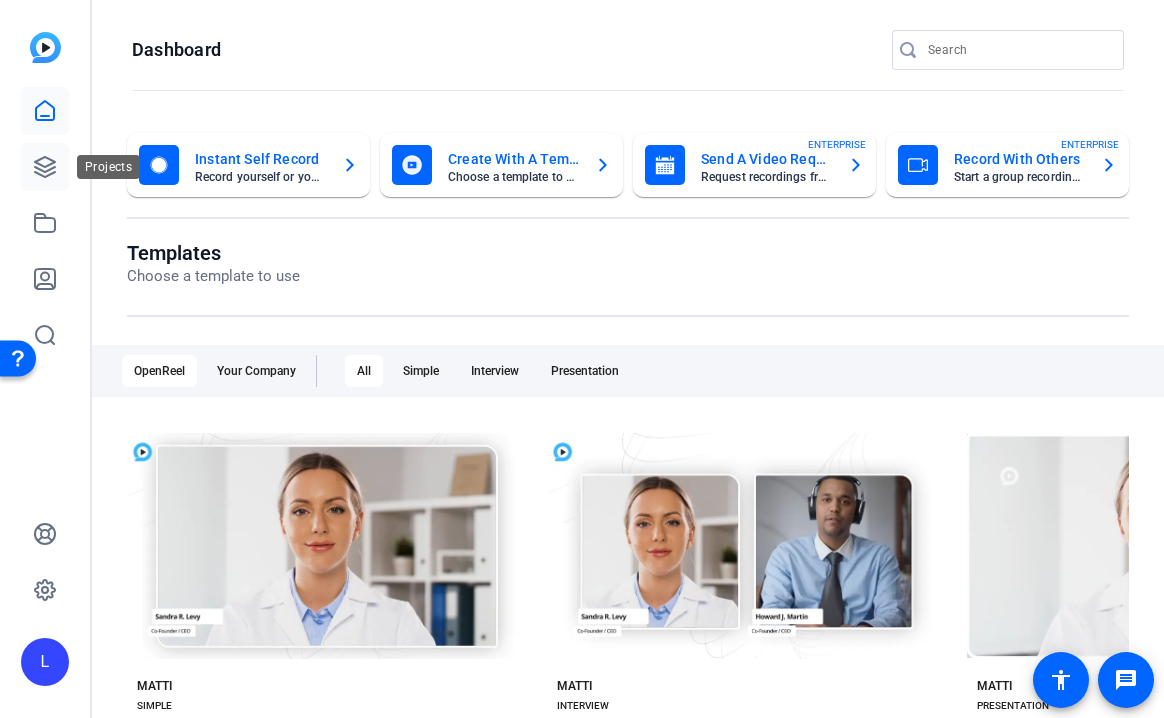 click 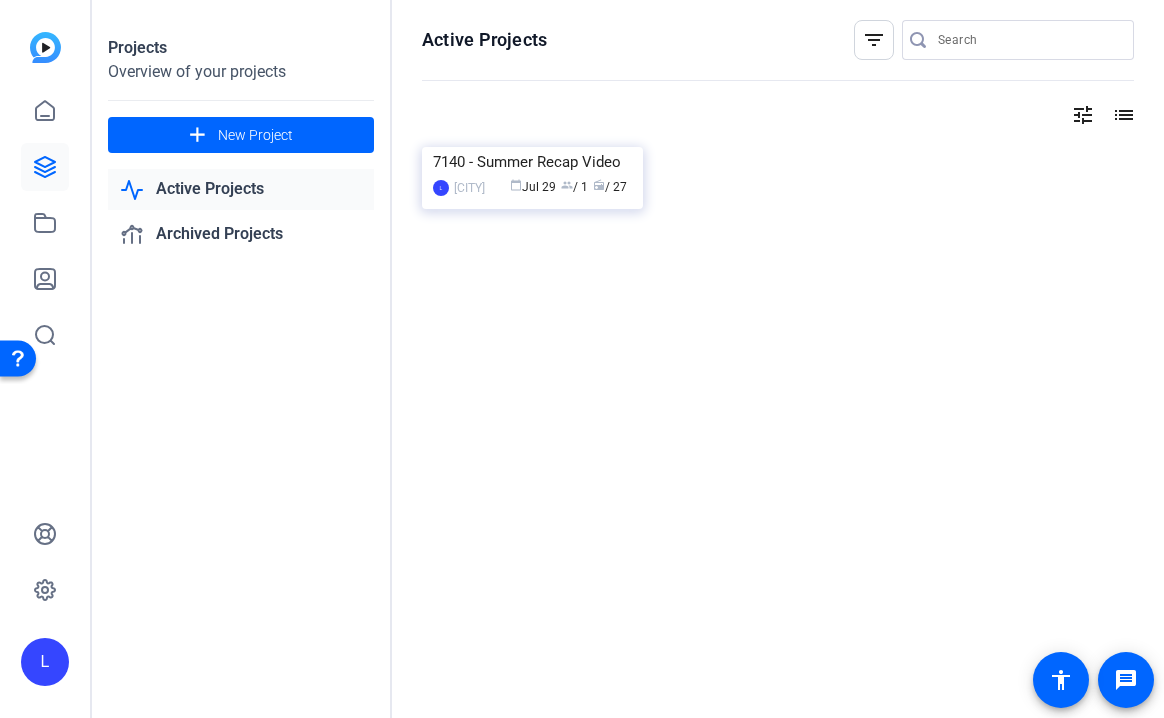 click on "Active Projects" 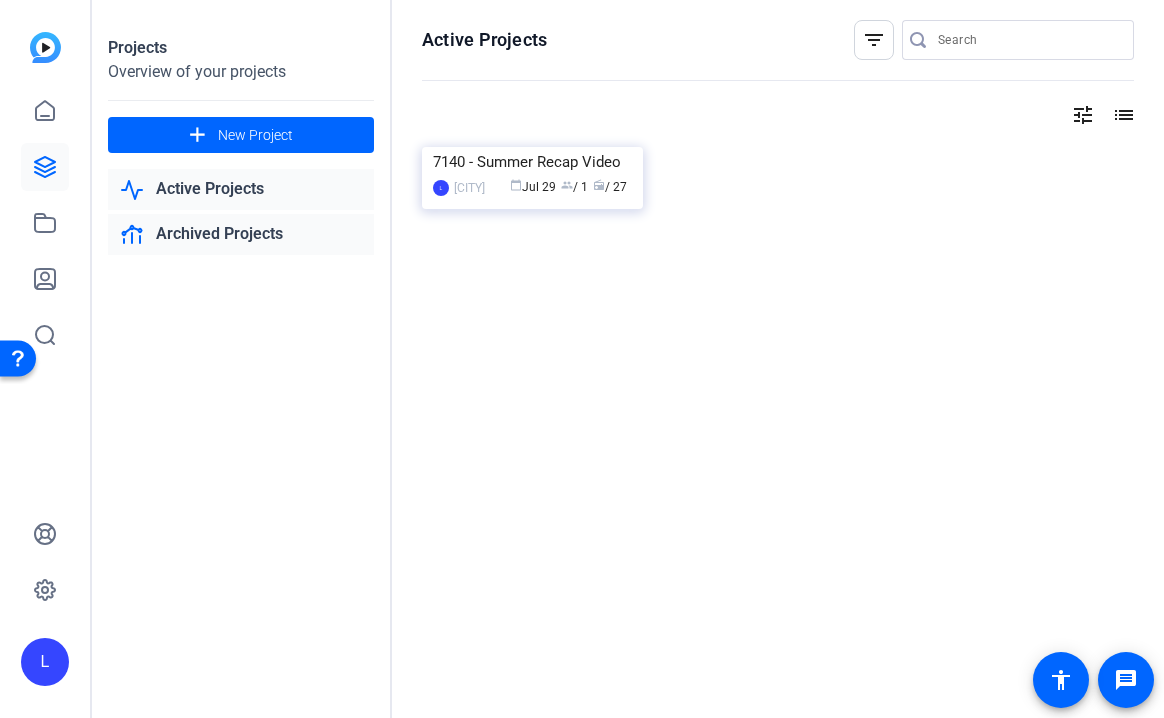 click on "Archived Projects" 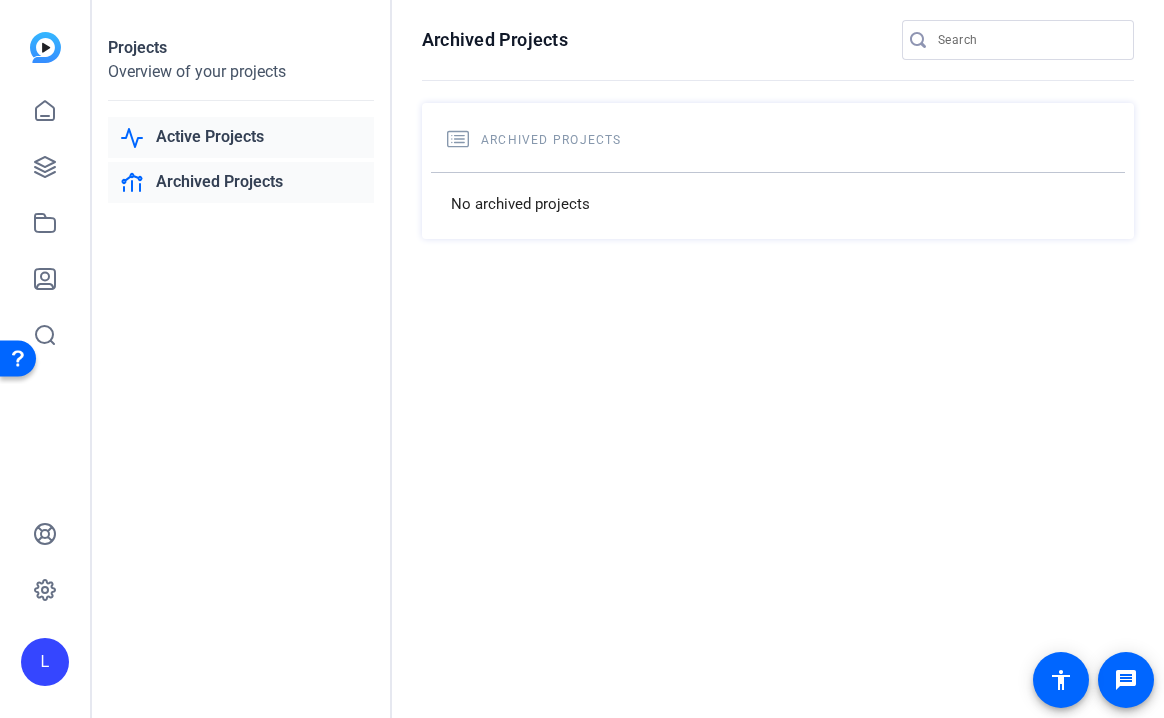 click on "Active Projects" 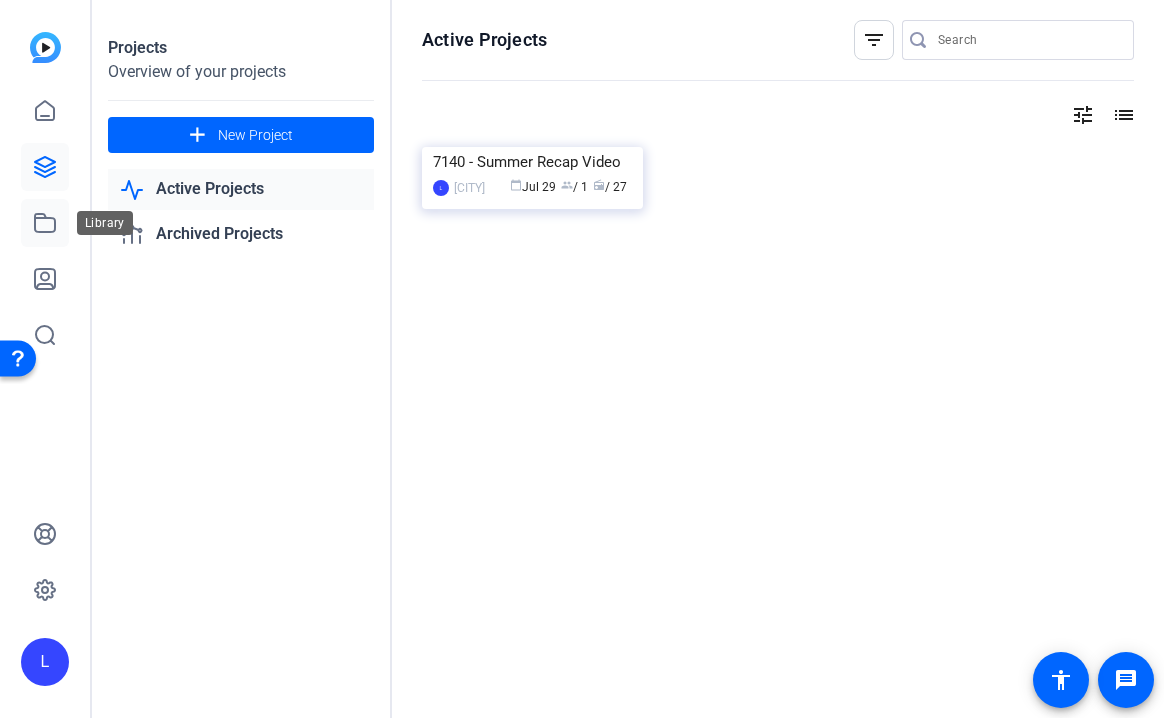 click 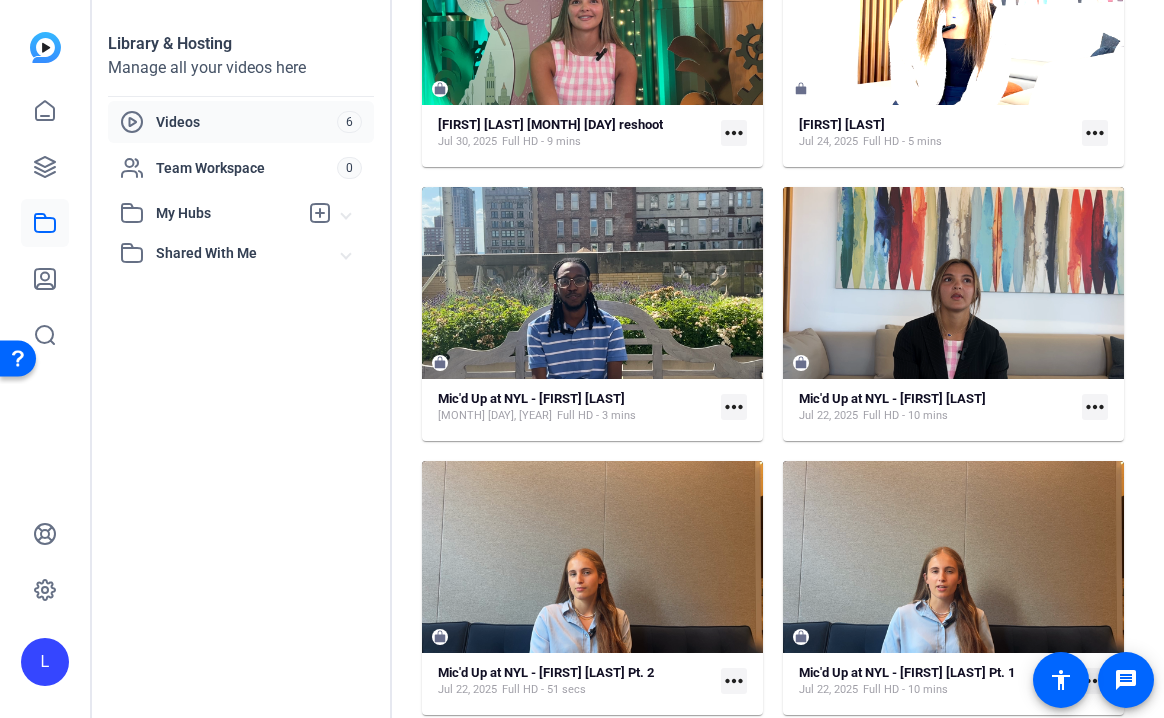 scroll, scrollTop: 0, scrollLeft: 0, axis: both 